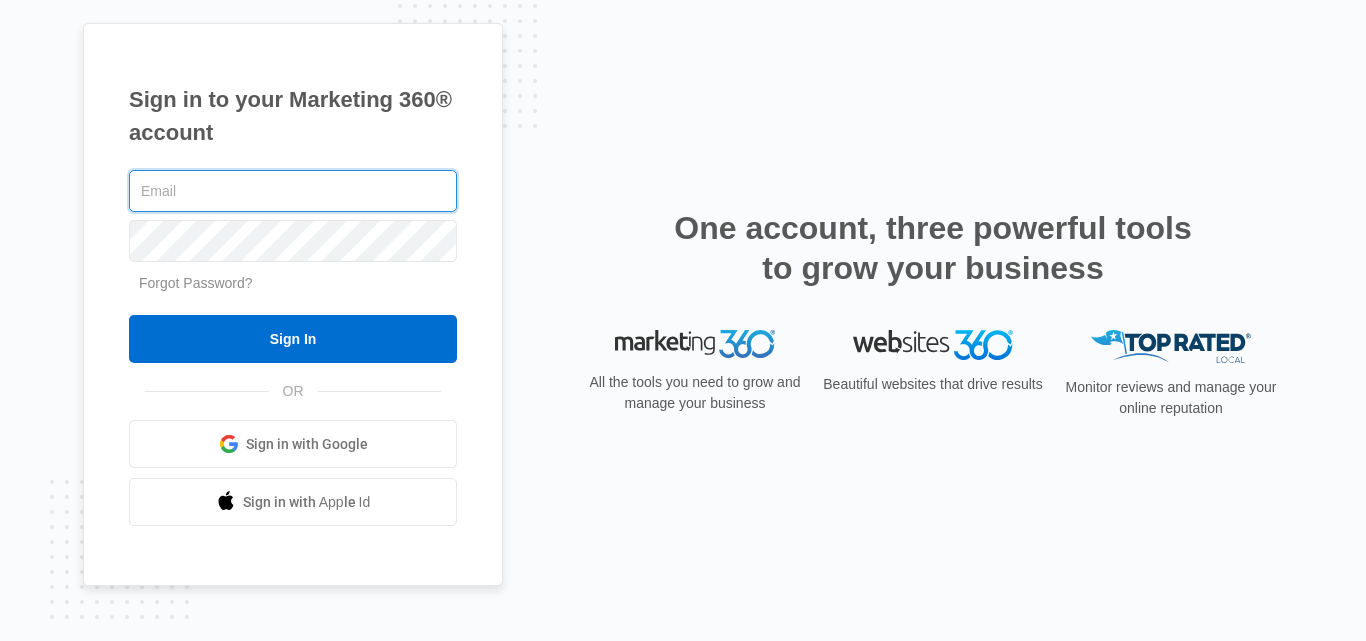 scroll, scrollTop: 0, scrollLeft: 0, axis: both 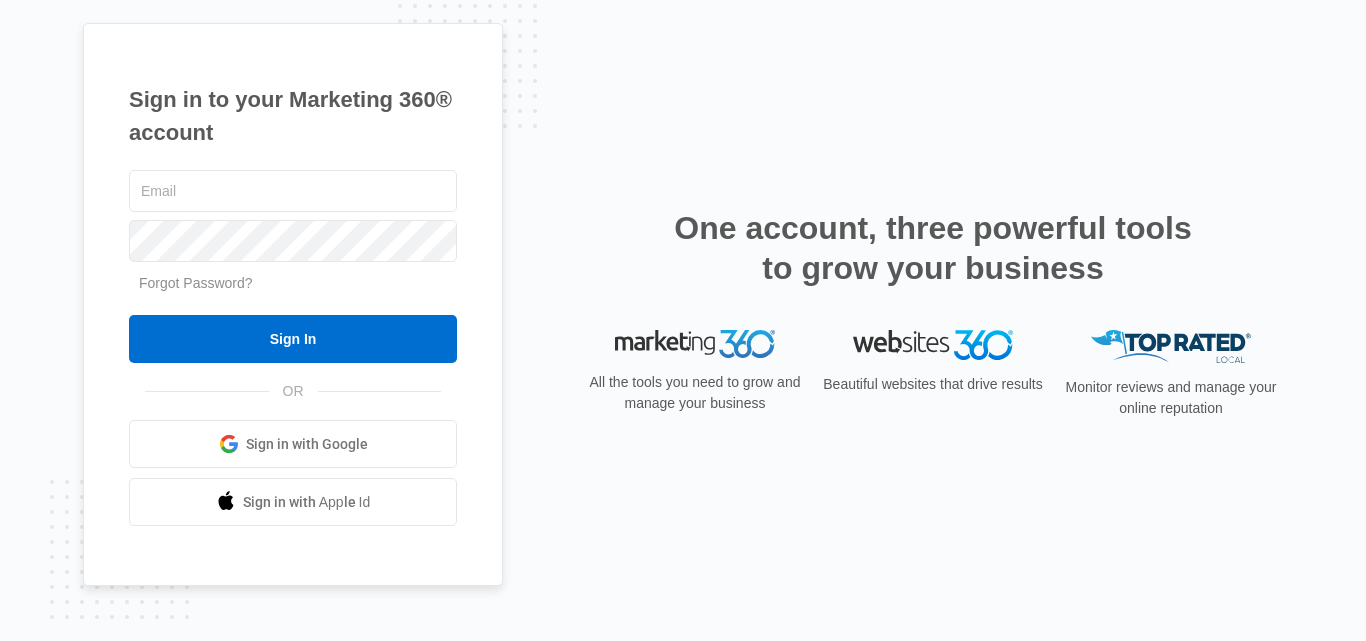 click on "Monitor reviews and manage your online reputation" at bounding box center [1171, 381] 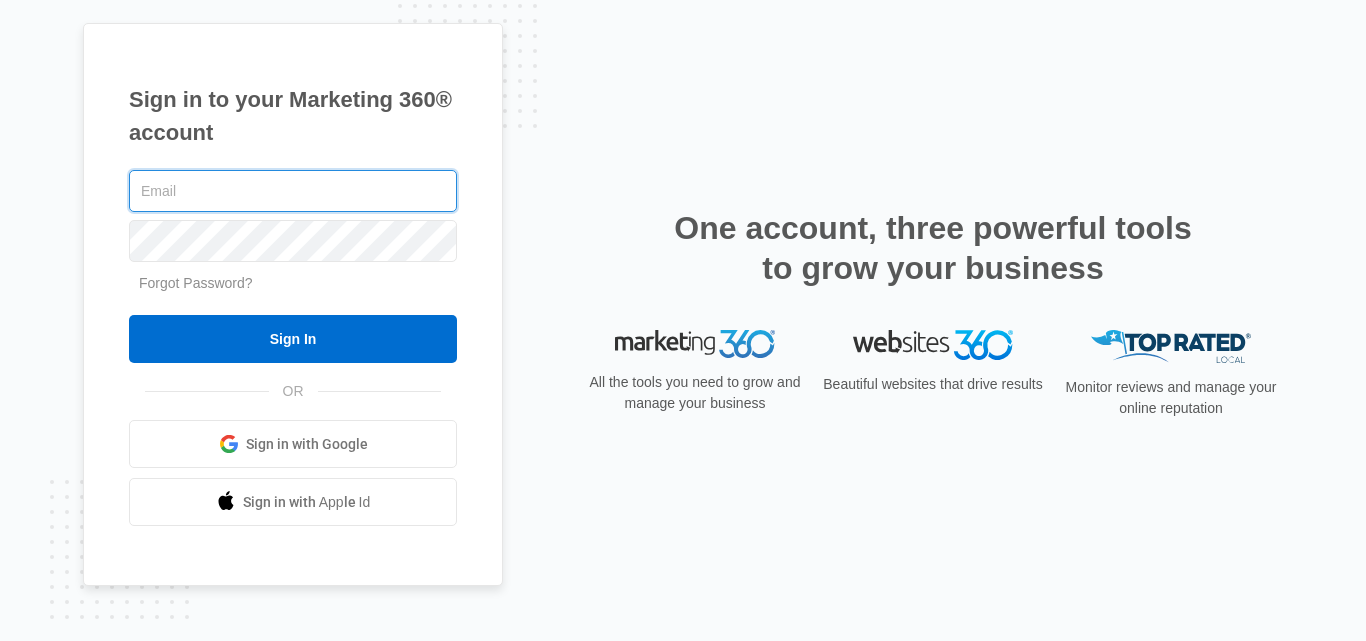 type on "cedarrapidsphc" 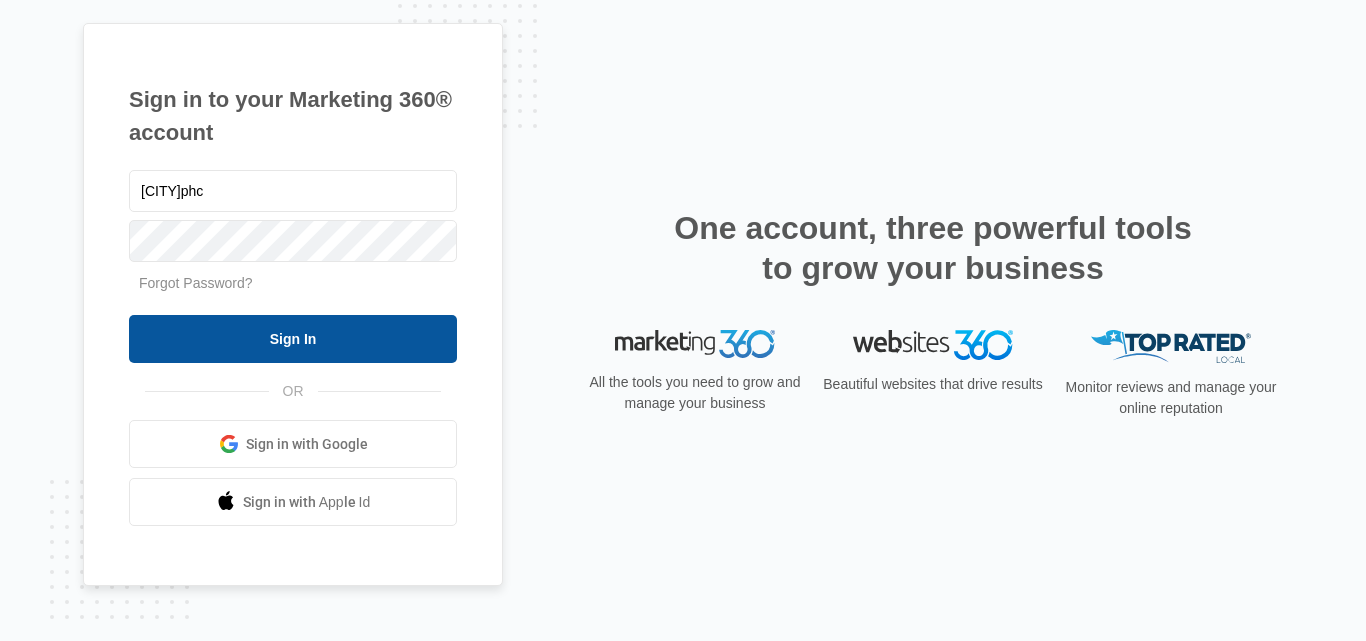 click on "Sign In" at bounding box center (293, 339) 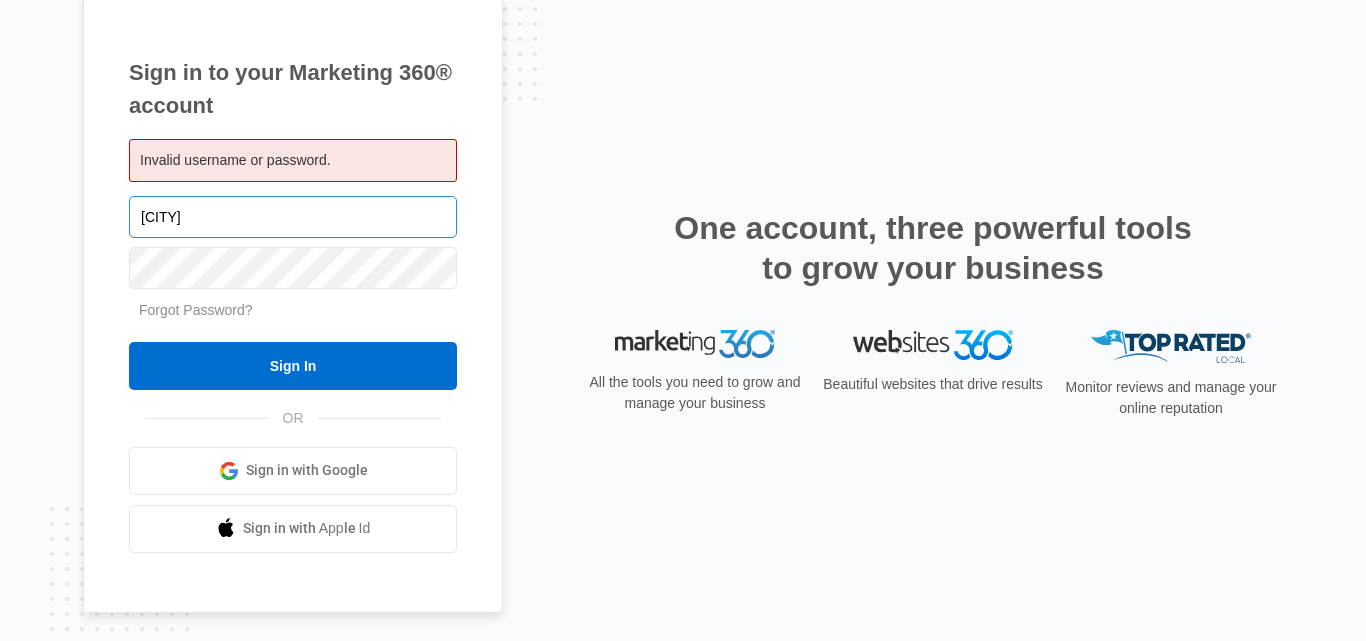 scroll, scrollTop: 0, scrollLeft: 0, axis: both 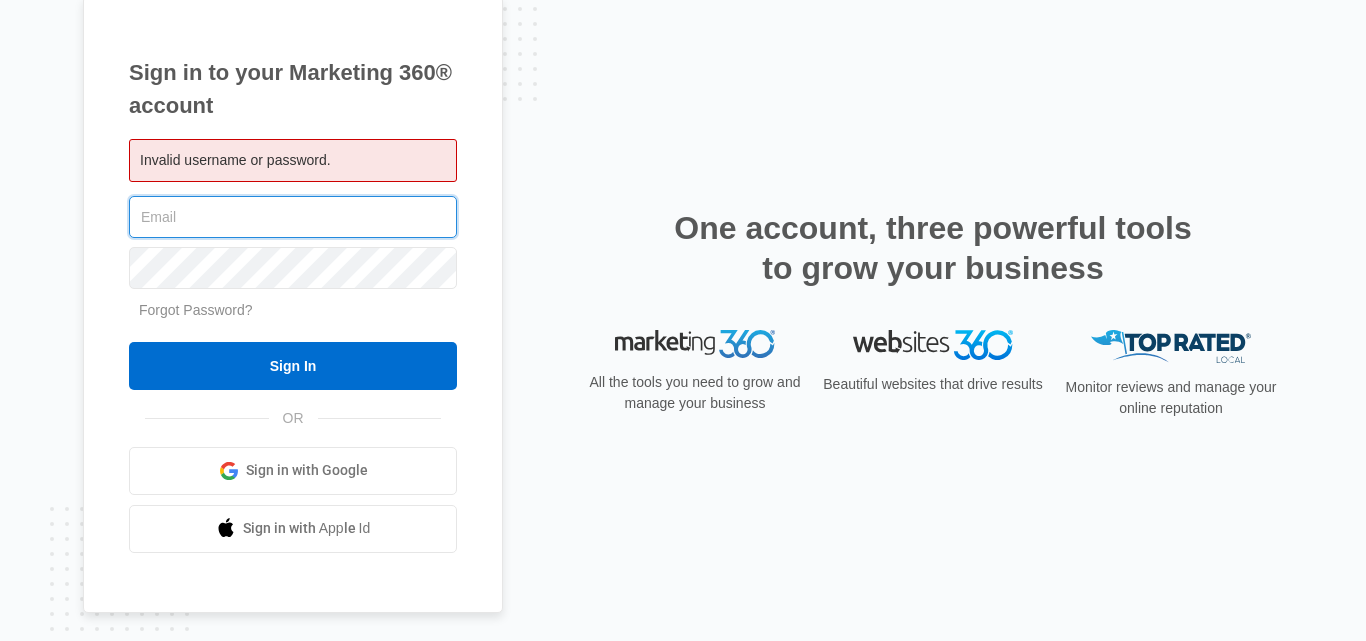 paste on "cedarrapidsphc@fjnseo.com" 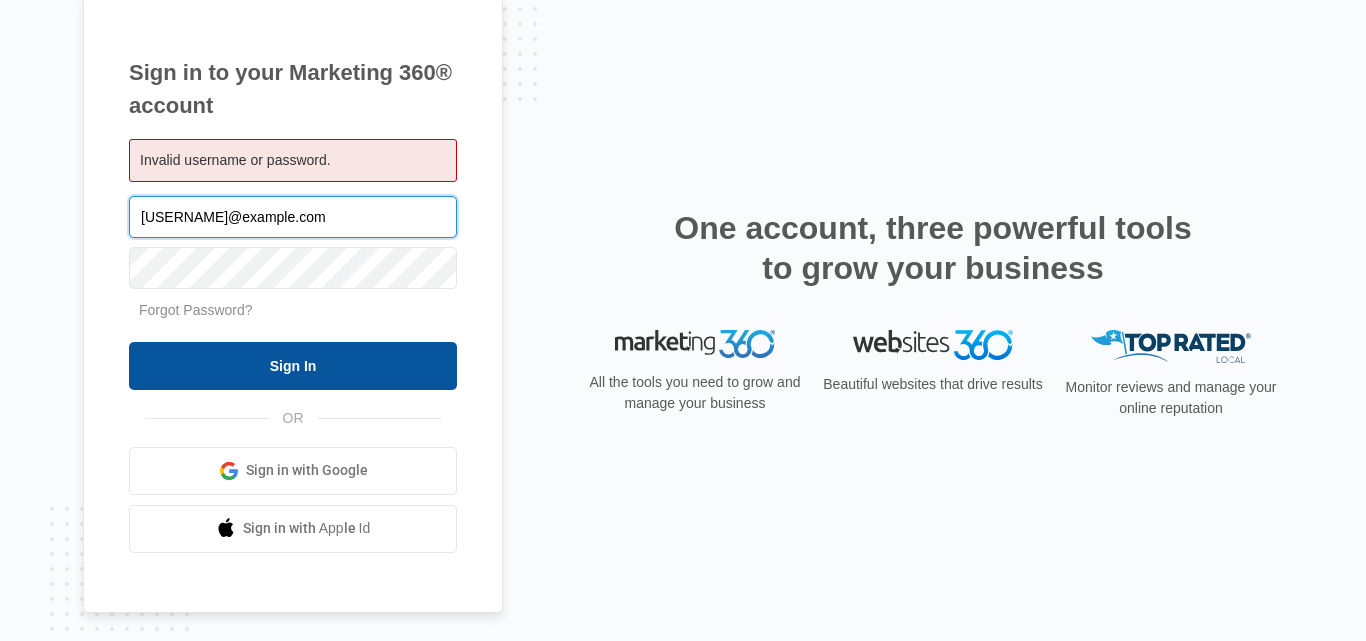 type on "cedarrapidsphc@fjnseo.com" 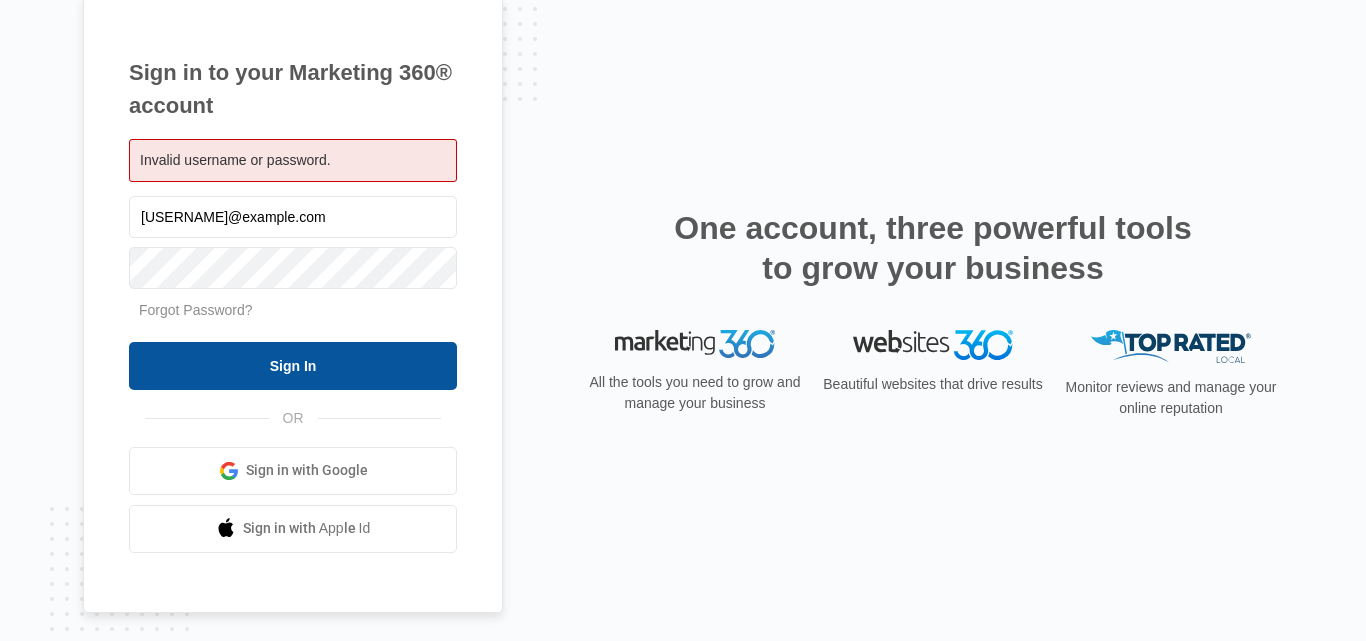 click on "Sign In" at bounding box center (293, 366) 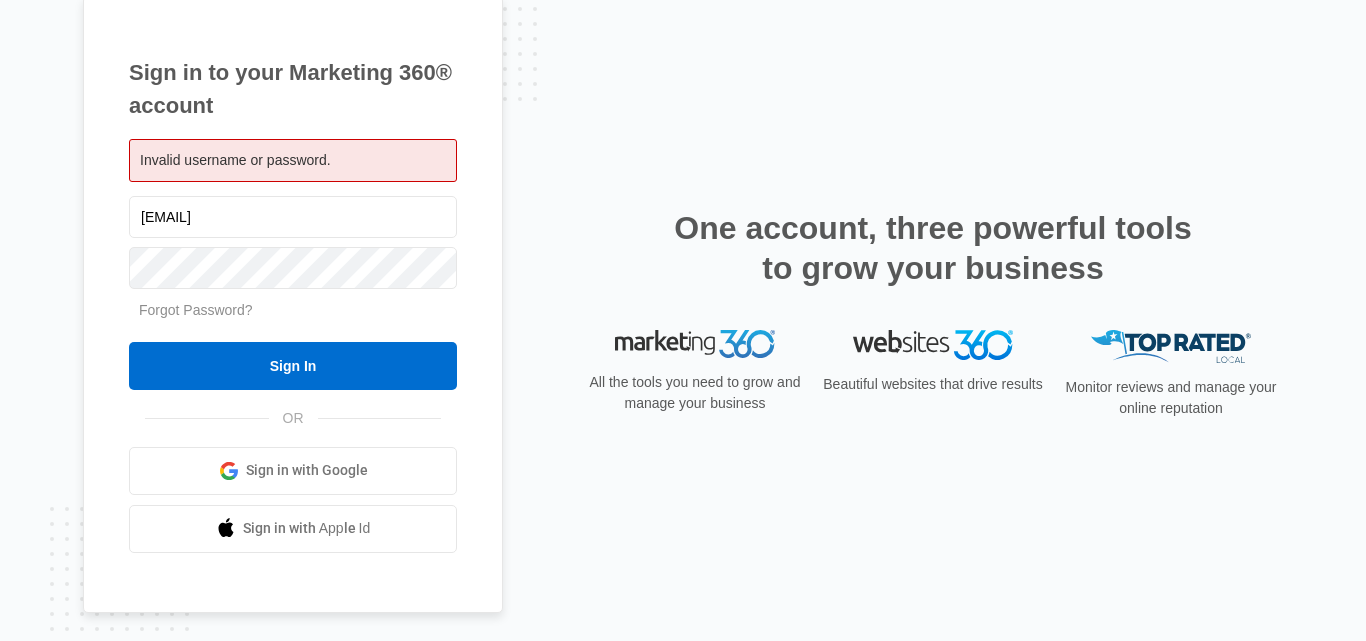 scroll, scrollTop: 0, scrollLeft: 0, axis: both 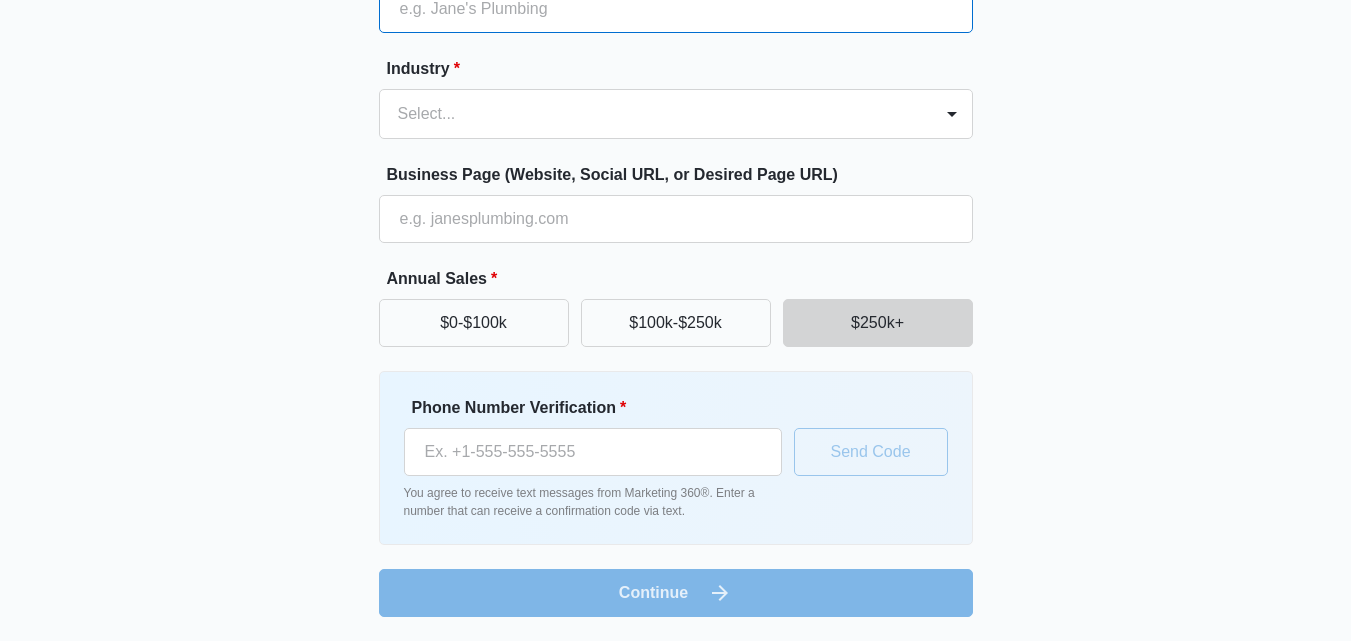 type on "Cedar Rapids Plumbing, Heating & Cooling" 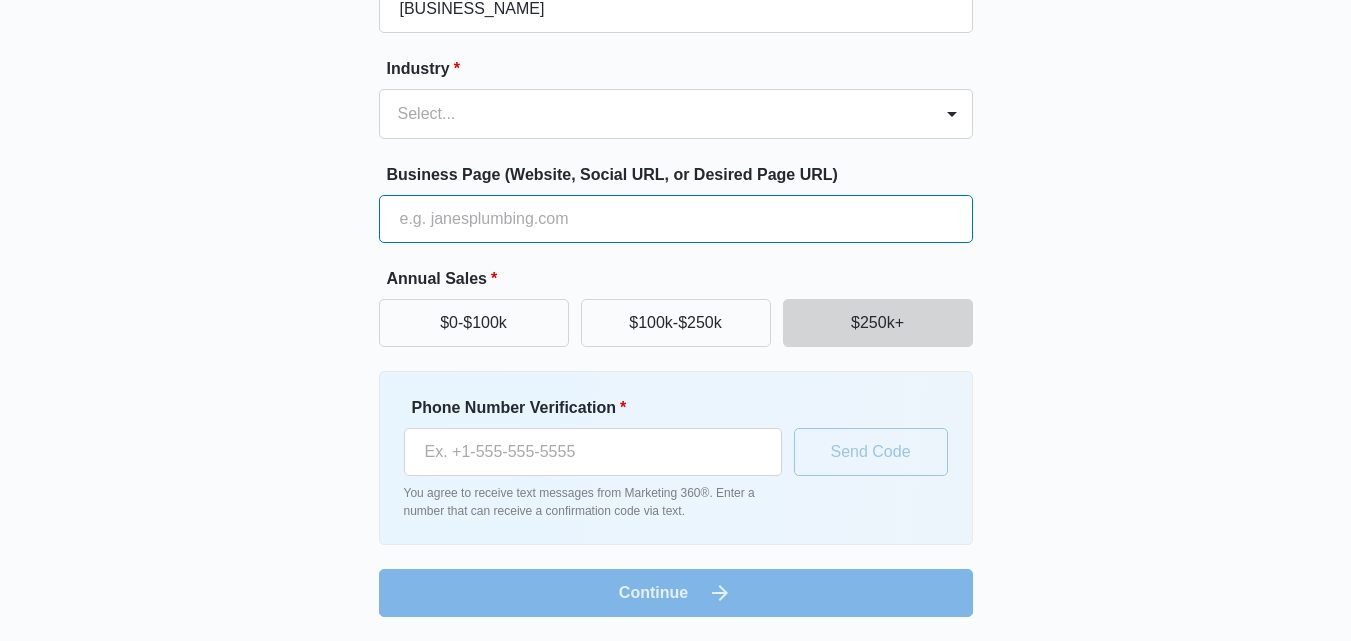 type on "https://cedarrapidsphc.com/" 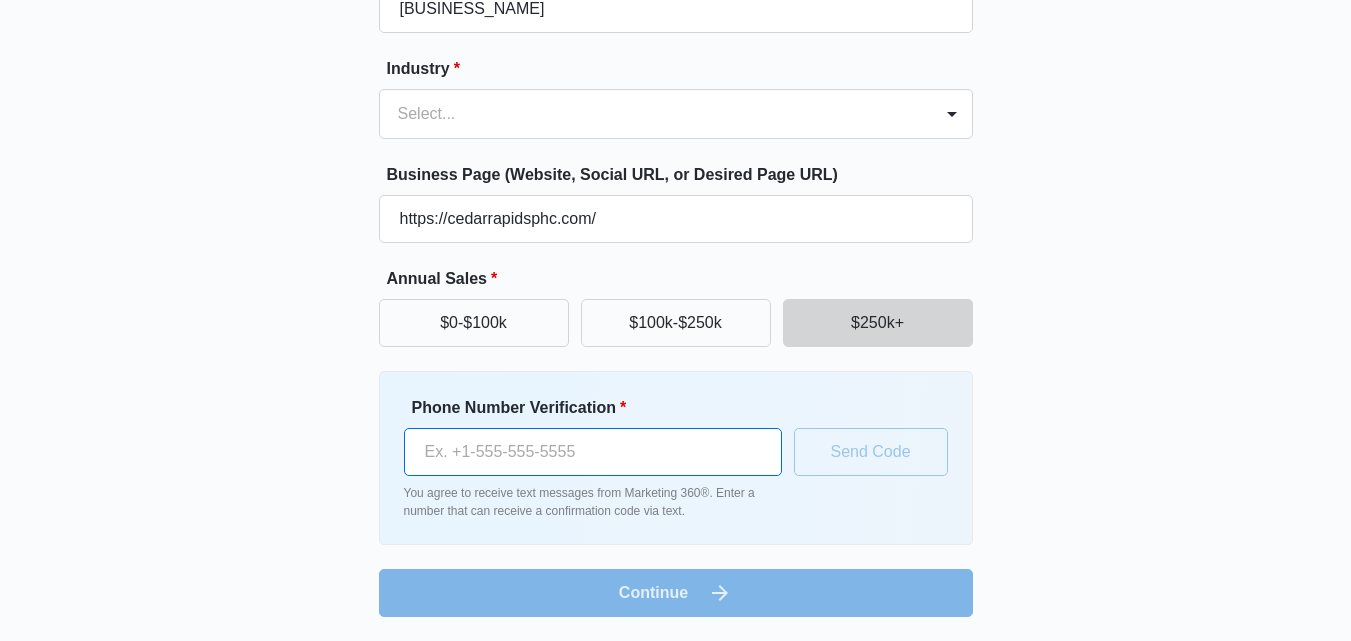 scroll, scrollTop: 240, scrollLeft: 0, axis: vertical 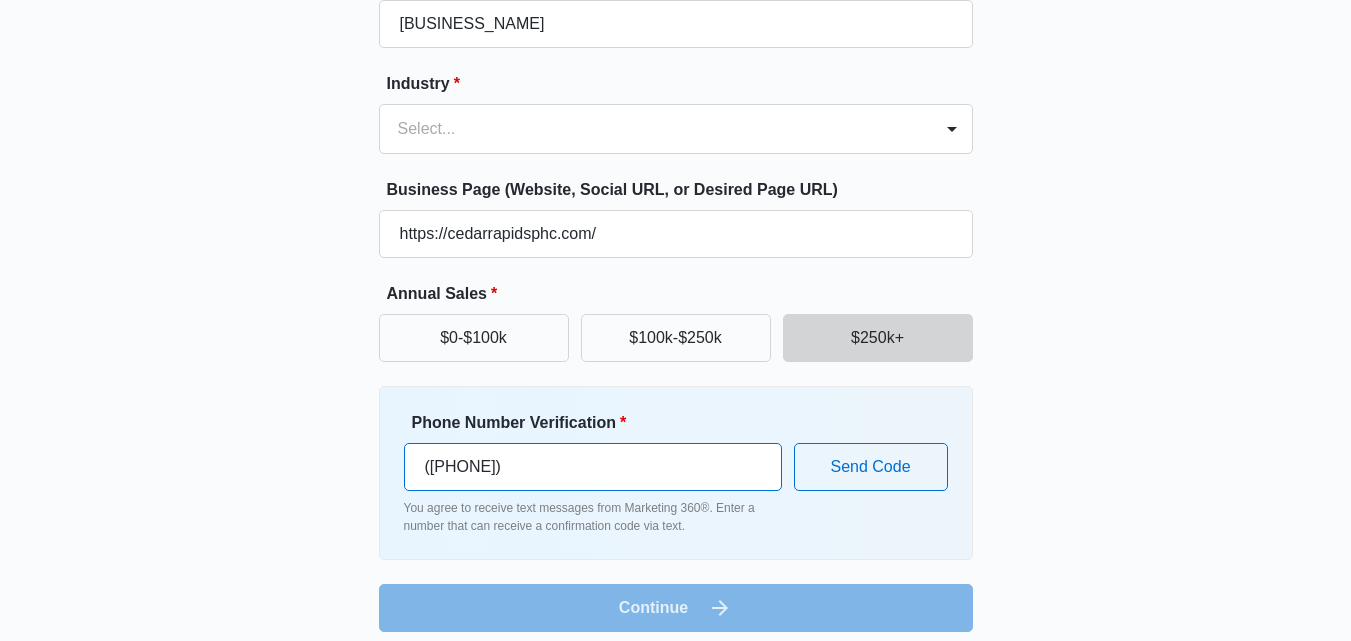 type on "[PHONE]" 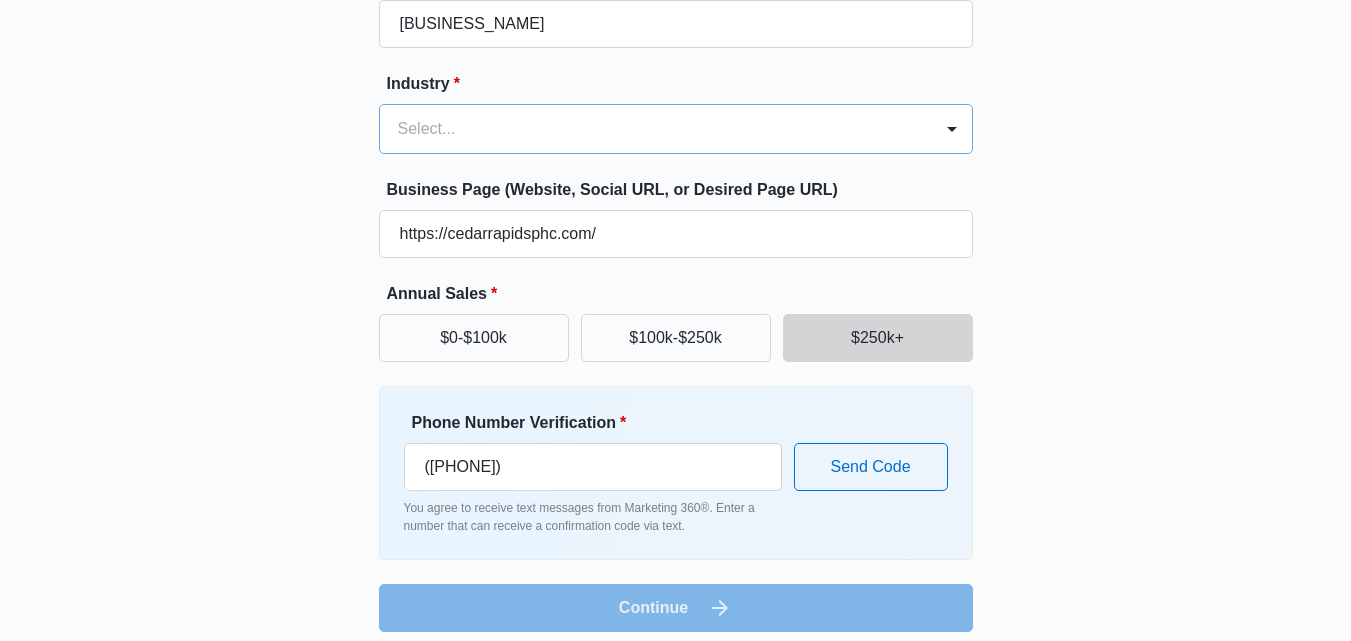 click at bounding box center [652, 129] 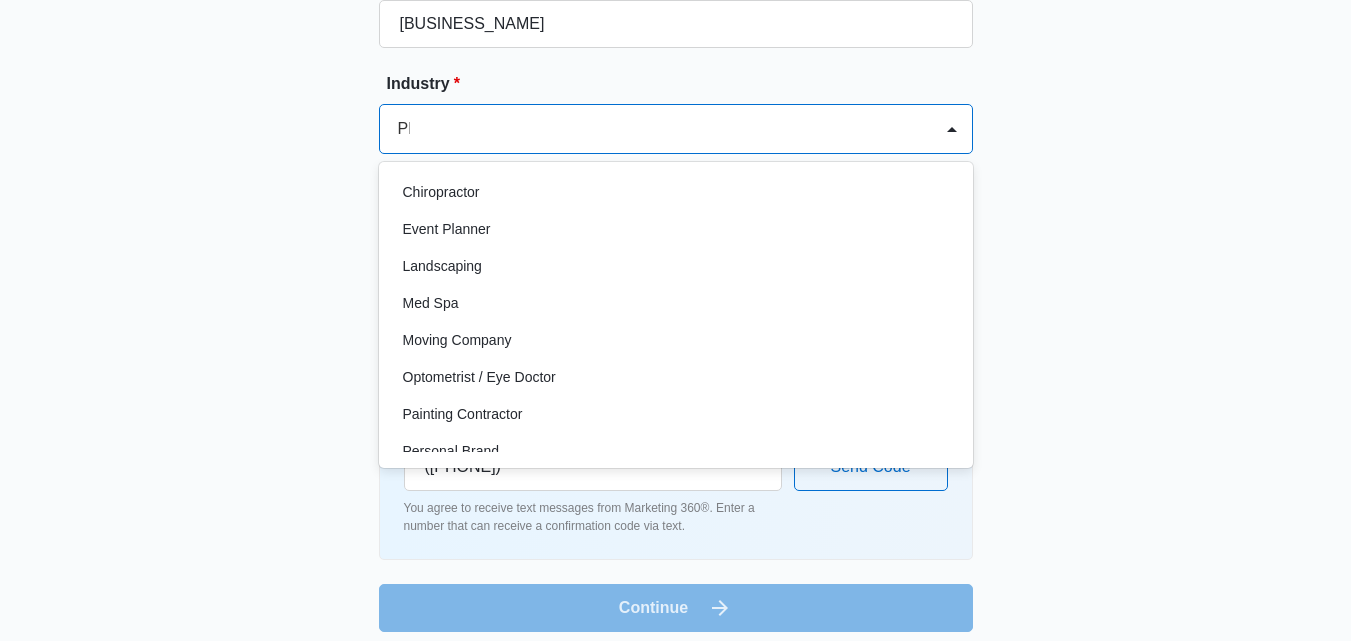 scroll, scrollTop: 0, scrollLeft: 0, axis: both 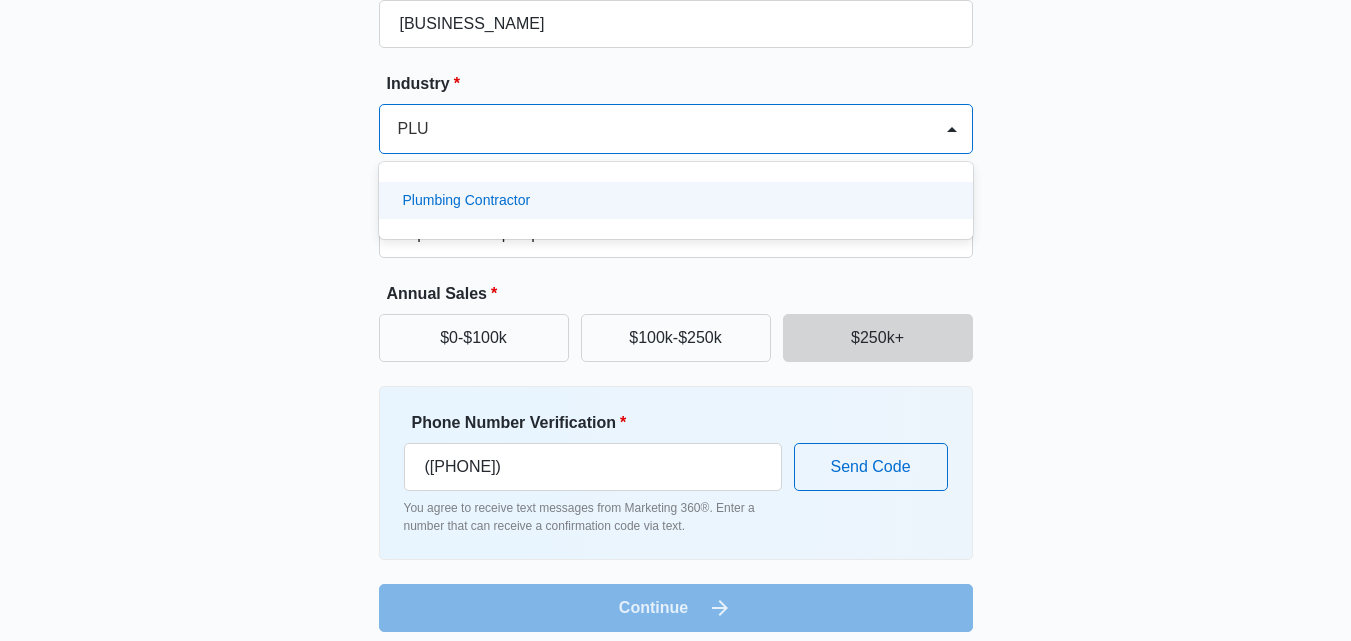 type on "PLUM" 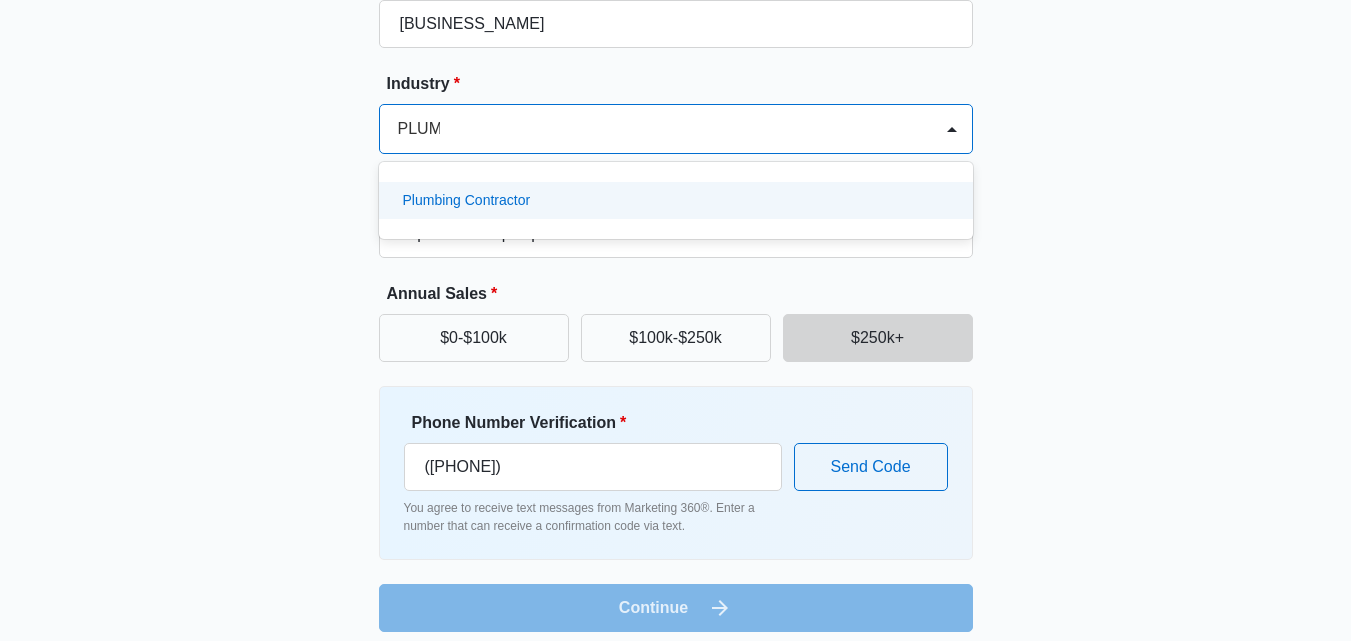 scroll, scrollTop: 0, scrollLeft: 1, axis: horizontal 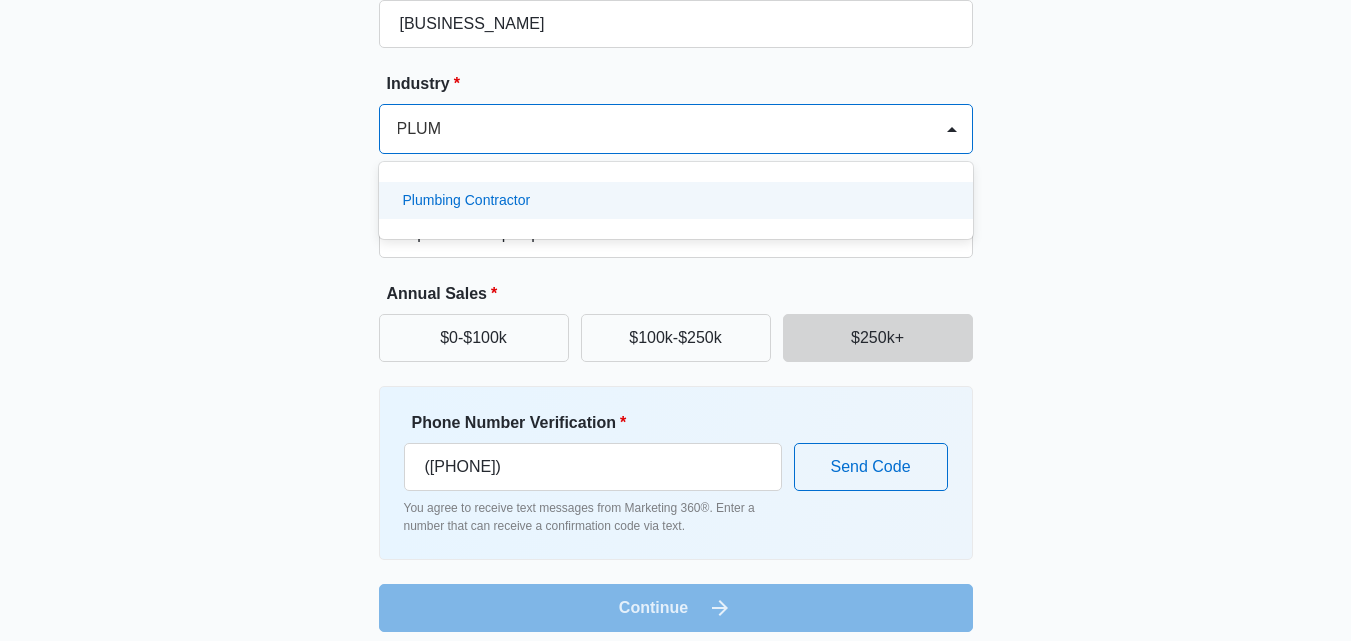 click on "Plumbing Contractor" at bounding box center (467, 200) 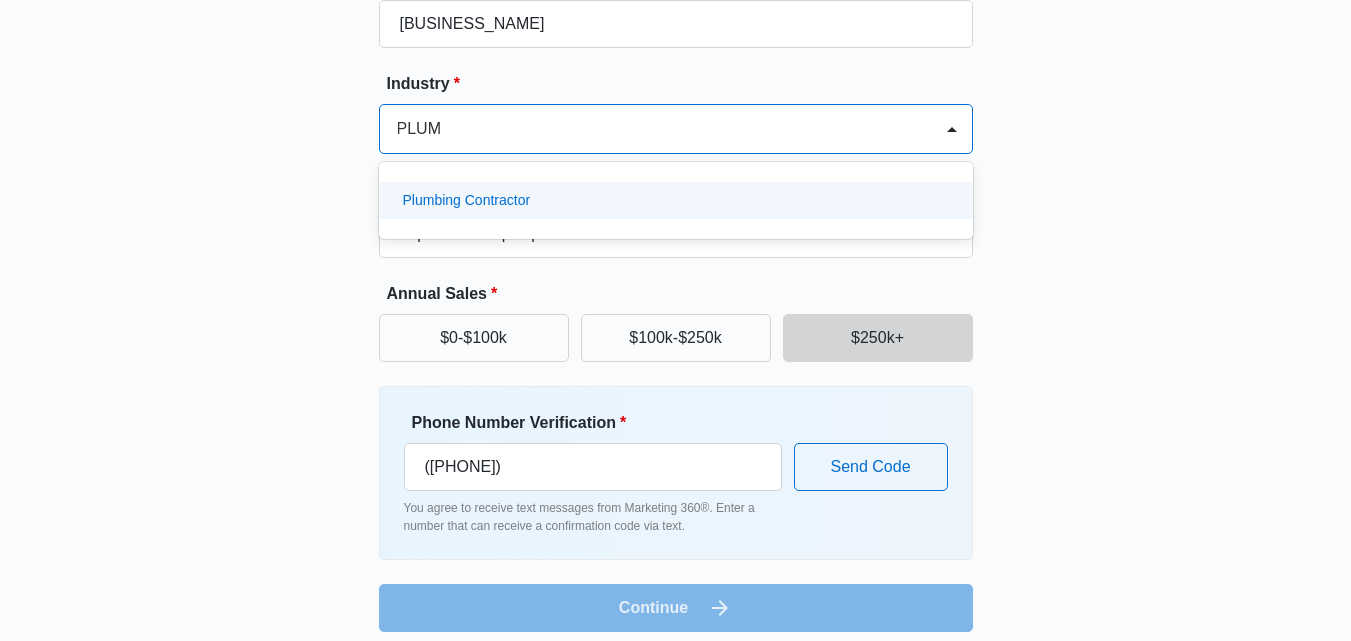 type 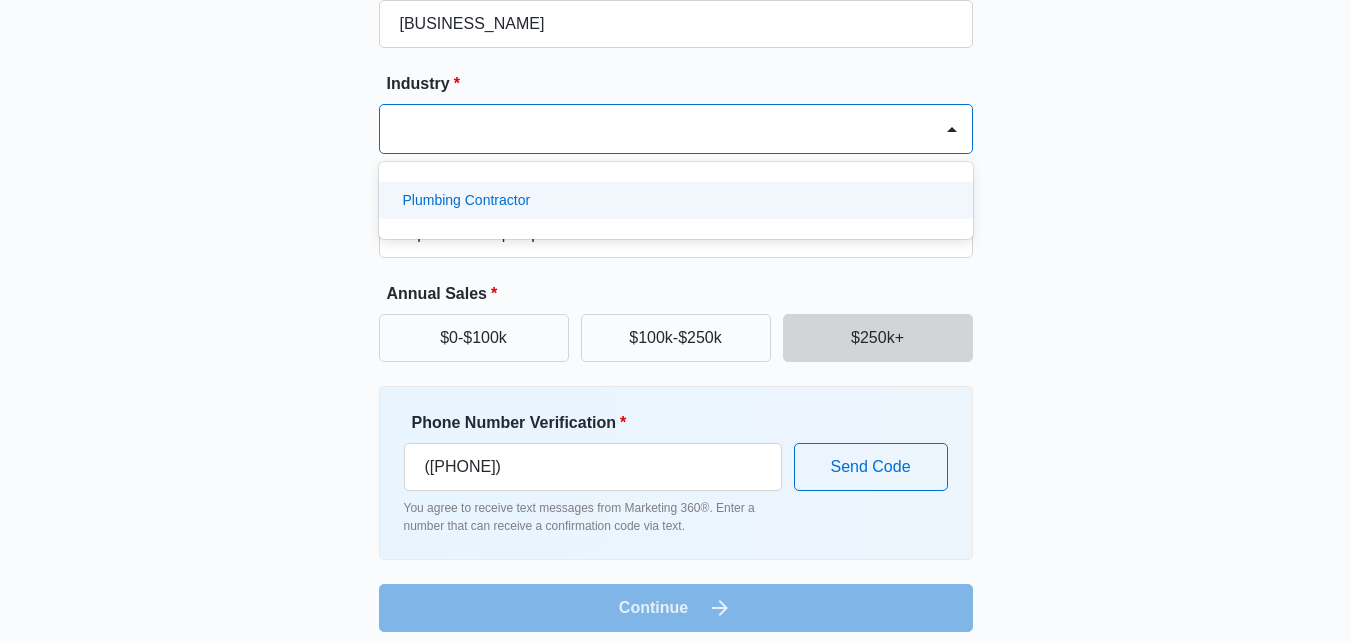 scroll, scrollTop: 0, scrollLeft: 0, axis: both 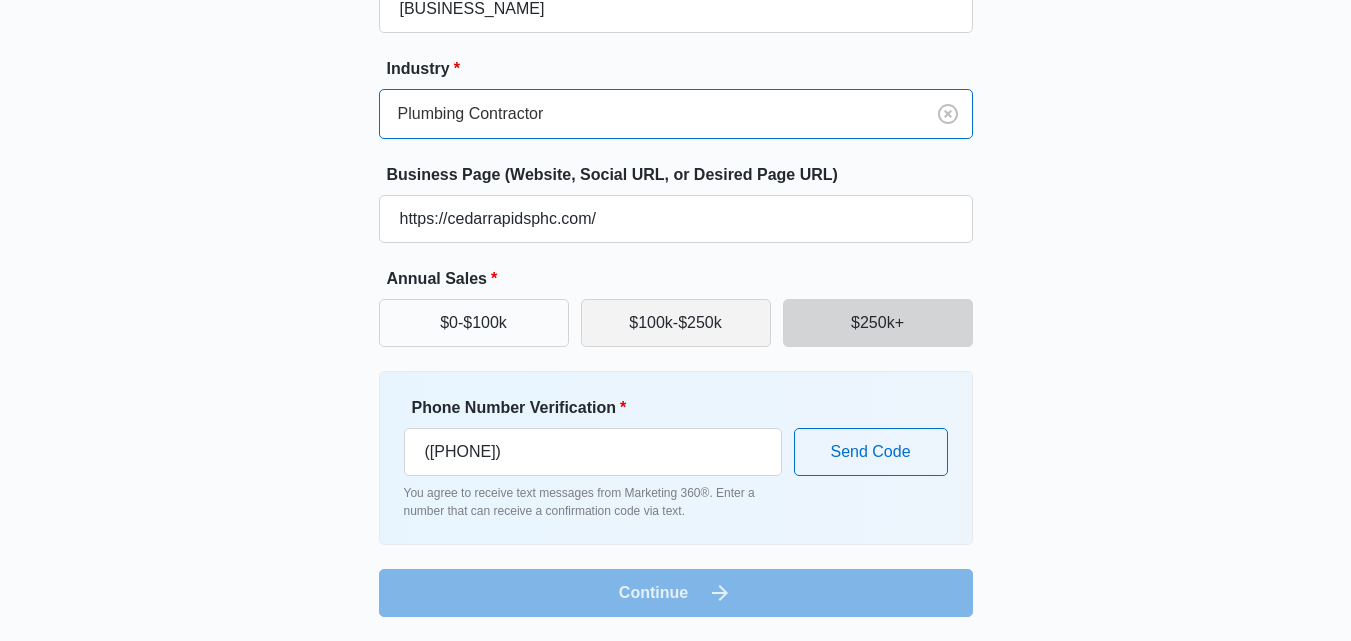 click on "$100k-$250k" at bounding box center (676, 323) 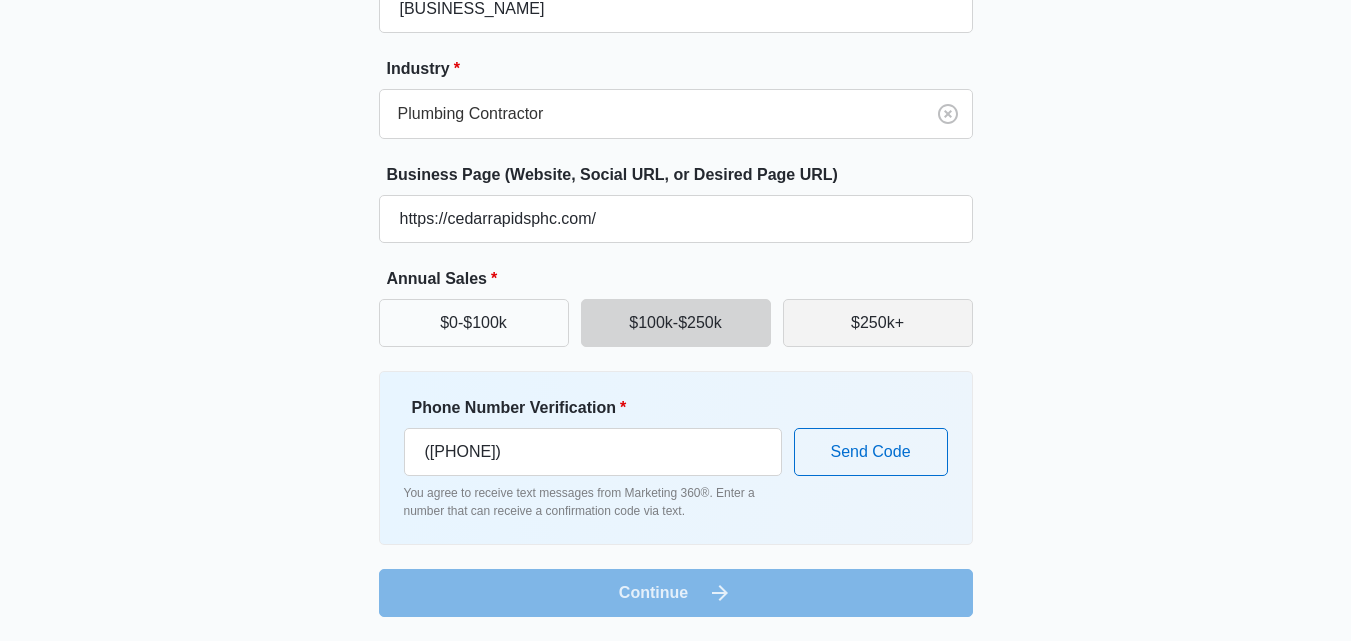 click on "$250k+" at bounding box center [878, 323] 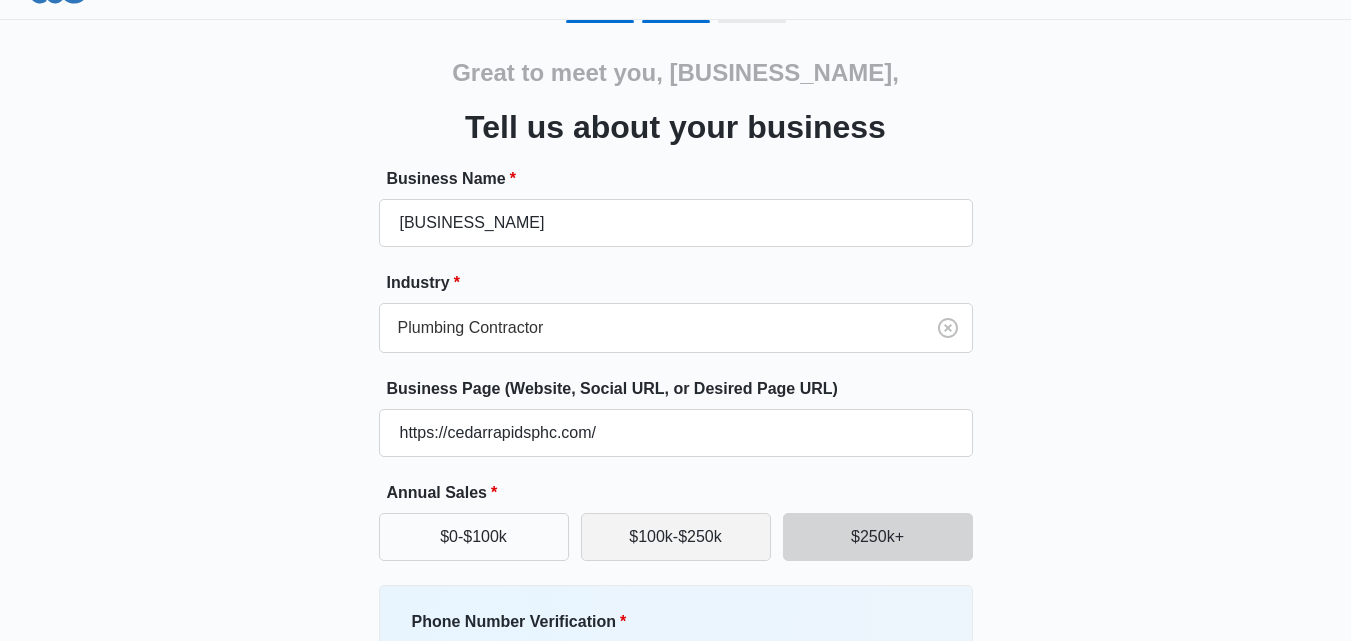 scroll, scrollTop: 0, scrollLeft: 0, axis: both 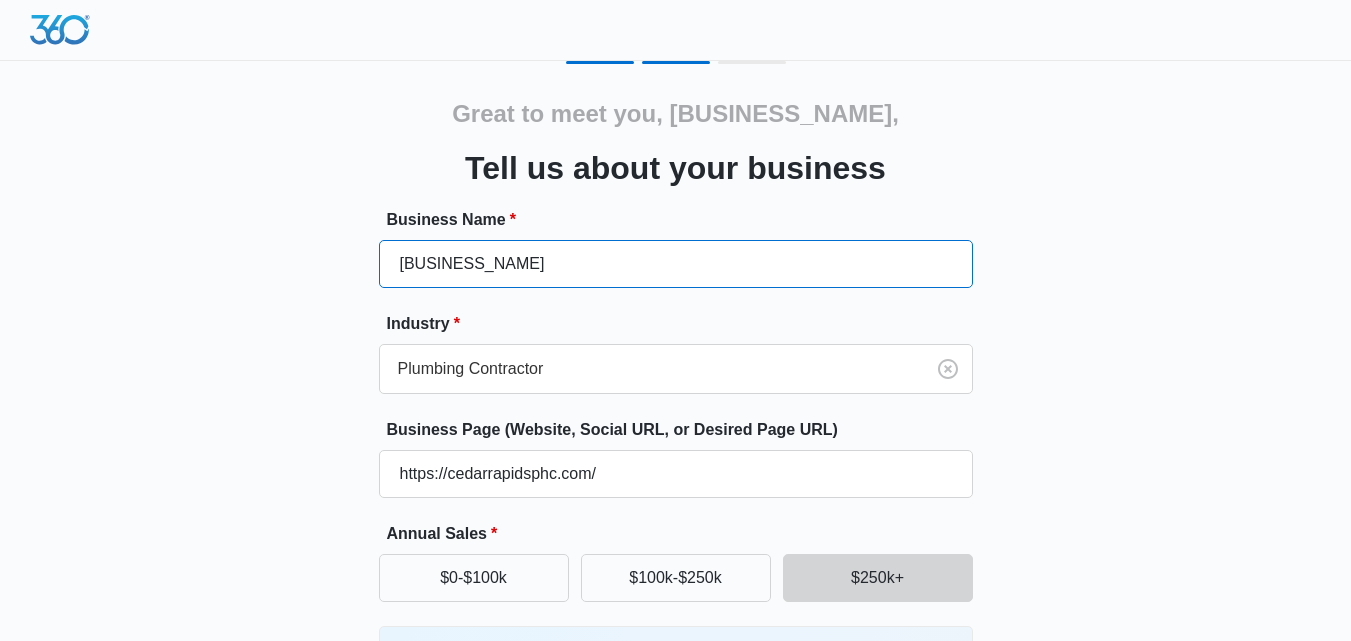 click on "Cedar Rapids Plumbing, Heating & Cooling" at bounding box center (676, 264) 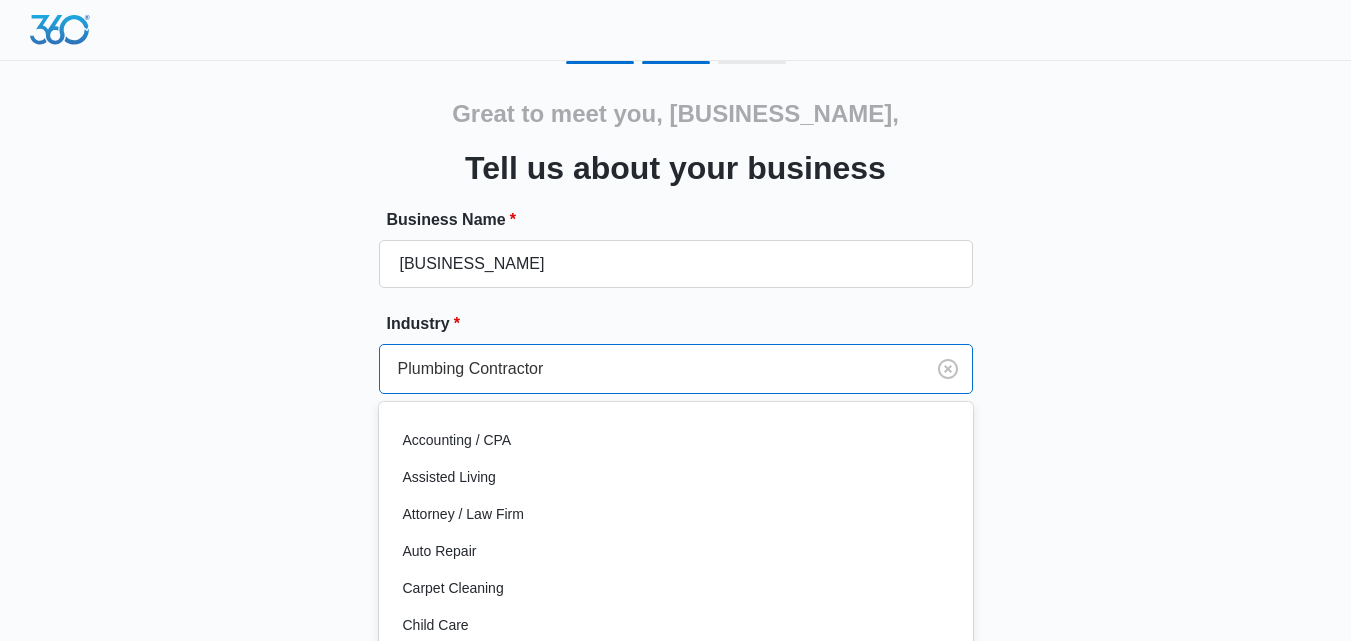 click on "49 results available. Use Up and Down to choose options, press Enter to select the currently focused option, press Escape to exit the menu, press Tab to select the option and exit the menu. Plumbing Contractor Accounting / CPA Assisted Living Attorney / Law Firm Auto Repair Carpet Cleaning Child Care Child Care With Education Chiropractor Consultant Contractor Creative Dance Studio Dentist eCommerce Store Electrician Event Planner Financial Fitness / Trainer / Gym Flooring Contractor / Store Franchise Garage Door Contractor Higher Education House Cleaning HVAC Contractor Insurance Landscaping Lawn Care Marketing Agency Med Spa Medical Moving Company Optometrist / Eye Doctor Other Painting Contractor Personal Brand Pest Control Plumbing Contractor Preschools Real Estate Restaurant / Bar Retail Store Roofing Salon / Barber Shop Self Storage Center Spa Therapist Tree Service Venue / Events Veterinarian" at bounding box center (676, 369) 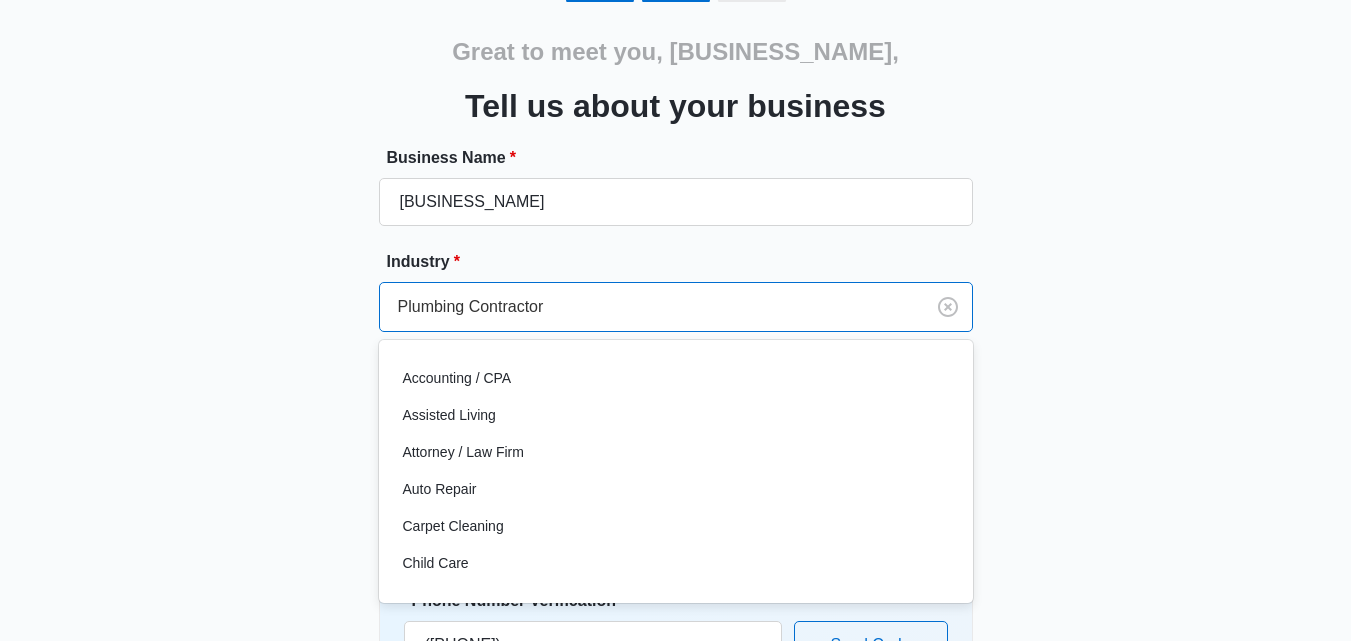 scroll, scrollTop: 1115, scrollLeft: 0, axis: vertical 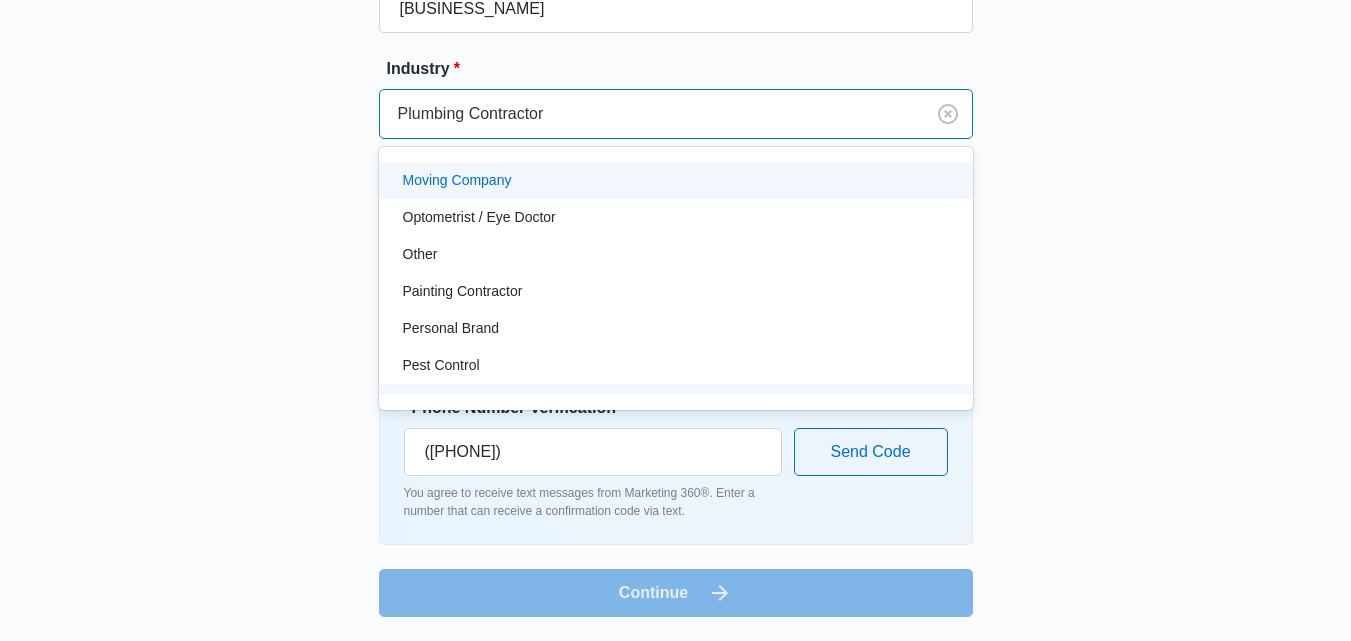 click on "Great to meet you, Cedar Rapids Plumbing, Tell us about your business Business Name * Cedar Rapids Plumbing, Heating & Cooling Industry * 49 results available. Use Up and Down to choose options, press Enter to select the currently focused option, press Escape to exit the menu, press Tab to select the option and exit the menu. Plumbing Contractor Accounting / CPA Assisted Living Attorney / Law Firm Auto Repair Carpet Cleaning Child Care Child Care With Education Chiropractor Consultant Contractor Creative Dance Studio Dentist eCommerce Store Electrician Event Planner Financial Fitness / Trainer / Gym Flooring Contractor / Store Franchise Garage Door Contractor Higher Education House Cleaning HVAC Contractor Insurance Landscaping Lawn Care Marketing Agency Med Spa Medical Moving Company Optometrist / Eye Doctor Other Painting Contractor Personal Brand Pest Control Plumbing Contractor Preschools Real Estate Restaurant / Bar Retail Store Roofing Salon / Barber Shop Self Storage Center Spa Therapist Tree Service *" at bounding box center (676, 211) 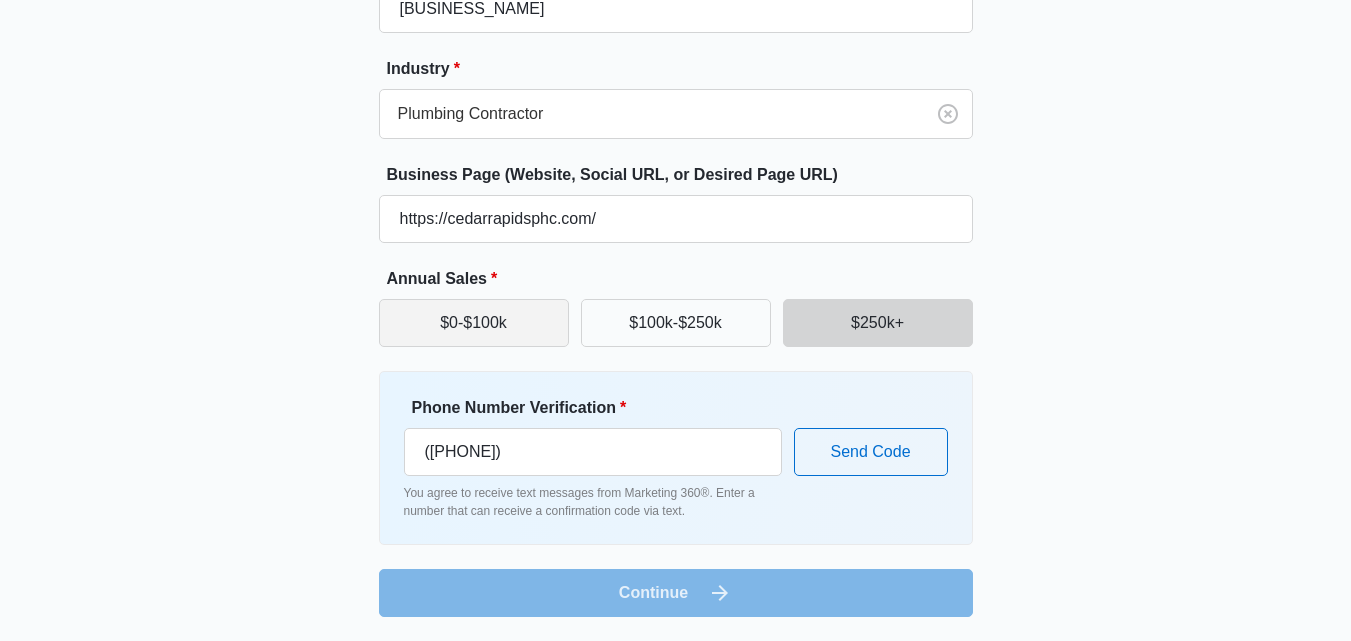 click on "$0-$100k" at bounding box center [474, 323] 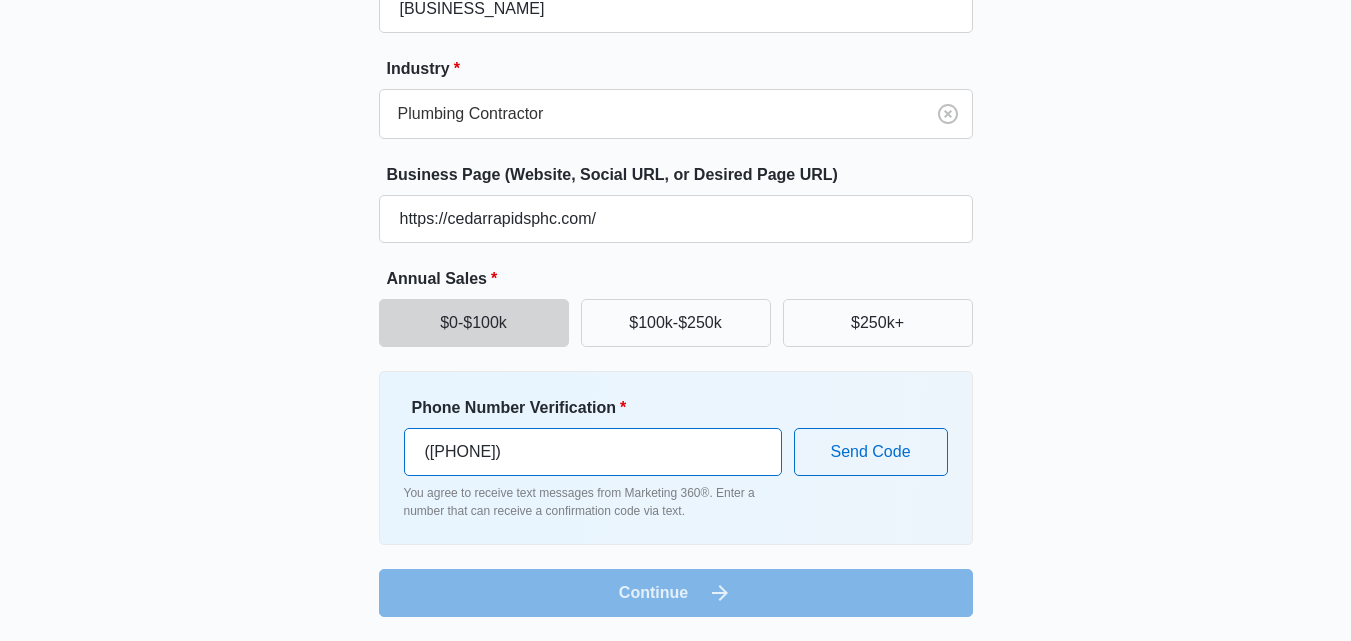 click on "(319) 899-4381" at bounding box center [593, 452] 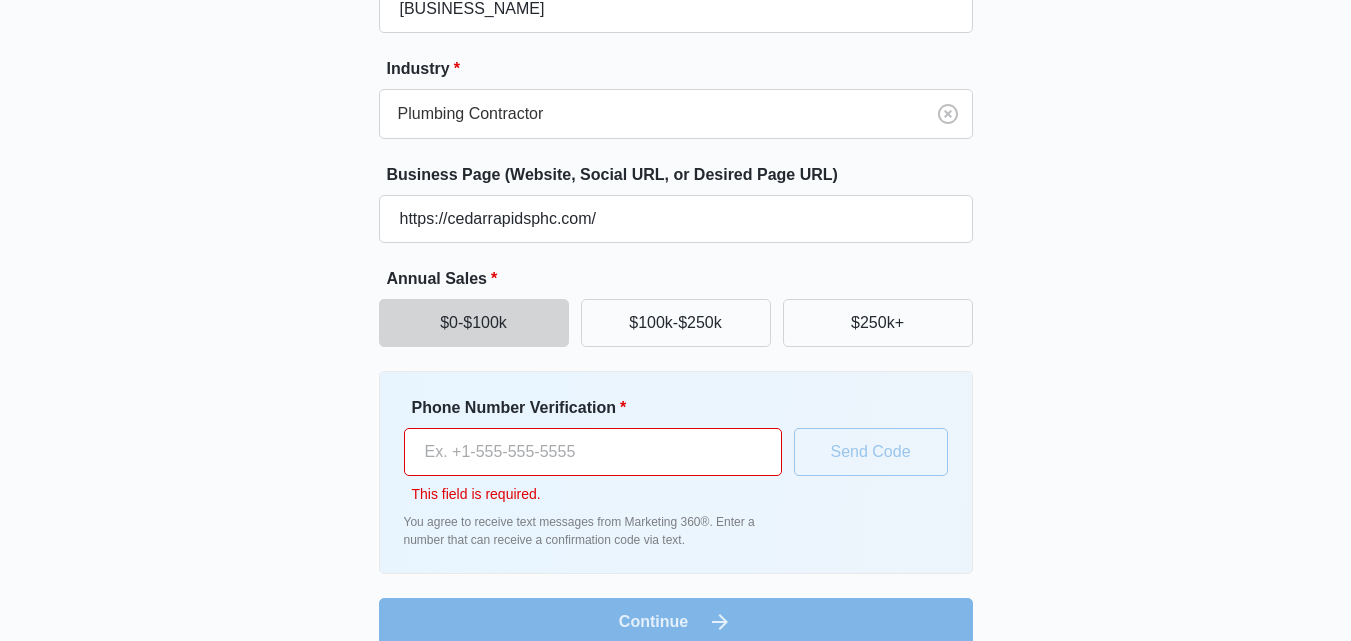 paste on "(319) 899-4381" 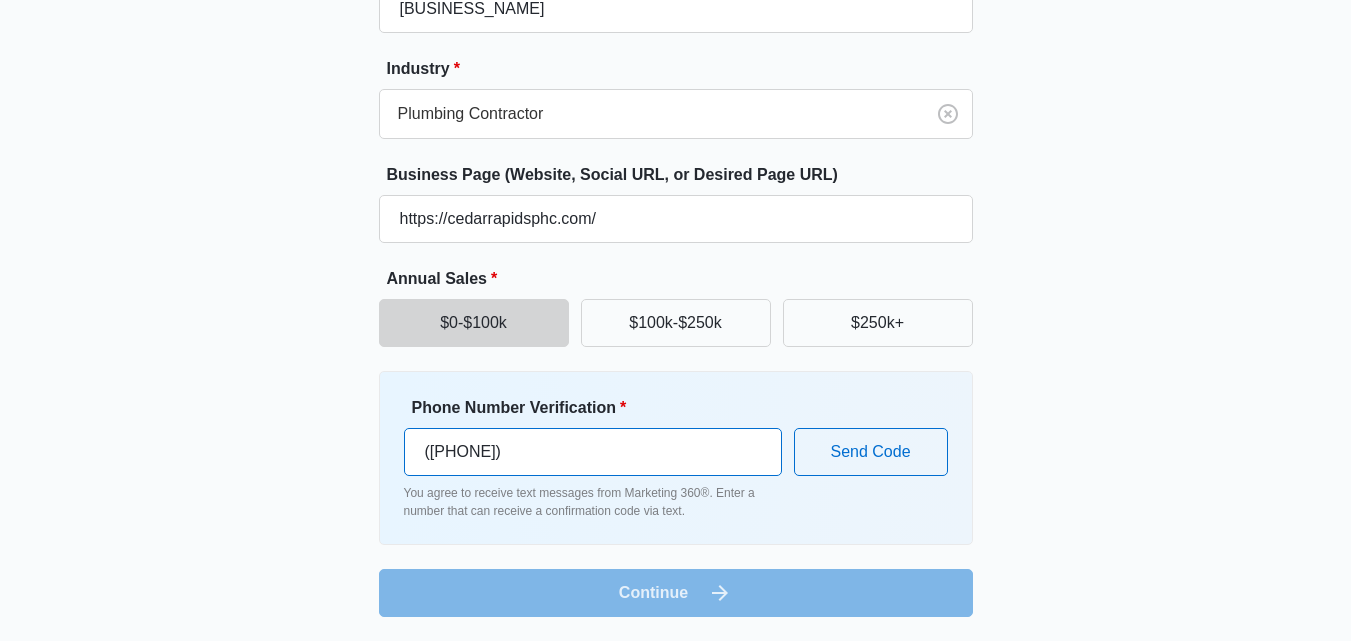 click on "(319) 899-4381" at bounding box center (593, 452) 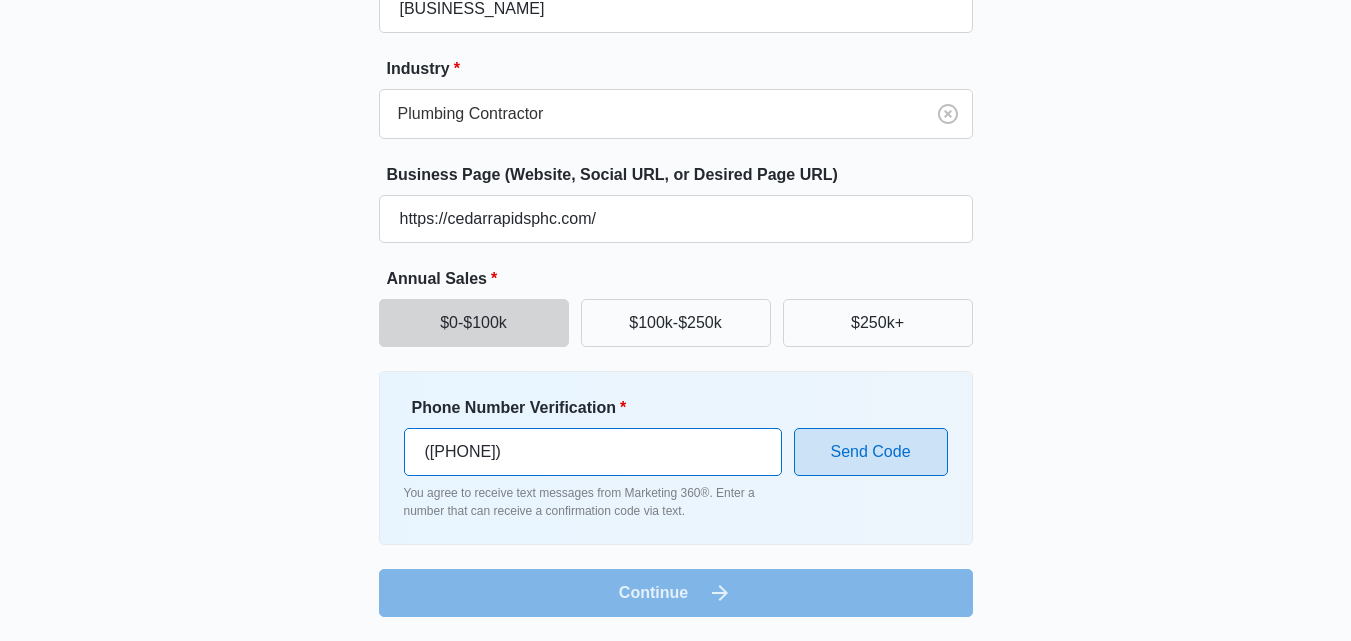 type on "([PHONE]) [PHONE]-[PHONE]" 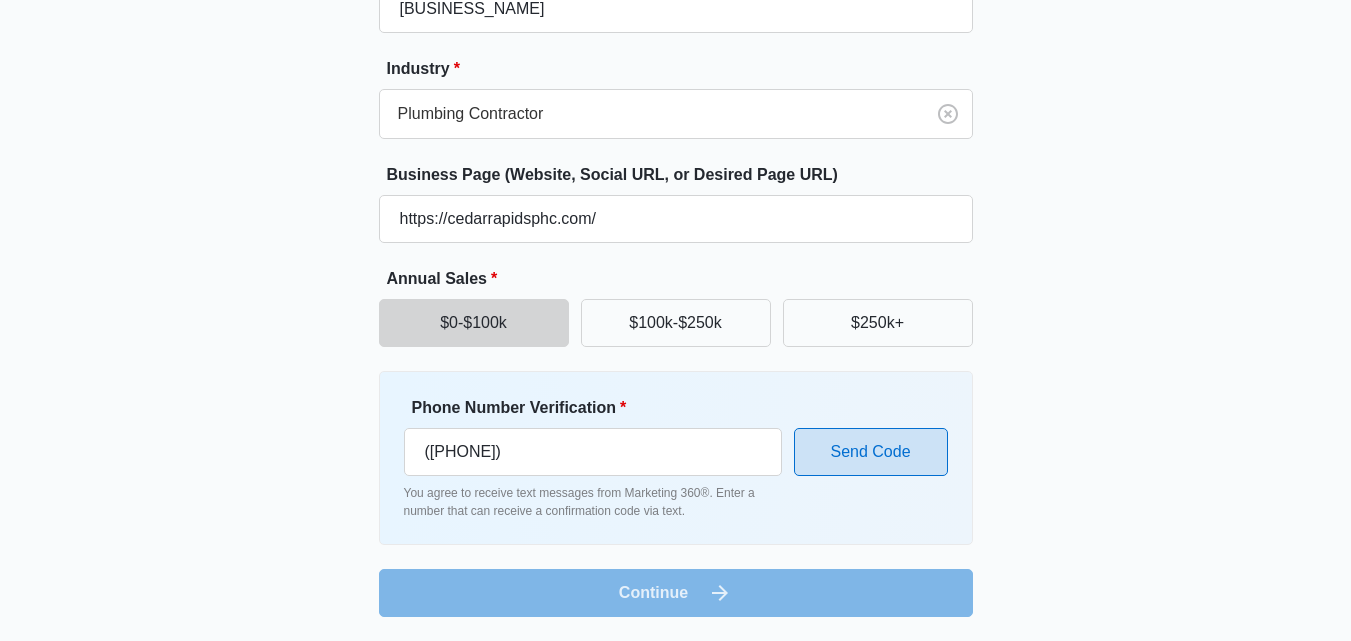 click on "Send Code" at bounding box center (871, 452) 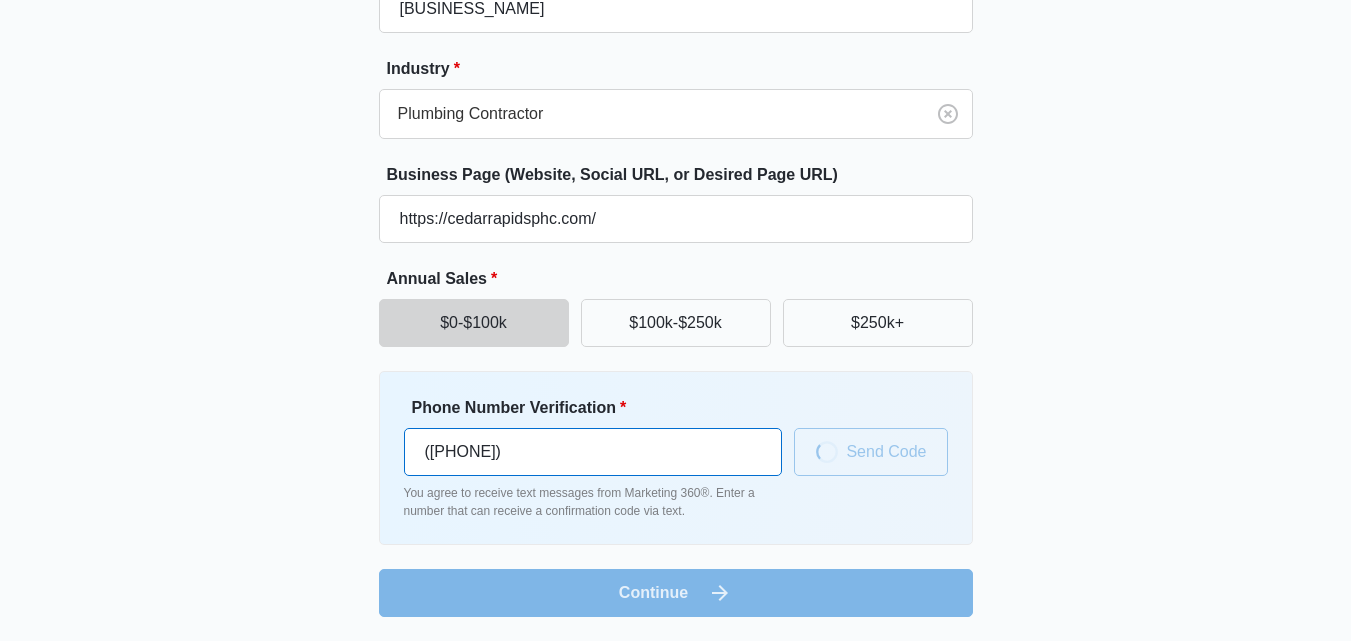 click on "([PHONE]) [PHONE]-[PHONE]" at bounding box center (593, 452) 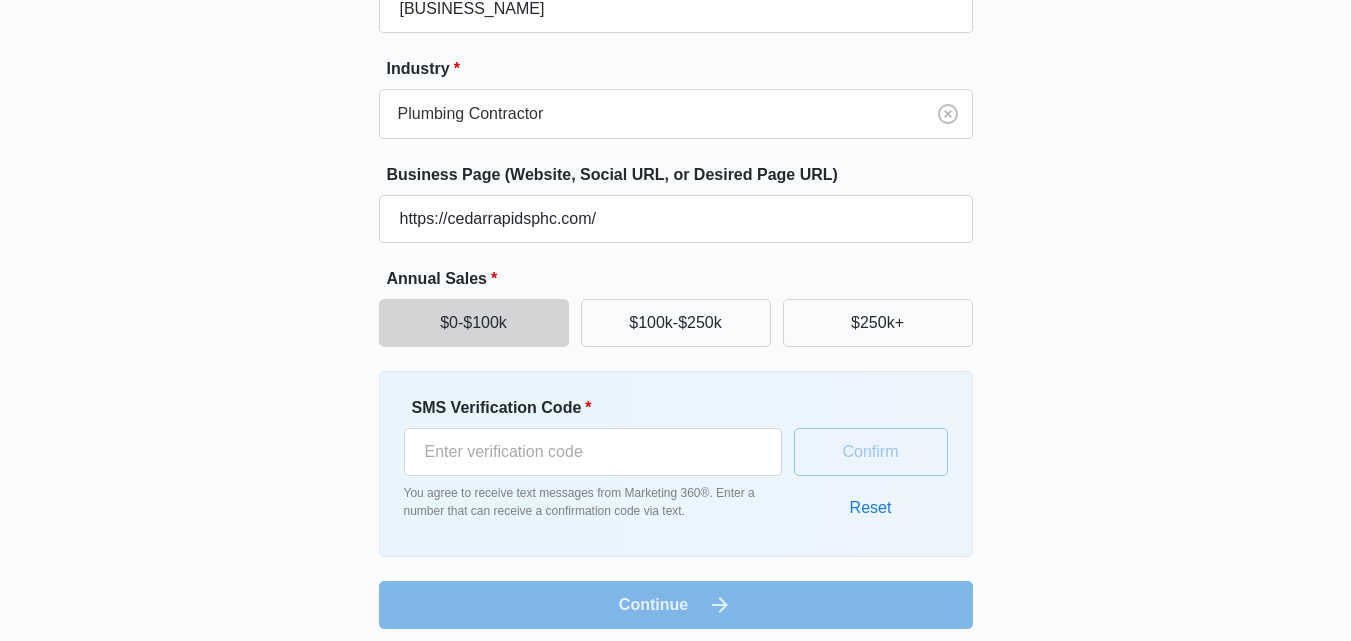 click on "Reset" at bounding box center (871, 508) 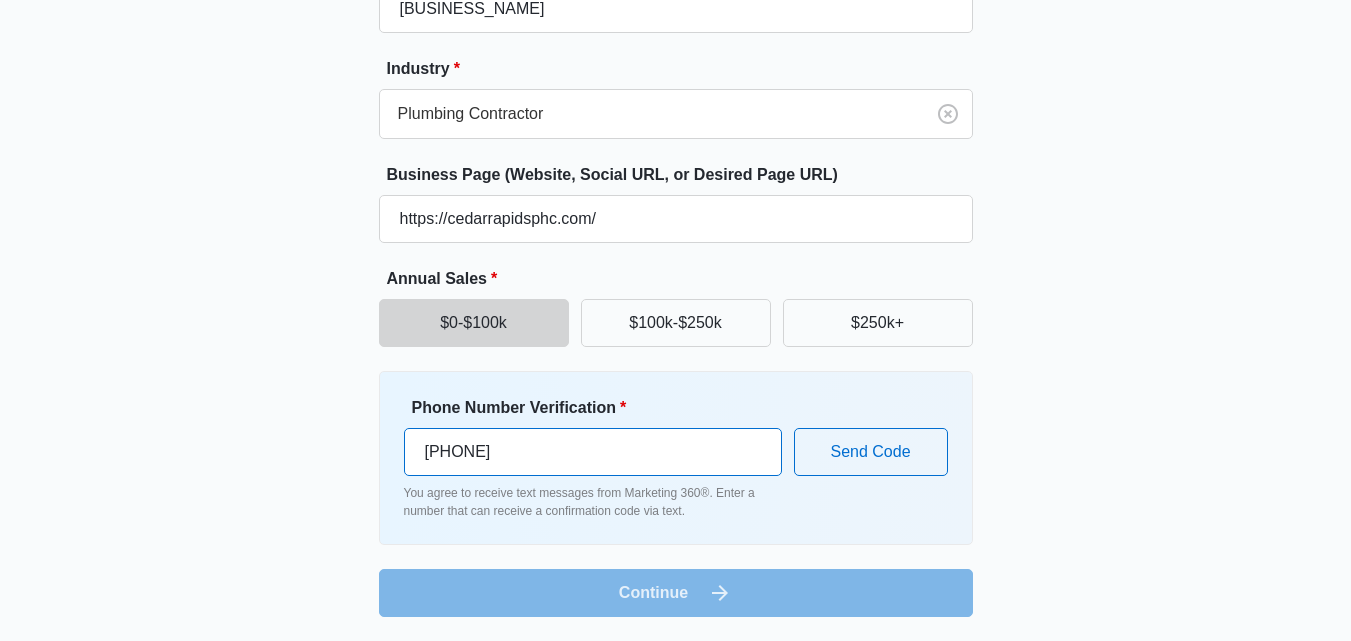 click on "+1 319 899 4381" at bounding box center (593, 452) 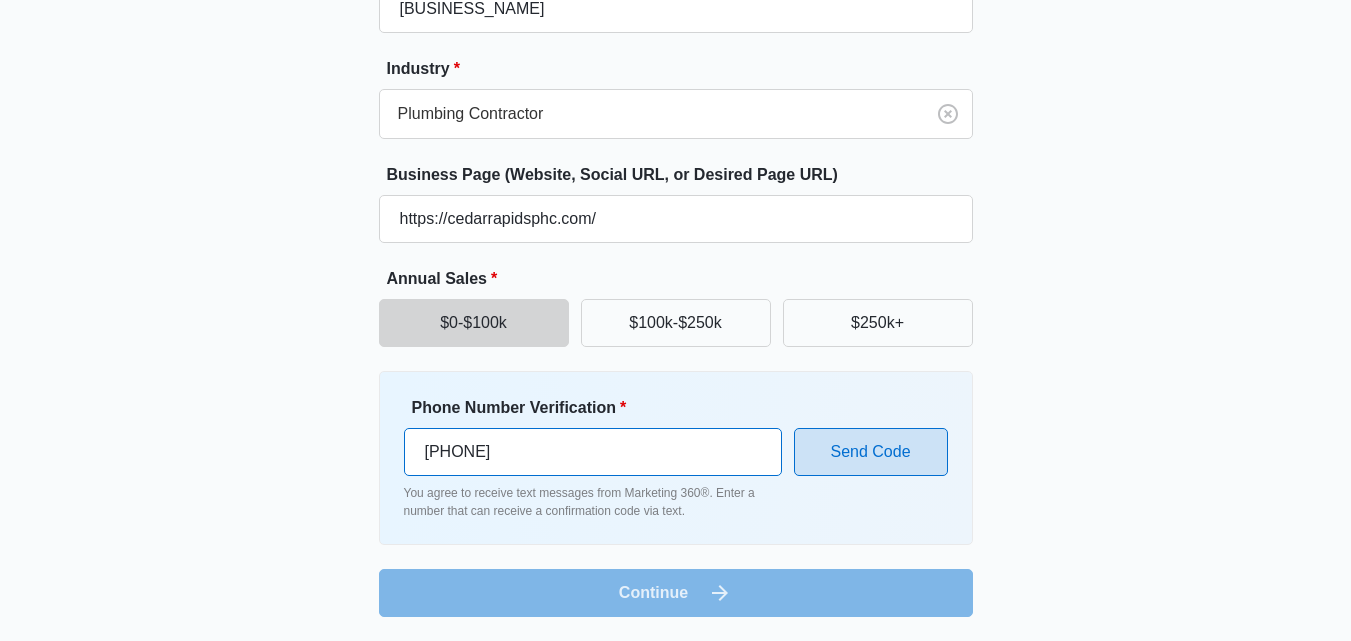 type on "1 (970) 742-4468" 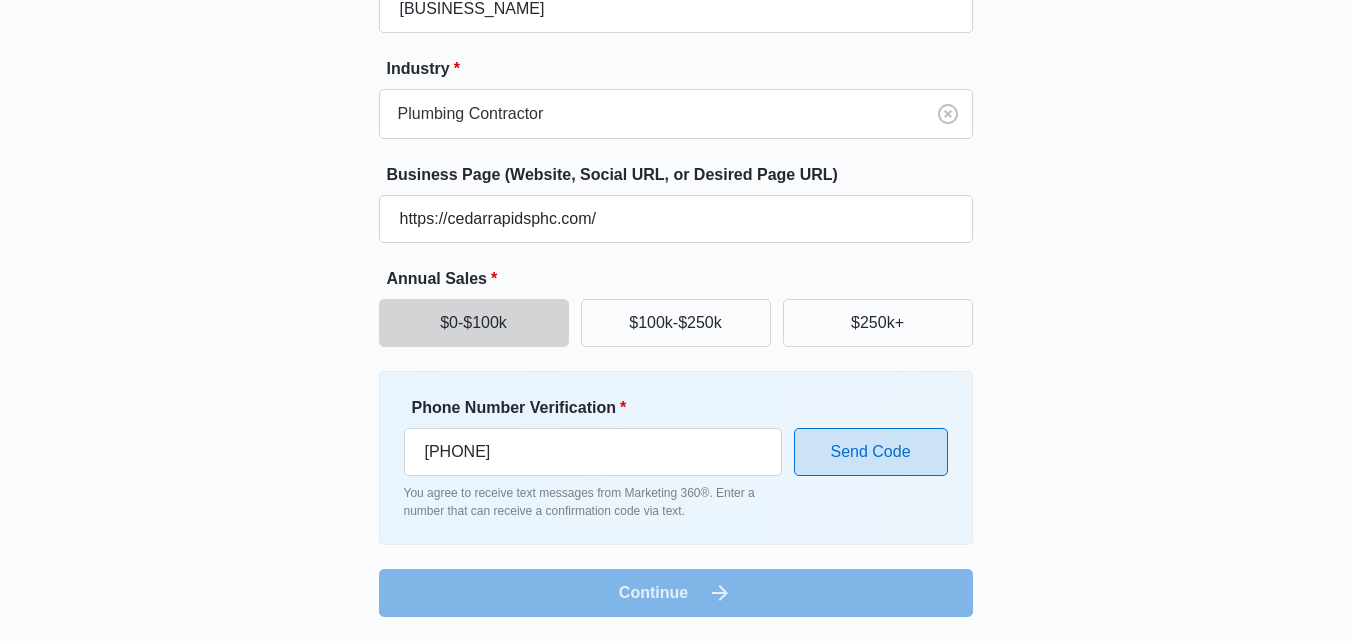 click on "Send Code" at bounding box center (871, 452) 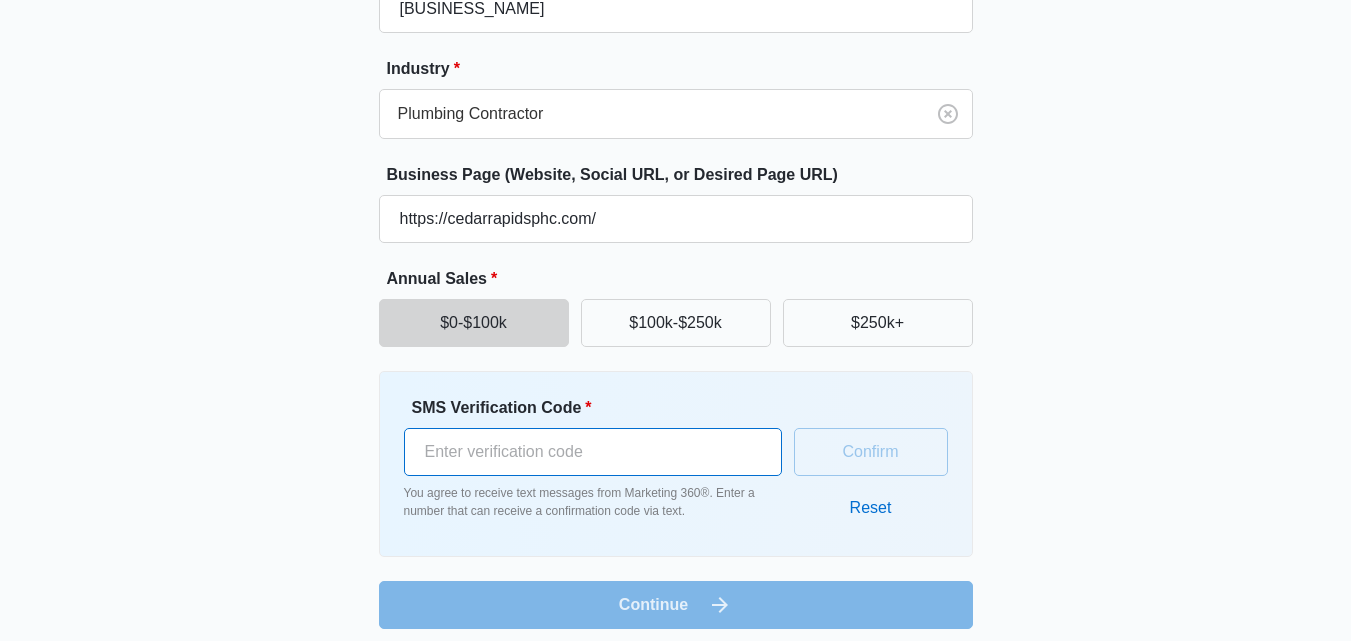 click on "SMS Verification Code *" at bounding box center [593, 452] 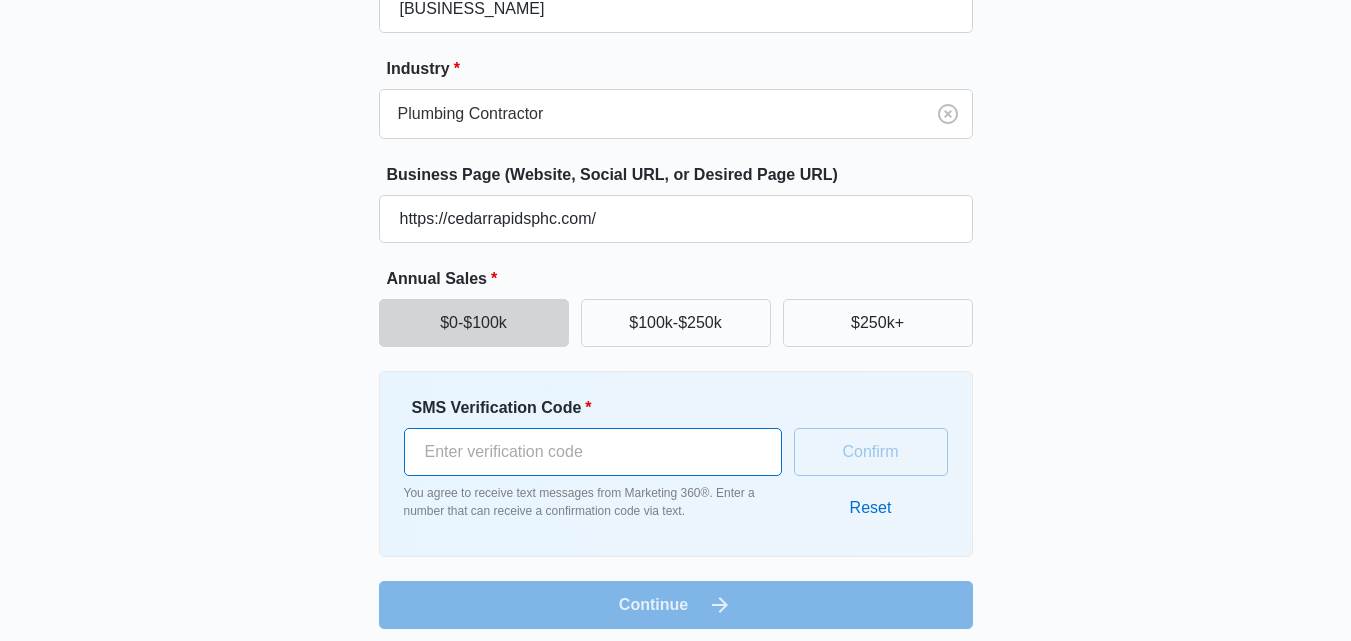 paste on "447475355392" 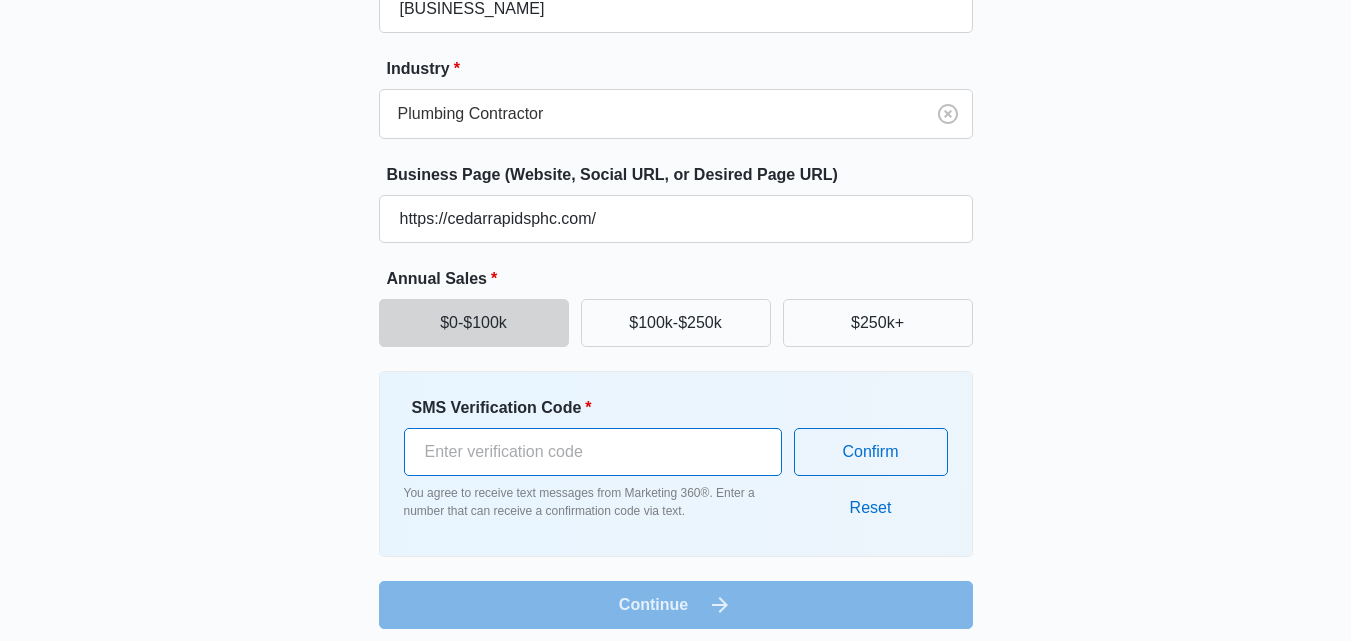 click on "447475355392" at bounding box center (593, 452) 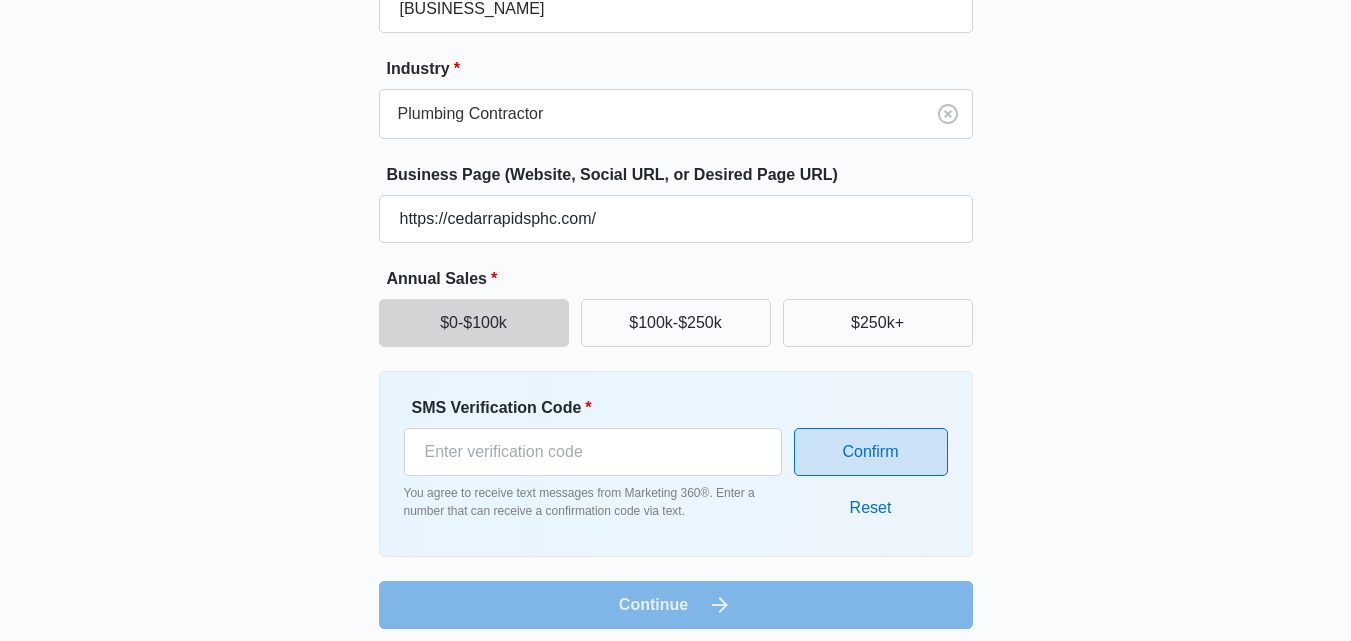click on "Confirm" at bounding box center [871, 452] 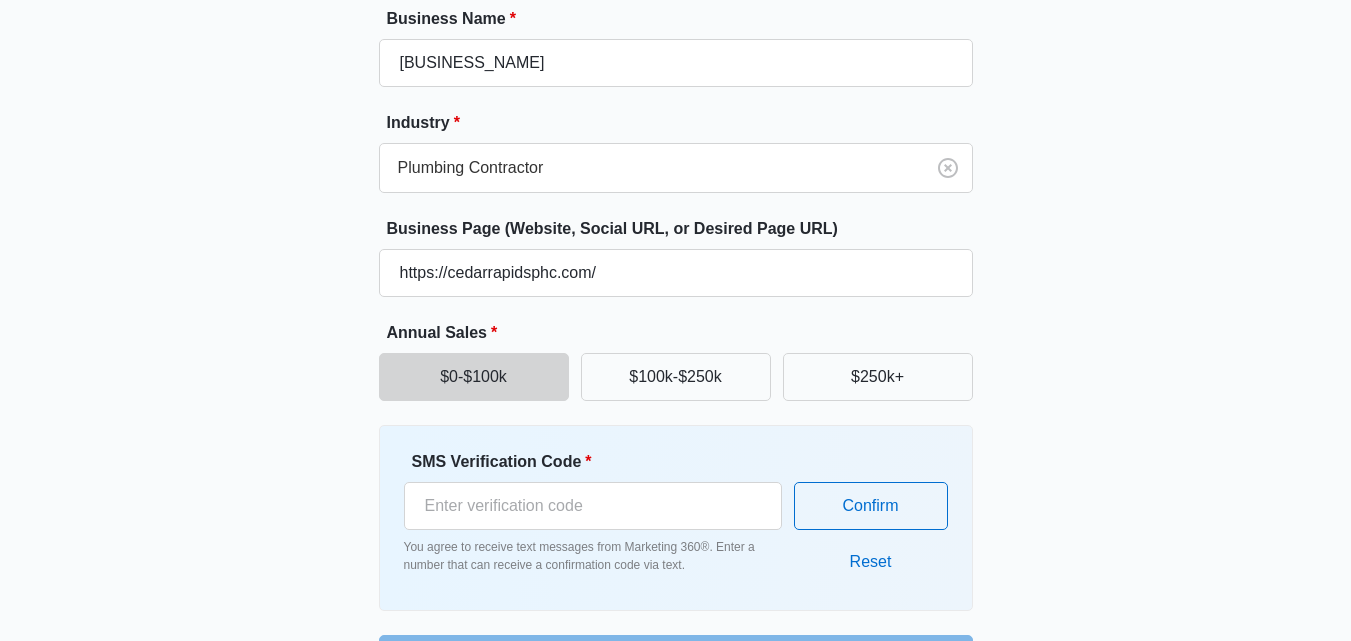 scroll, scrollTop: 309, scrollLeft: 0, axis: vertical 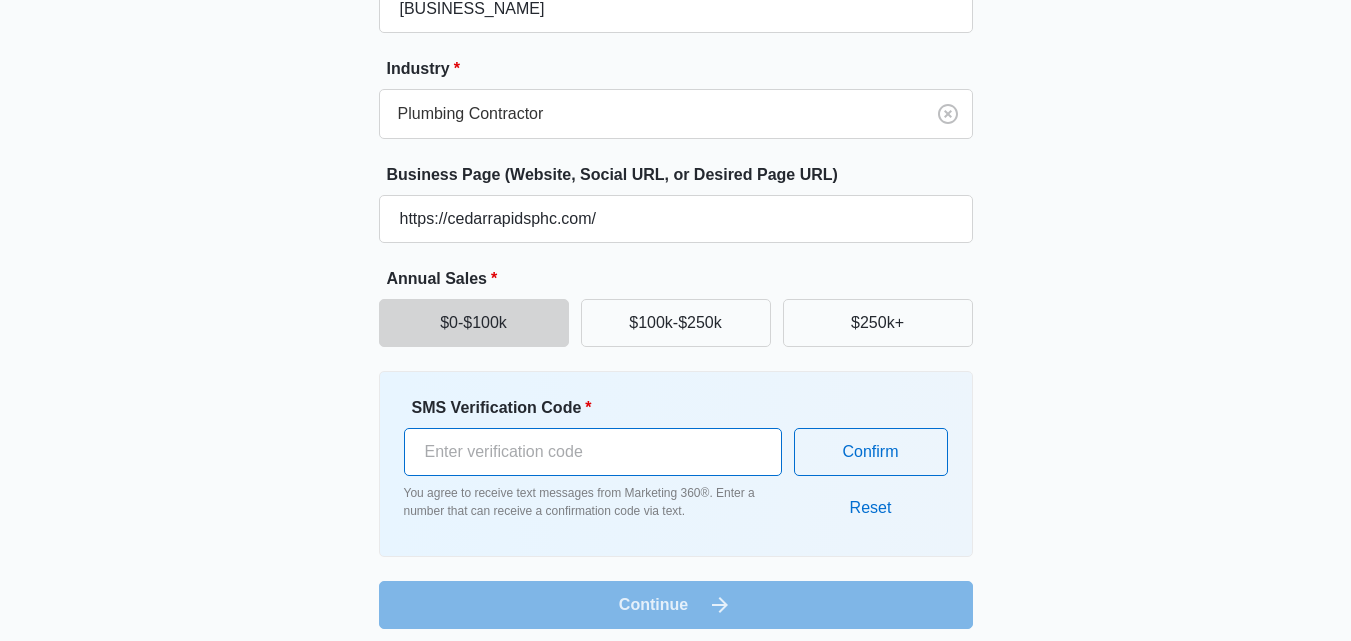click on "13322097232" at bounding box center (593, 452) 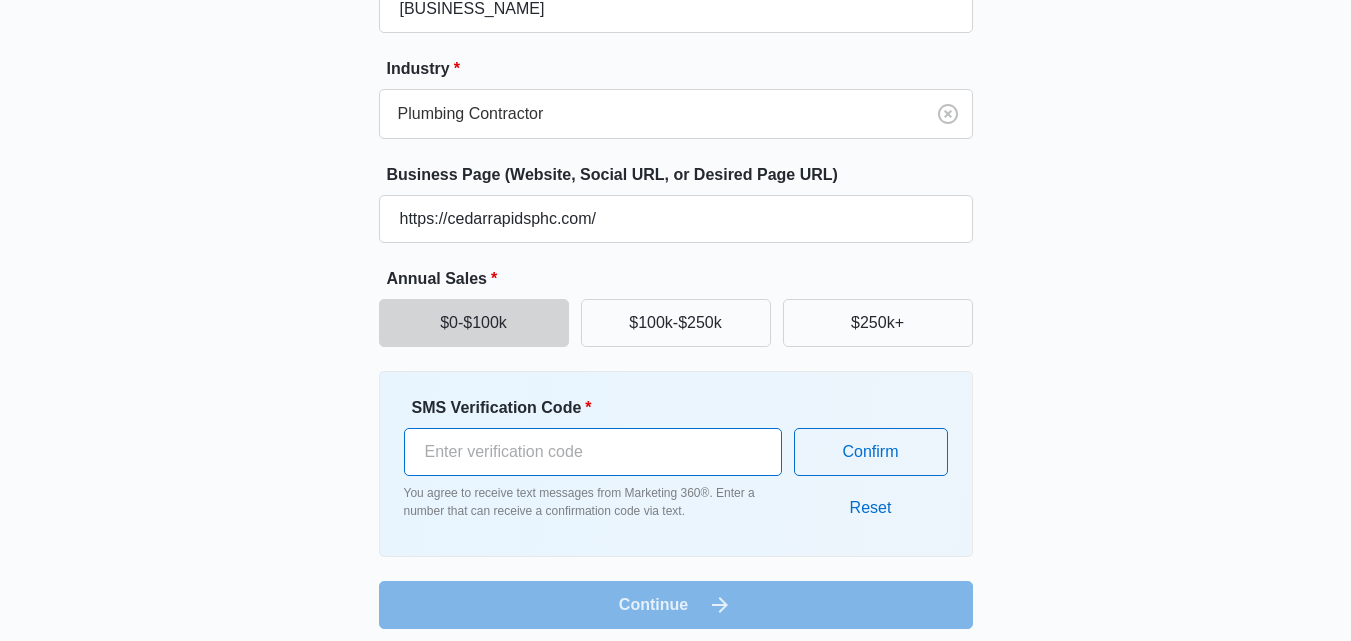 paste on "062701" 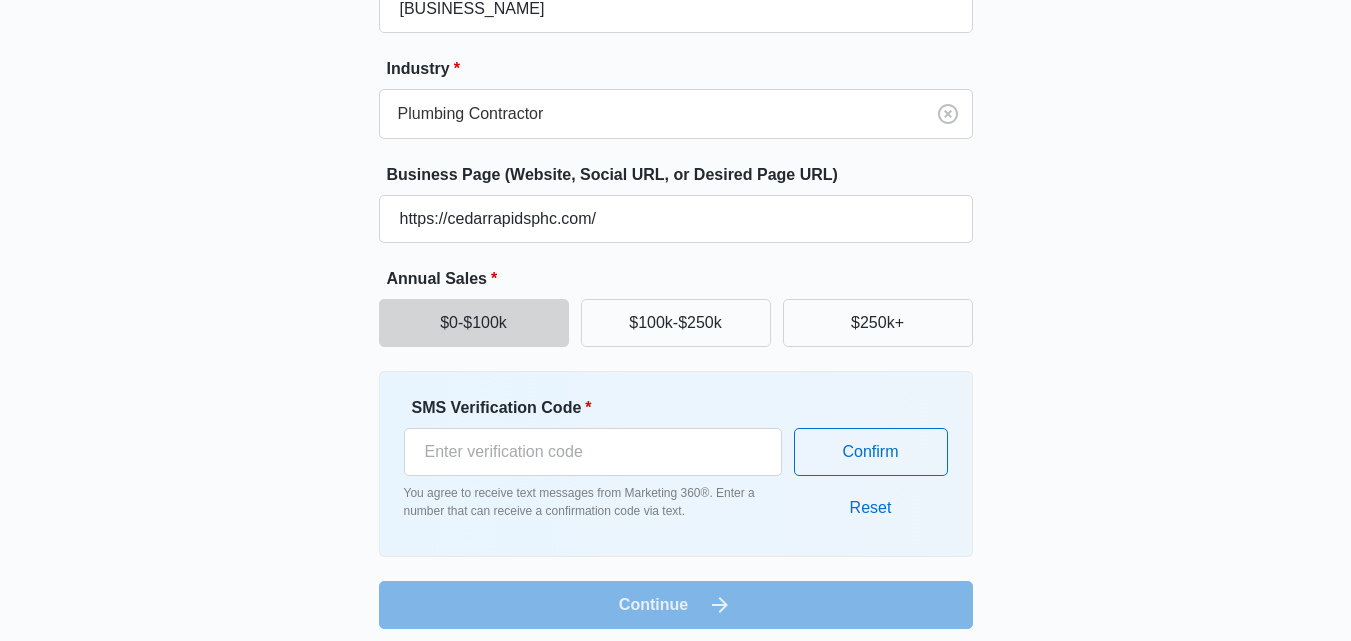 click on "Business Name * Cedar Rapids Plumbing, Heating & Cooling Industry * Plumbing Contractor Business Page (Website, Social URL, or Desired Page URL) https://cedarrapidsphc.com/ Annual Sales * $0-$100k $100k-$250k $250k+ SMS Verification Code * 062701 You agree to receive text messages from Marketing 360®. Enter a number that can receive a confirmation code via text. Confirm Reset Continue" at bounding box center (676, 291) 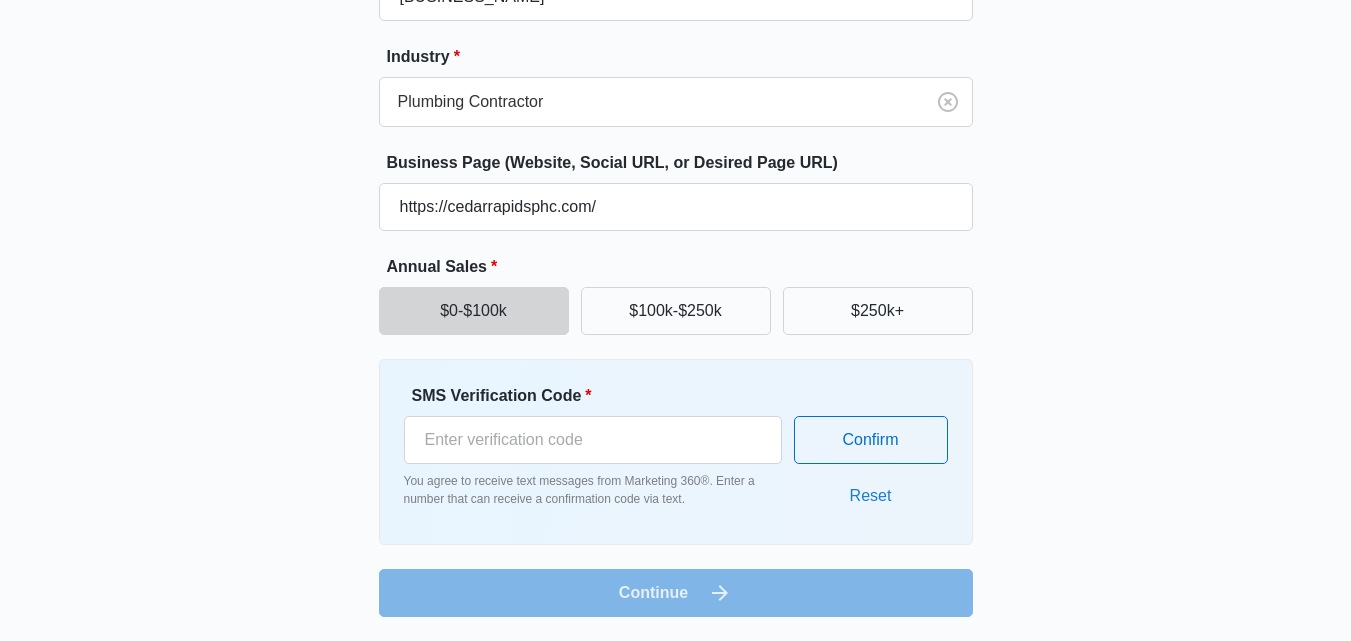 click on "Reset" at bounding box center [871, 496] 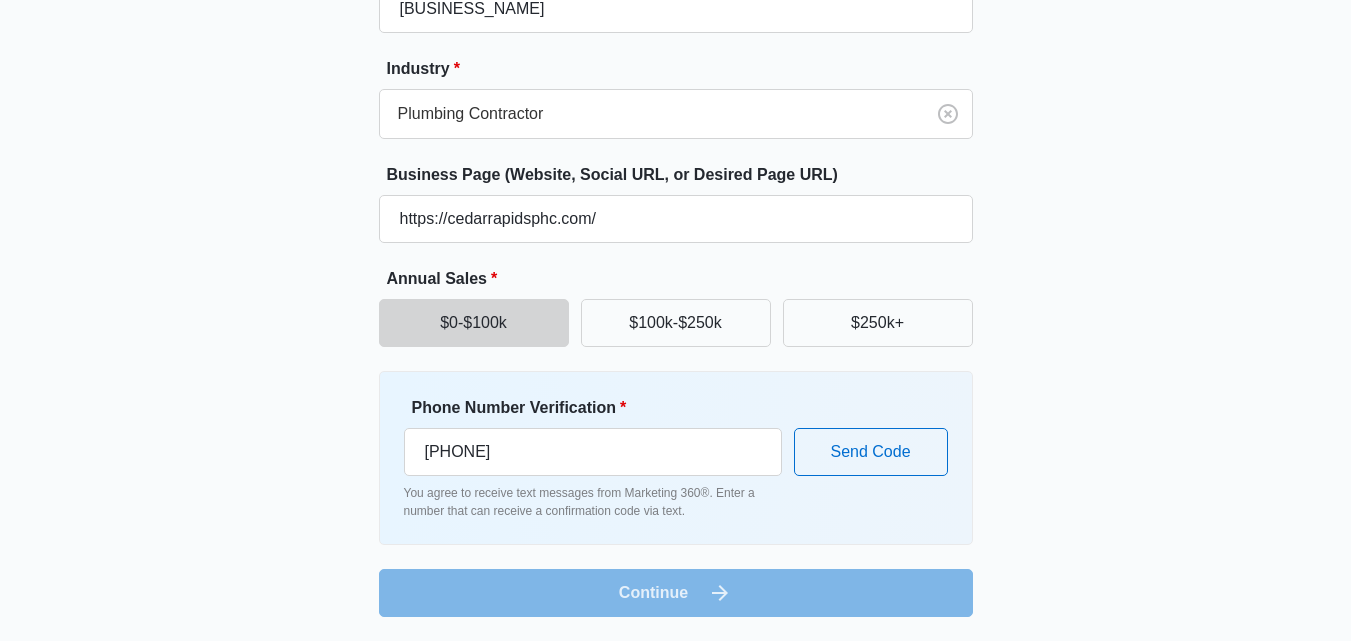 scroll, scrollTop: 255, scrollLeft: 0, axis: vertical 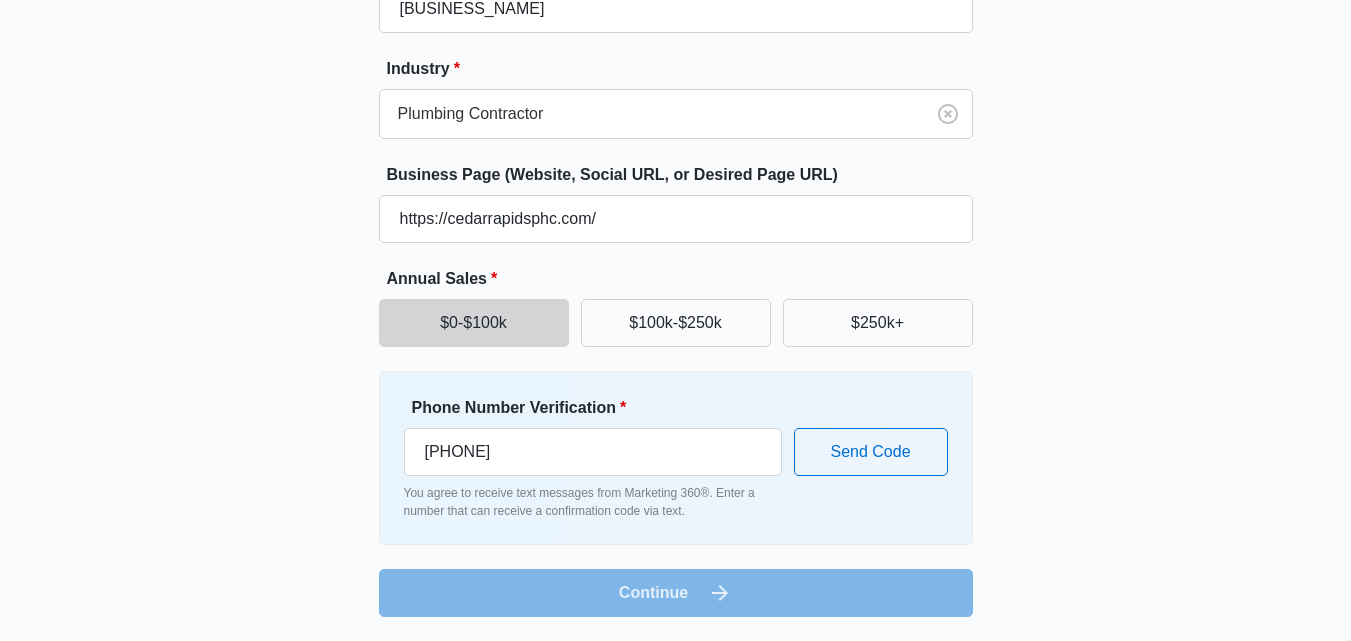 click on "Business Name * Cedar Rapids Plumbing, Heating & Cooling Industry * Plumbing Contractor Business Page (Website, Social URL, or Desired Page URL) https://cedarrapidsphc.com/ Annual Sales * $0-$100k $100k-$250k $250k+ Phone Number Verification * +1 970 742 4468 You agree to receive text messages from Marketing 360®. Enter a number that can receive a confirmation code via text. Send Code Continue" at bounding box center (676, 285) 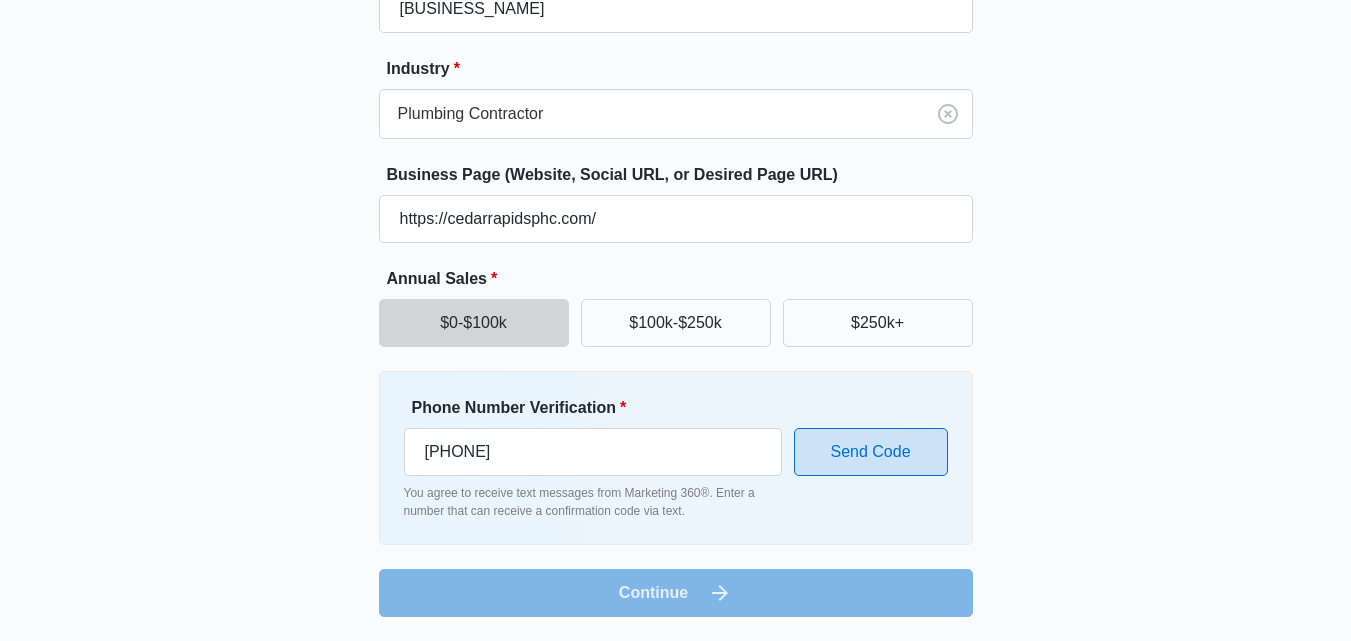 click on "Send Code" at bounding box center (871, 452) 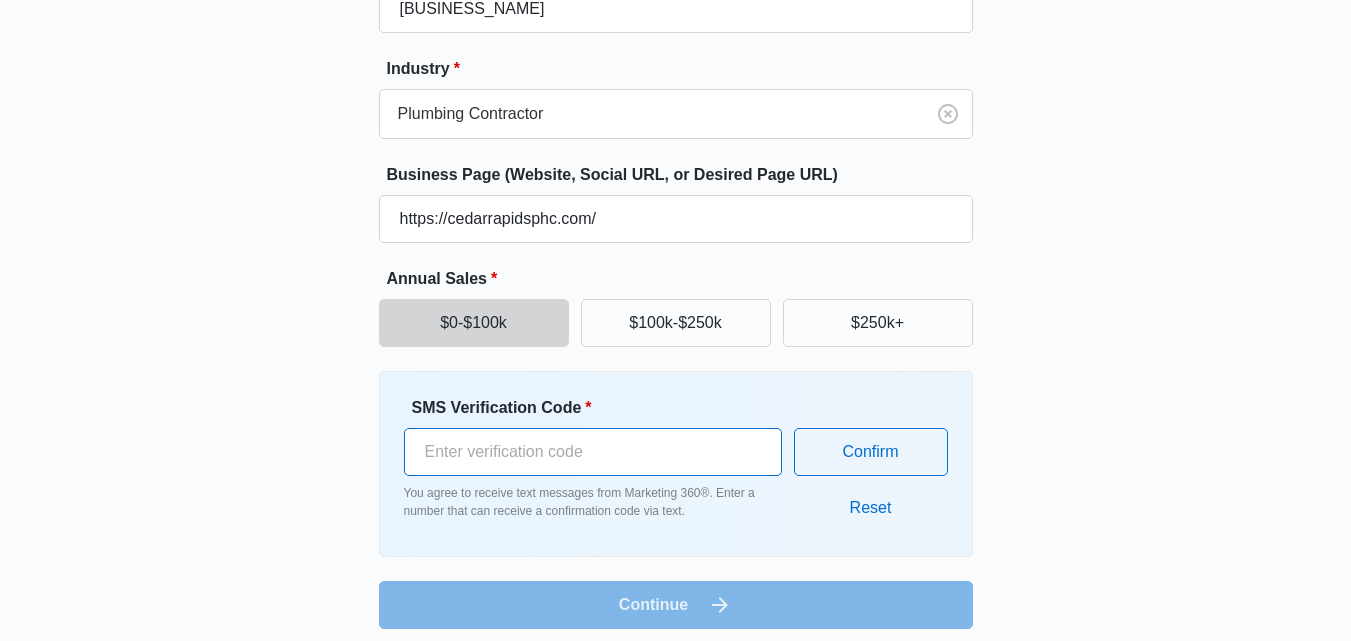click on "062701" at bounding box center [593, 452] 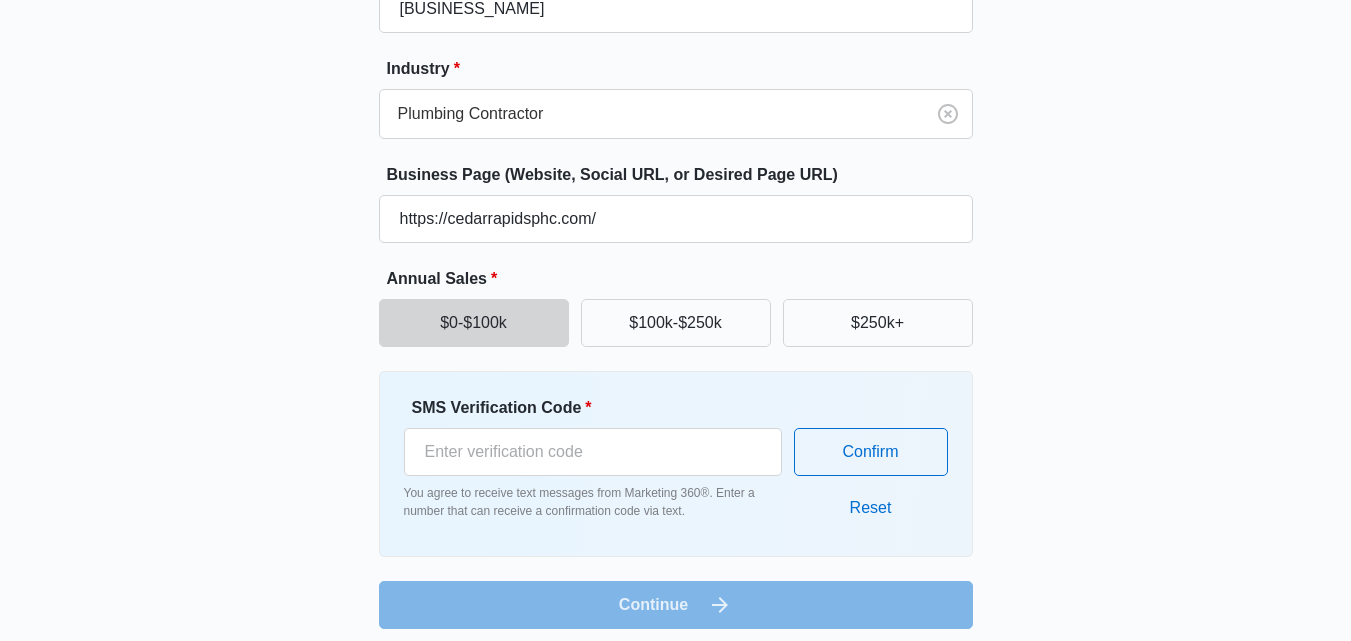 click on "Business Name * Cedar Rapids Plumbing, Heating & Cooling Industry * Plumbing Contractor Business Page (Website, Social URL, or Desired Page URL) https://cedarrapidsphc.com/ Annual Sales * $0-$100k $100k-$250k $250k+ SMS Verification Code * 062701 You agree to receive text messages from Marketing 360®. Enter a number that can receive a confirmation code via text. Confirm Reset Continue" at bounding box center (676, 291) 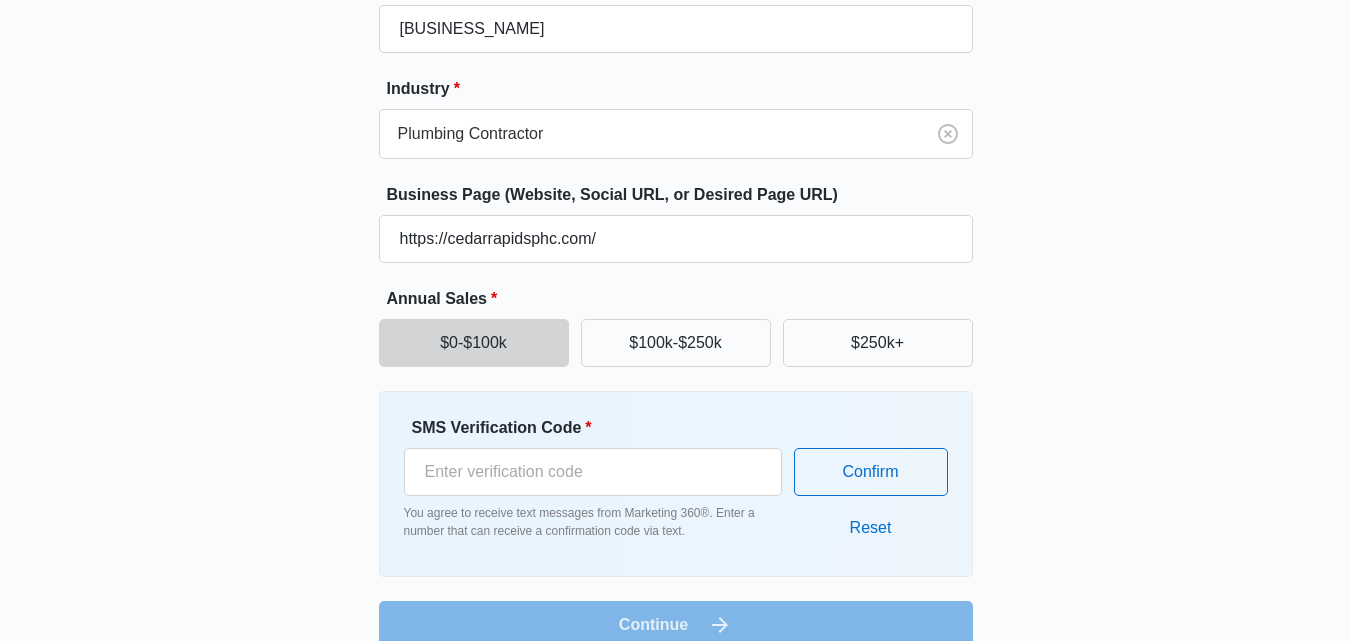 scroll, scrollTop: 267, scrollLeft: 0, axis: vertical 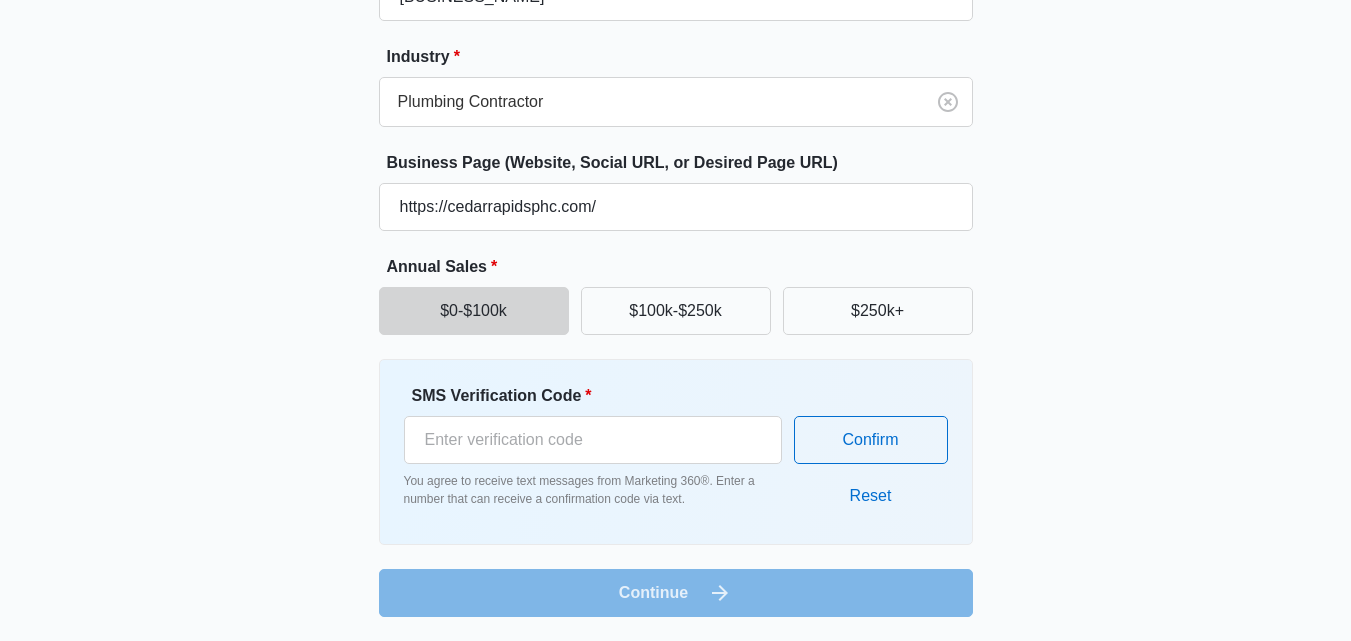 click on "Business Name * Cedar Rapids Plumbing, Heating & Cooling Industry * Plumbing Contractor Business Page (Website, Social URL, or Desired Page URL) https://cedarrapidsphc.com/ Annual Sales * $0-$100k $100k-$250k $250k+ SMS Verification Code * 062701 You agree to receive text messages from Marketing 360®. Enter a number that can receive a confirmation code via text. Confirm Reset Continue" at bounding box center [676, 279] 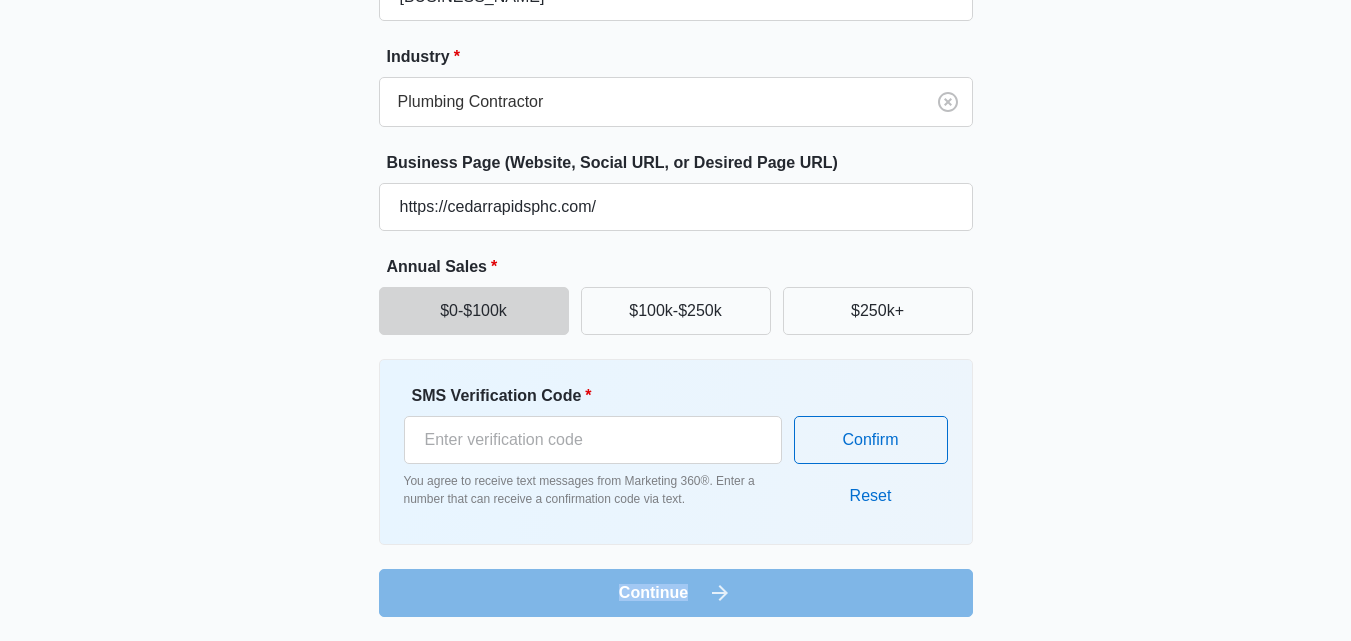 click on "Business Name * Cedar Rapids Plumbing, Heating & Cooling Industry * Plumbing Contractor Business Page (Website, Social URL, or Desired Page URL) https://cedarrapidsphc.com/ Annual Sales * $0-$100k $100k-$250k $250k+ SMS Verification Code * 062701 You agree to receive text messages from Marketing 360®. Enter a number that can receive a confirmation code via text. Confirm Reset Continue" at bounding box center (676, 279) 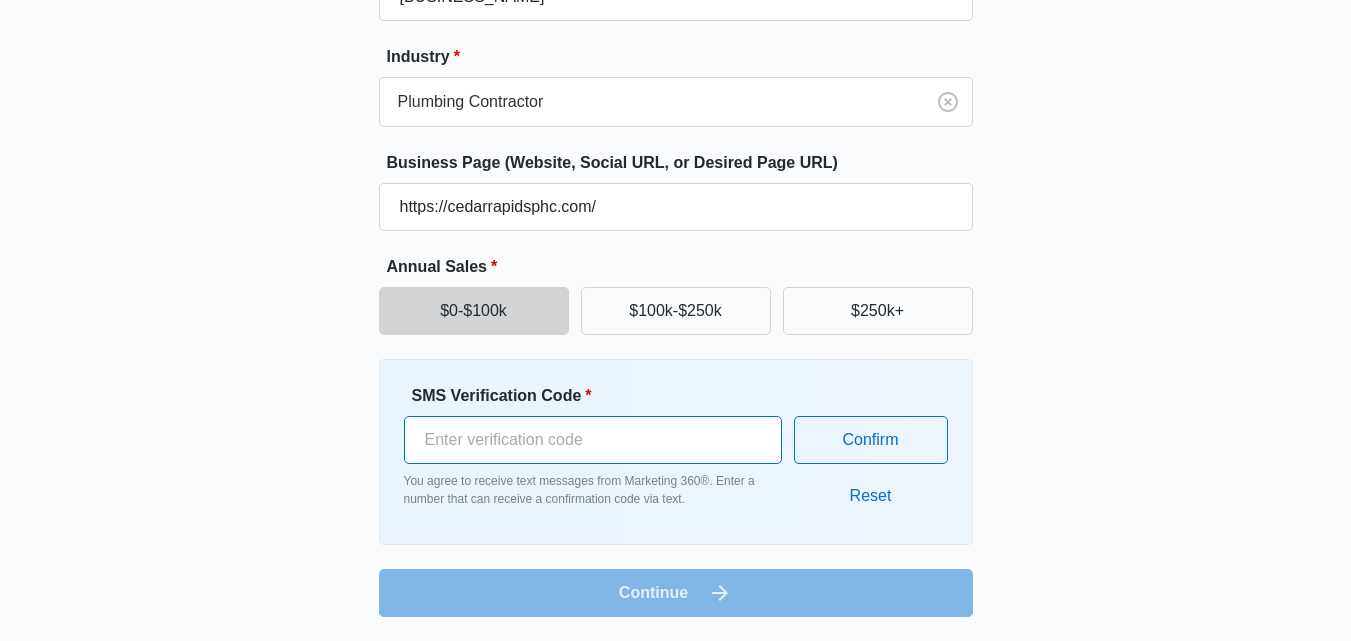 click on "062701" at bounding box center [593, 440] 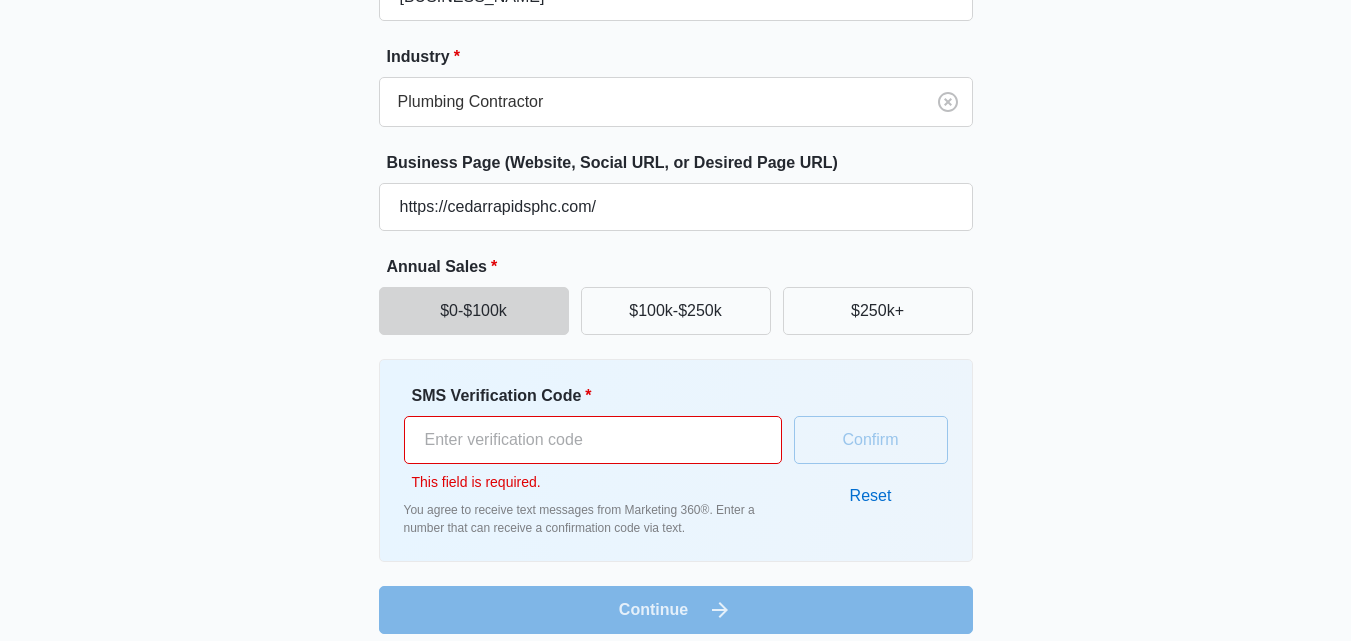 click on "SMS Verification Code *" at bounding box center (593, 440) 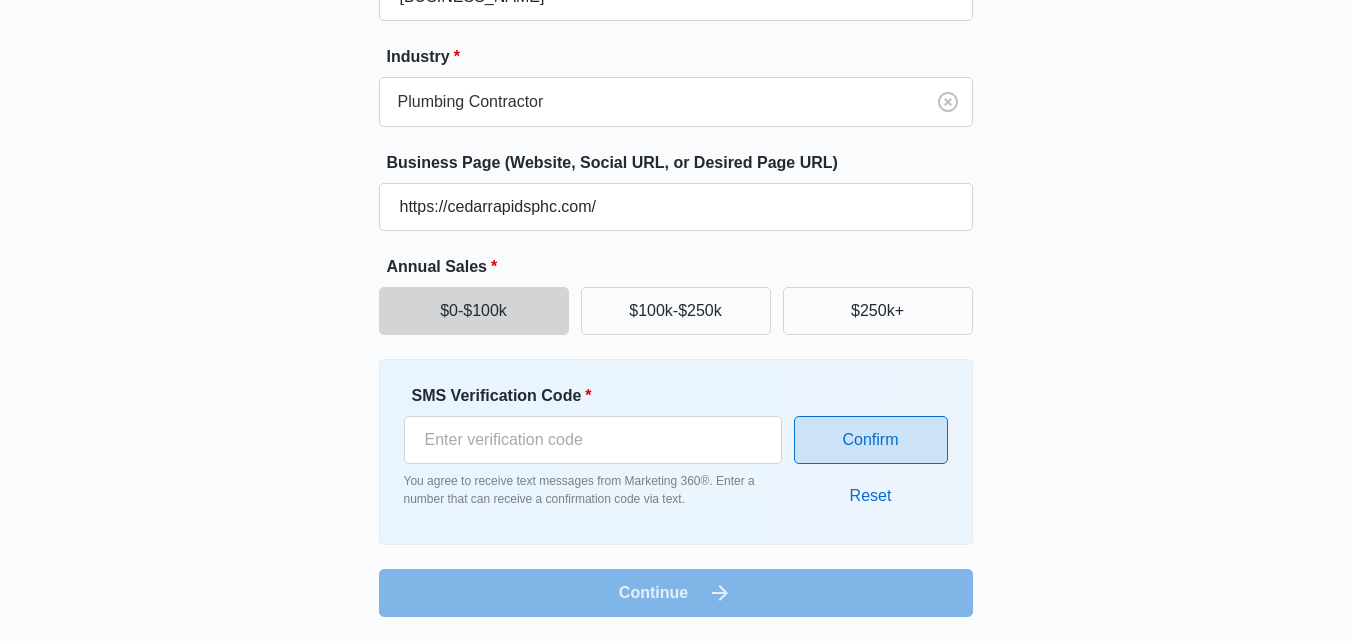 click on "Confirm" at bounding box center (871, 440) 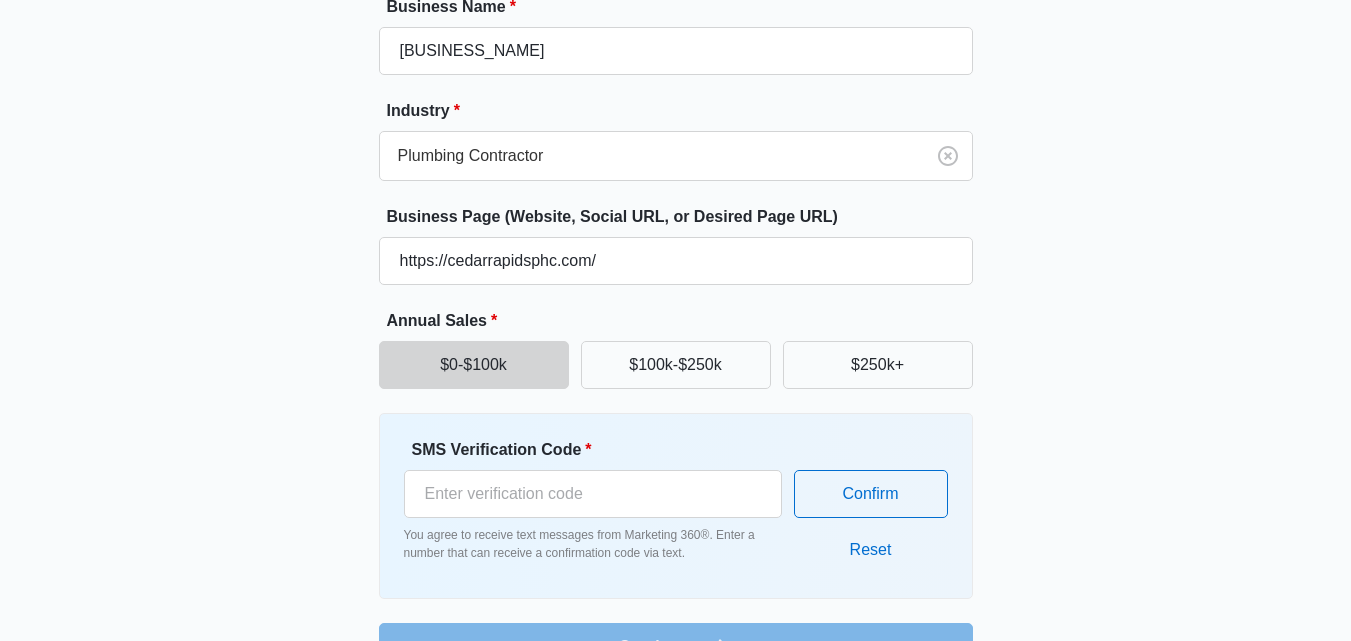 scroll, scrollTop: 321, scrollLeft: 0, axis: vertical 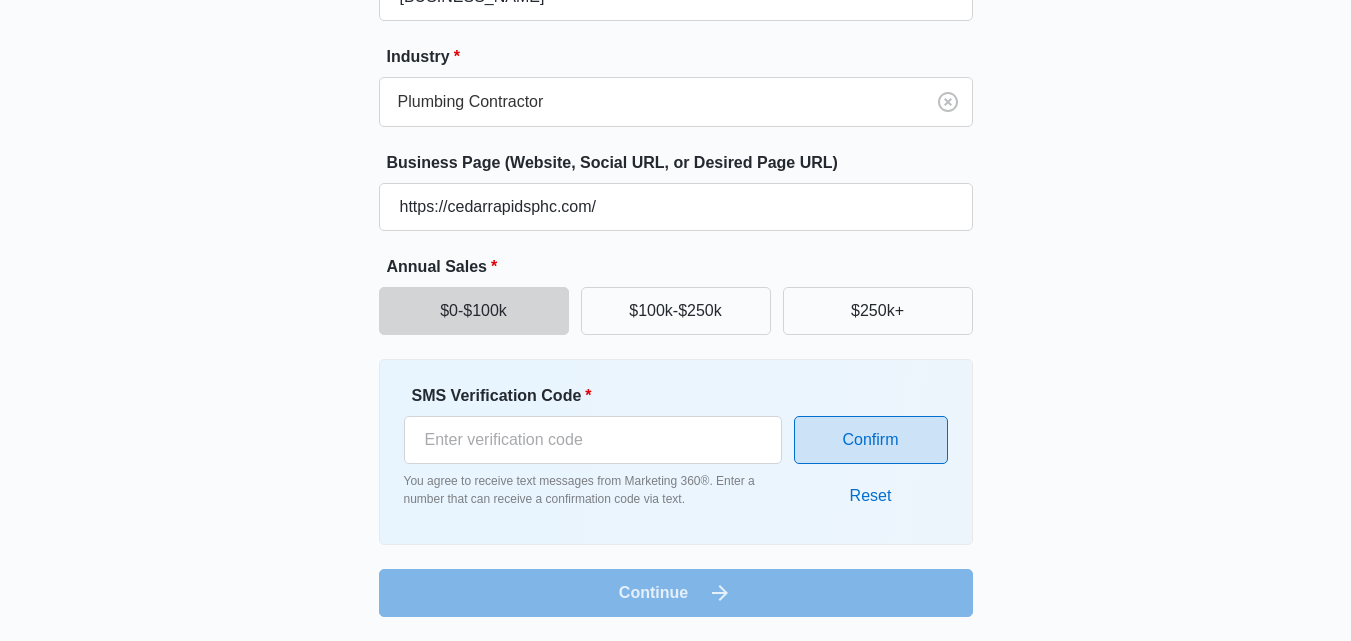 click on "Confirm" at bounding box center [871, 440] 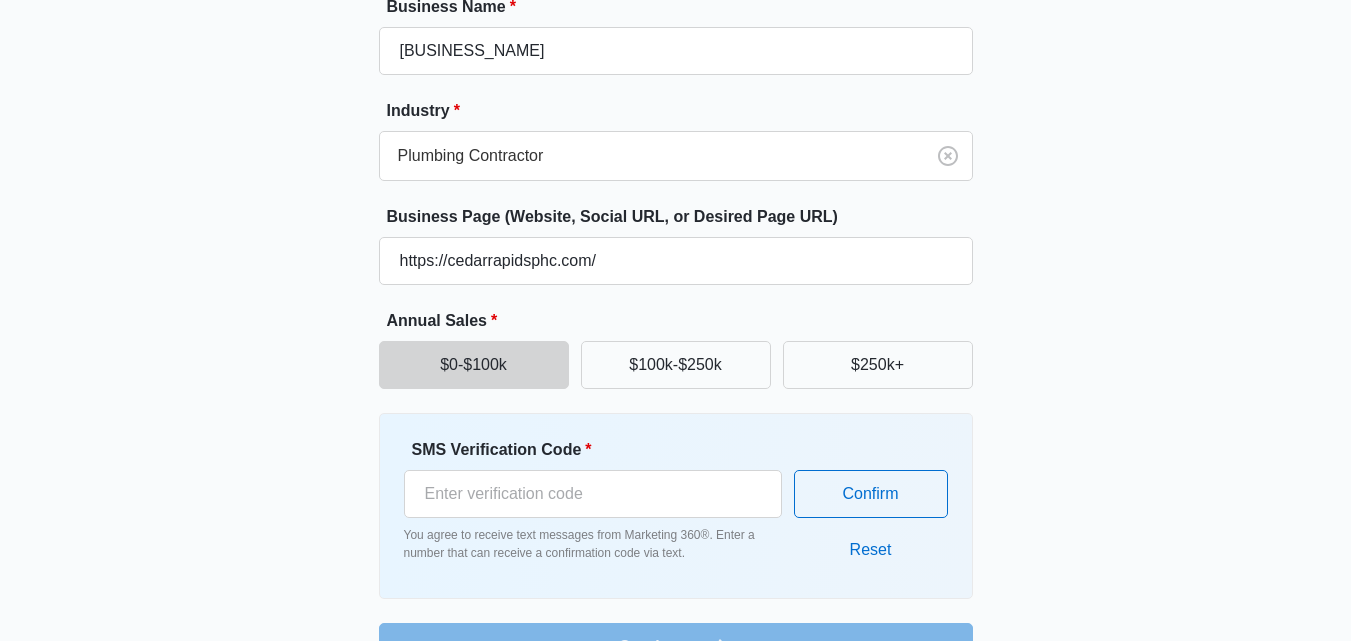 scroll, scrollTop: 321, scrollLeft: 0, axis: vertical 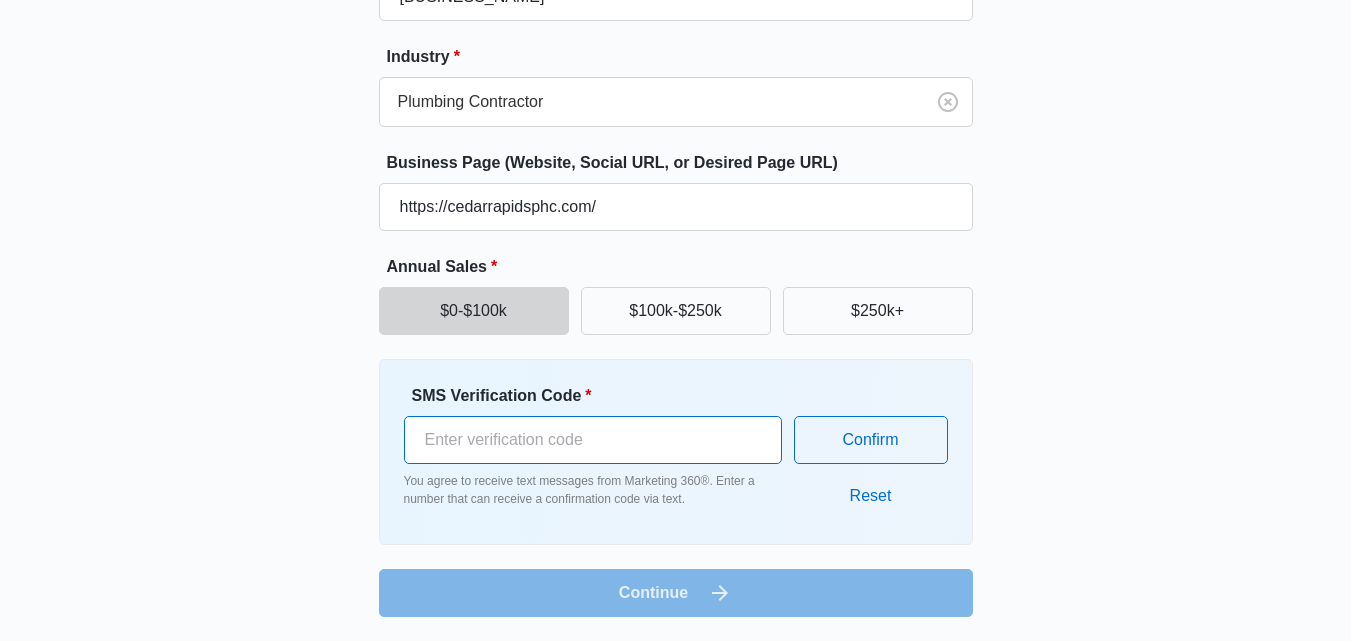 click on "19707424468" at bounding box center (593, 440) 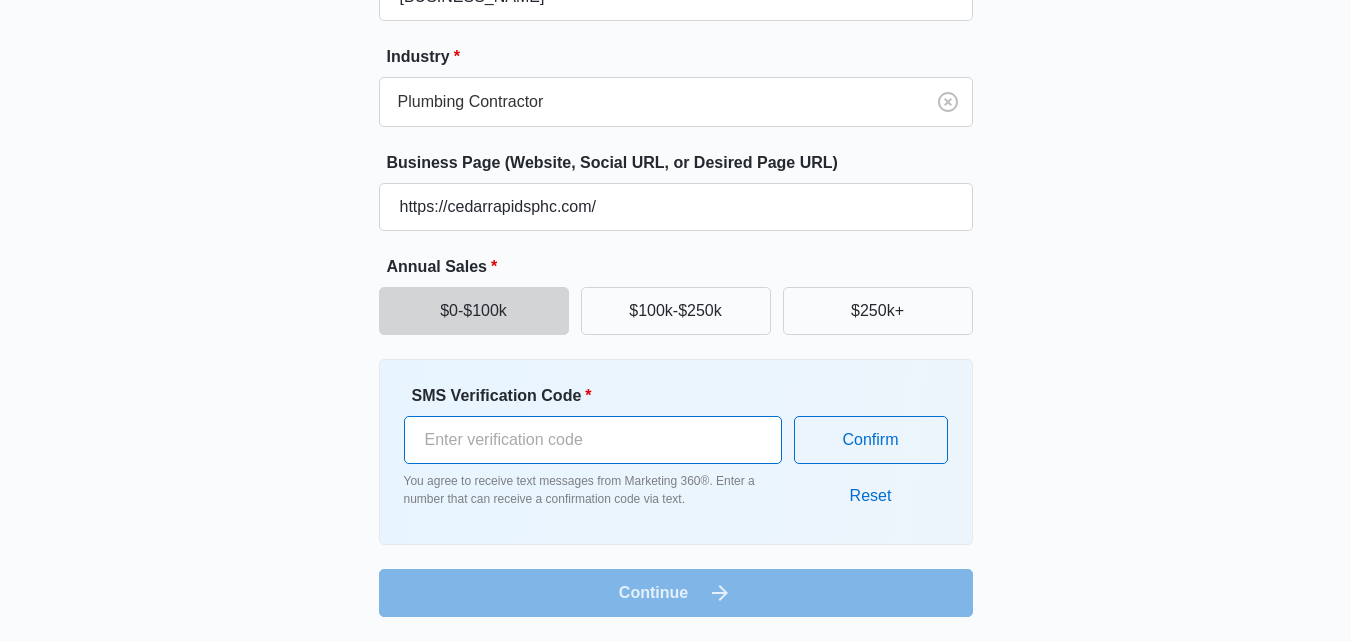 click on "19707424469" at bounding box center [593, 440] 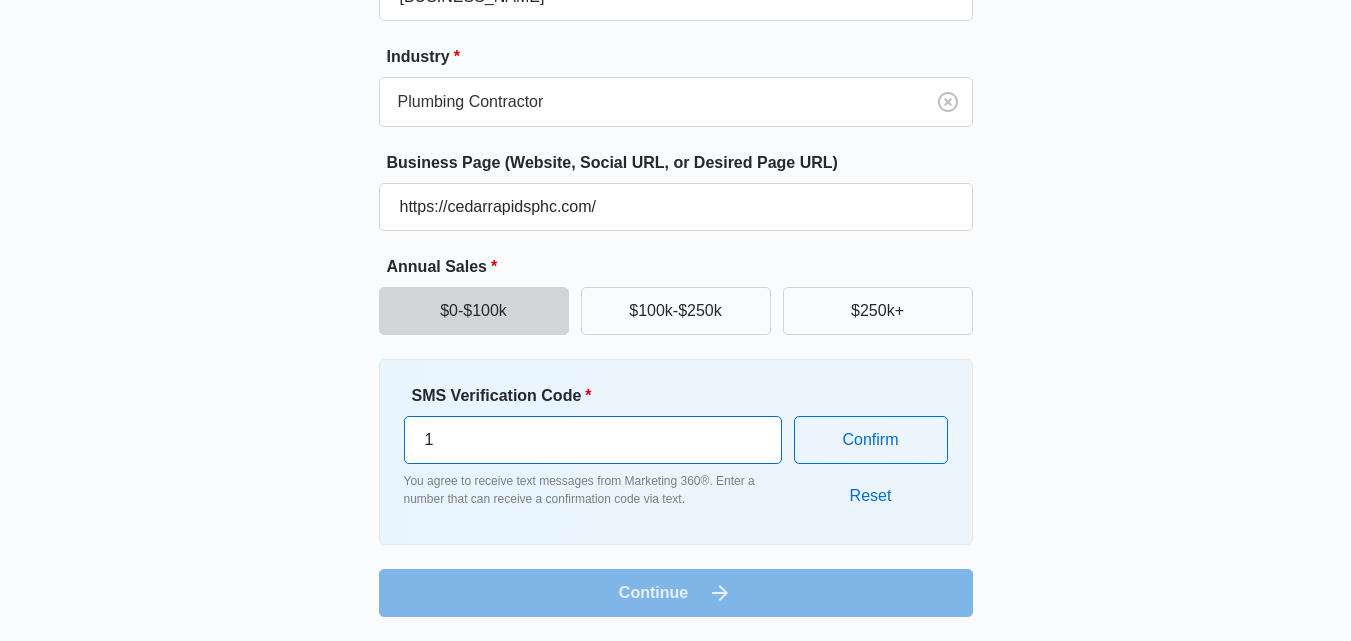 click on "1" at bounding box center [593, 440] 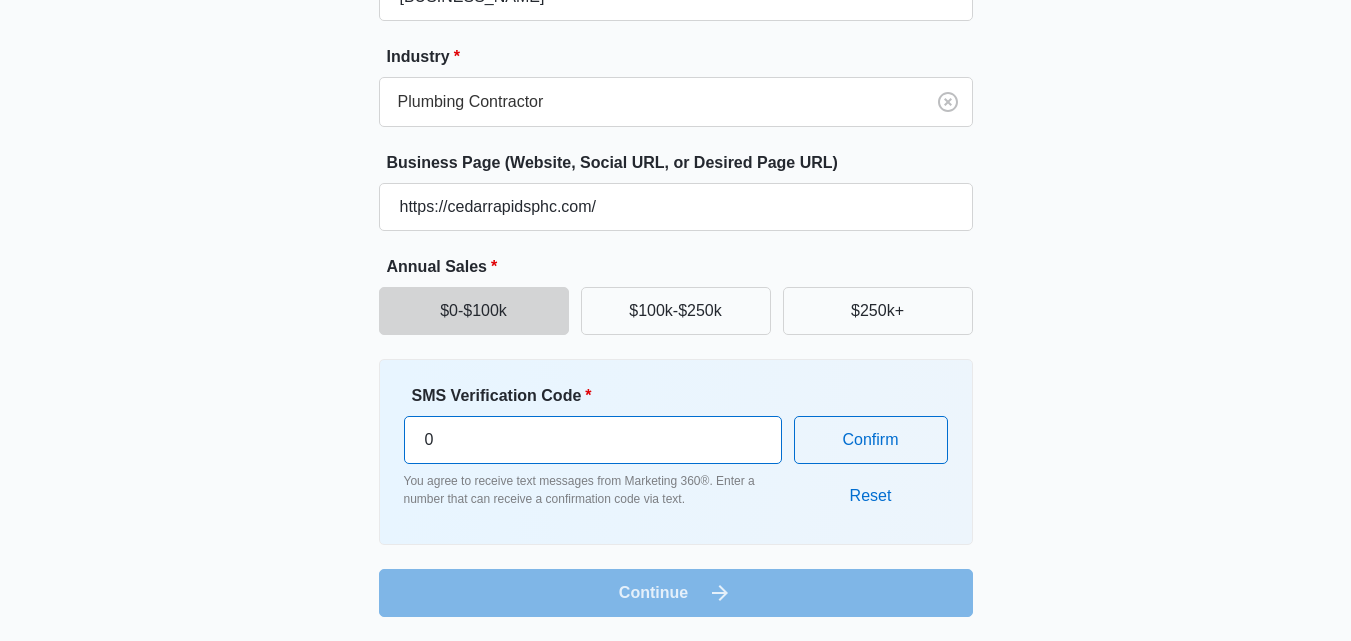 click on "0" at bounding box center (593, 440) 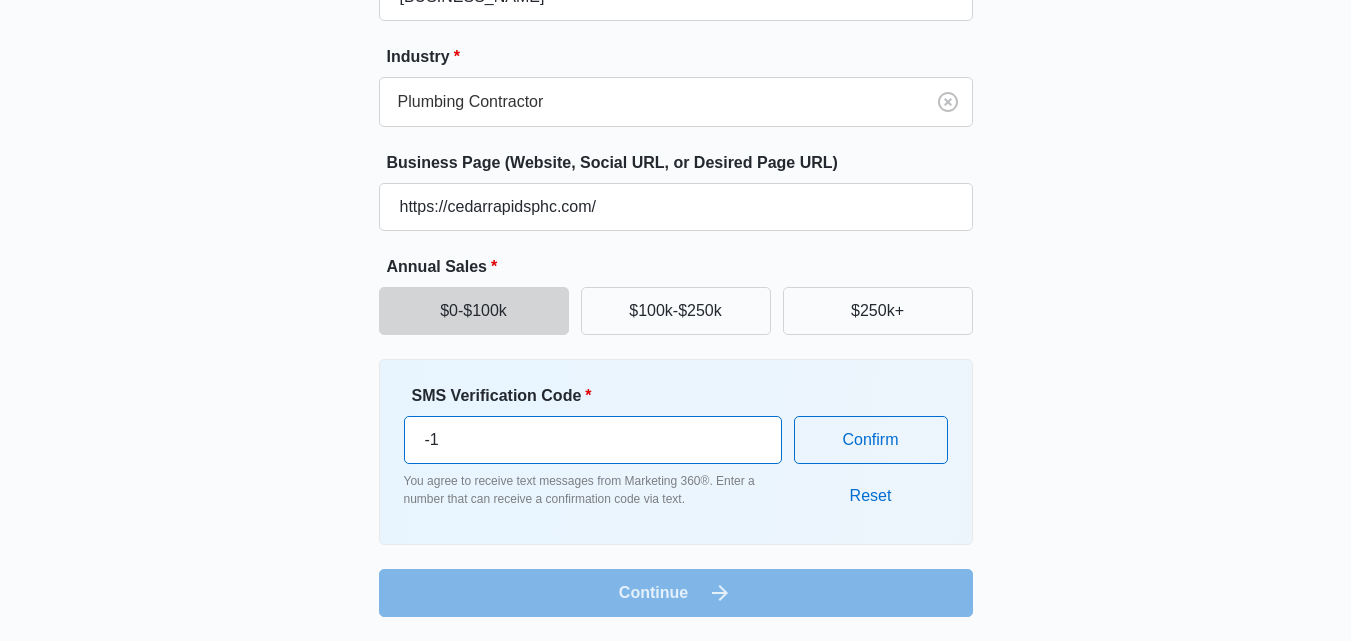 click on "-1" at bounding box center [593, 440] 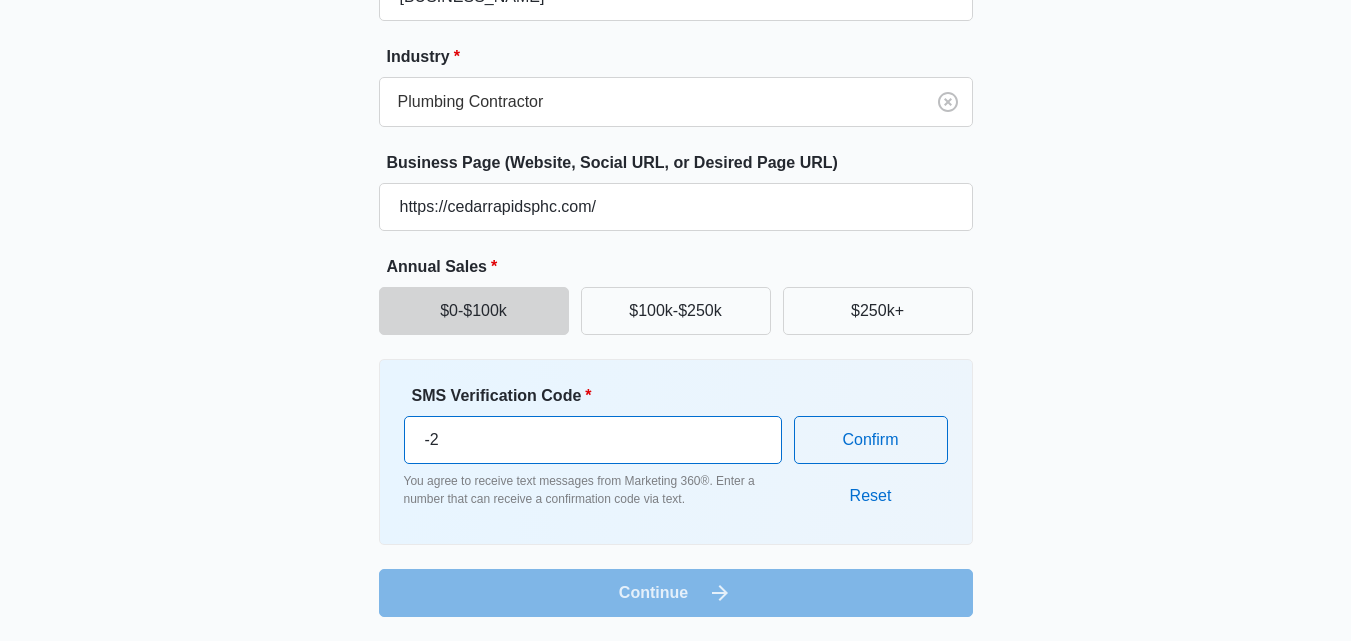 click on "-2" at bounding box center (593, 440) 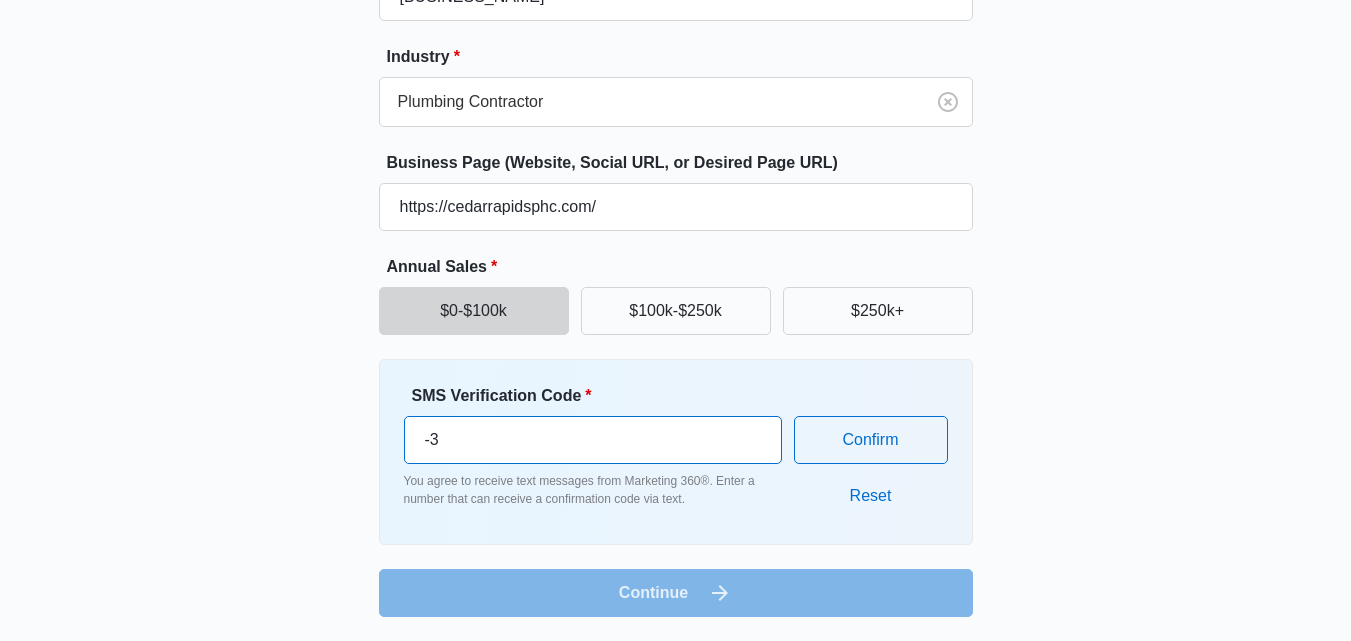 type on "-3" 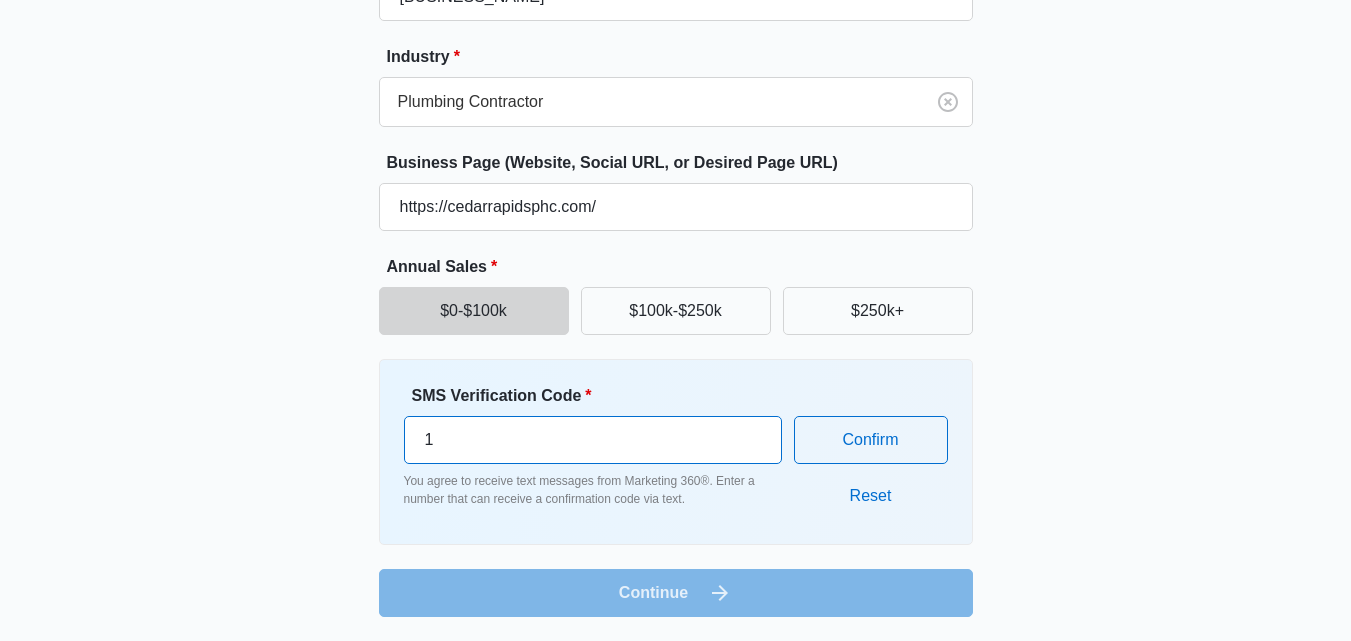 scroll, scrollTop: 54, scrollLeft: 0, axis: vertical 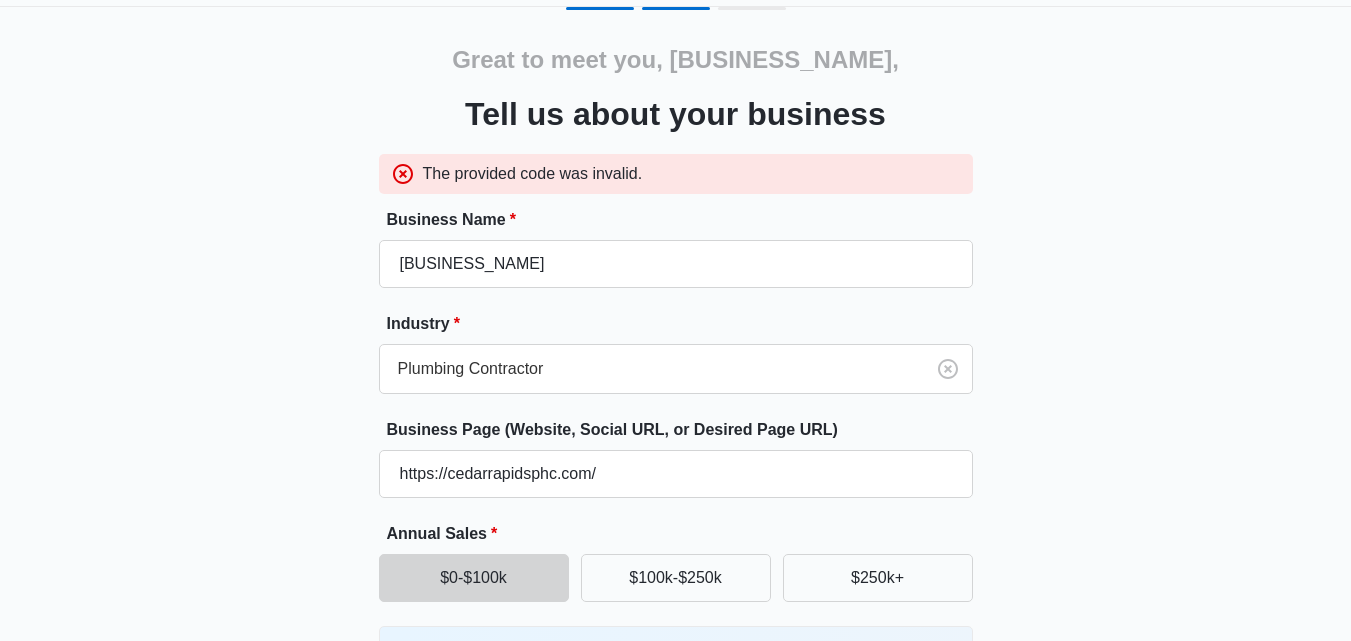type on "1" 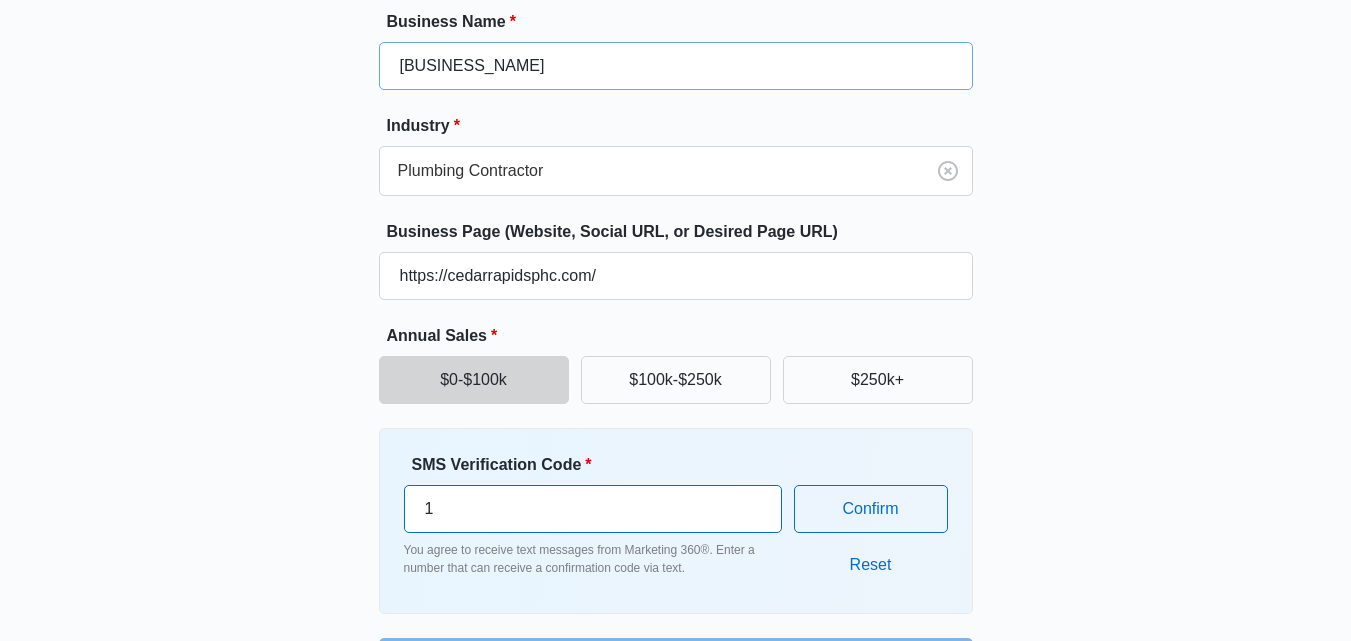 scroll, scrollTop: 321, scrollLeft: 0, axis: vertical 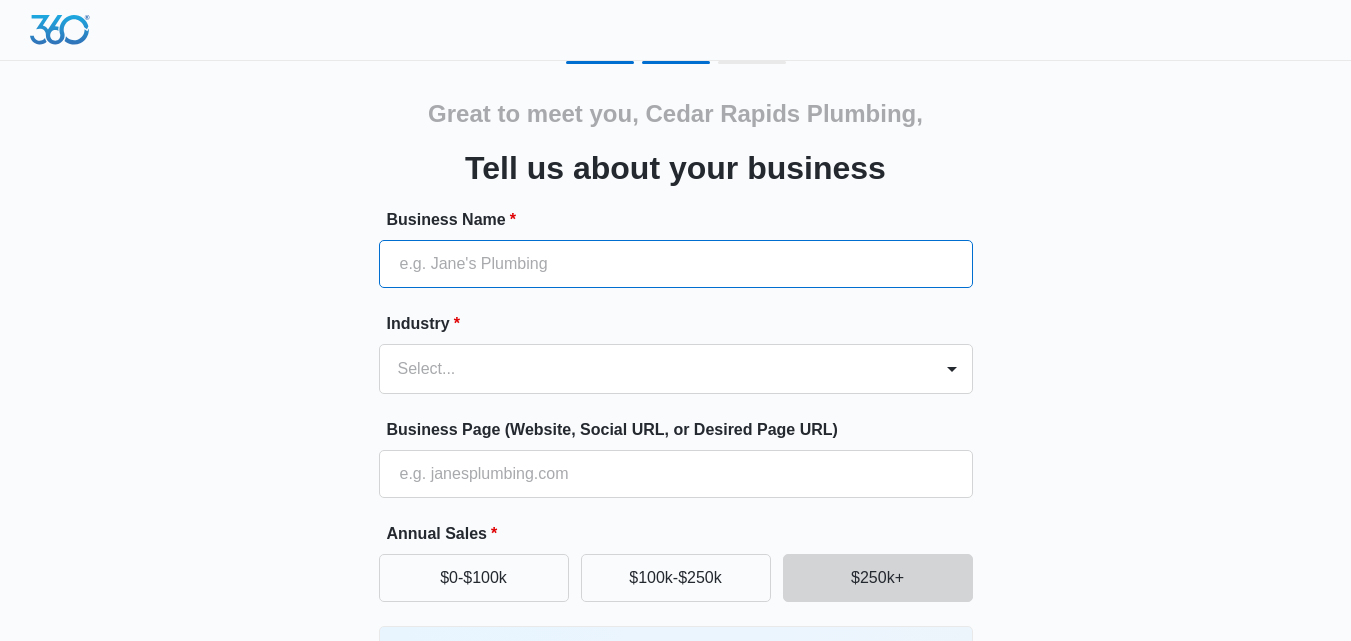 type on "Cedar Rapids Plumbing, Heating & Cooling" 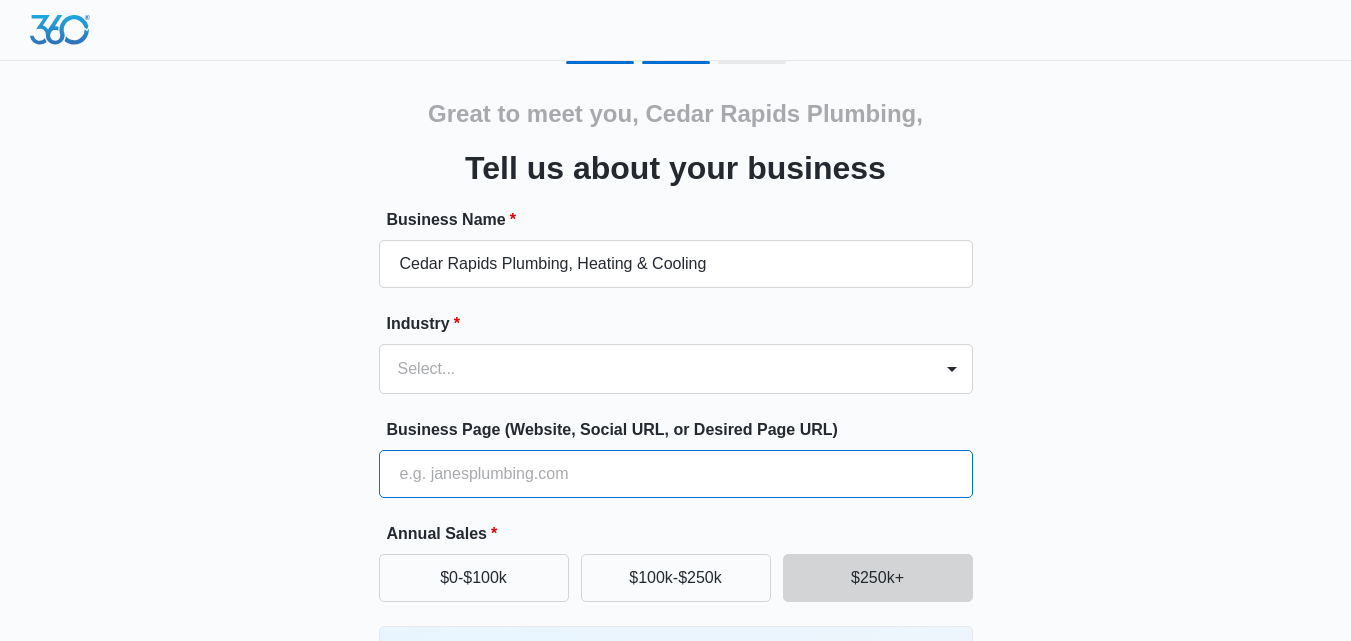 type on "https://cedarrapidsphc.com/" 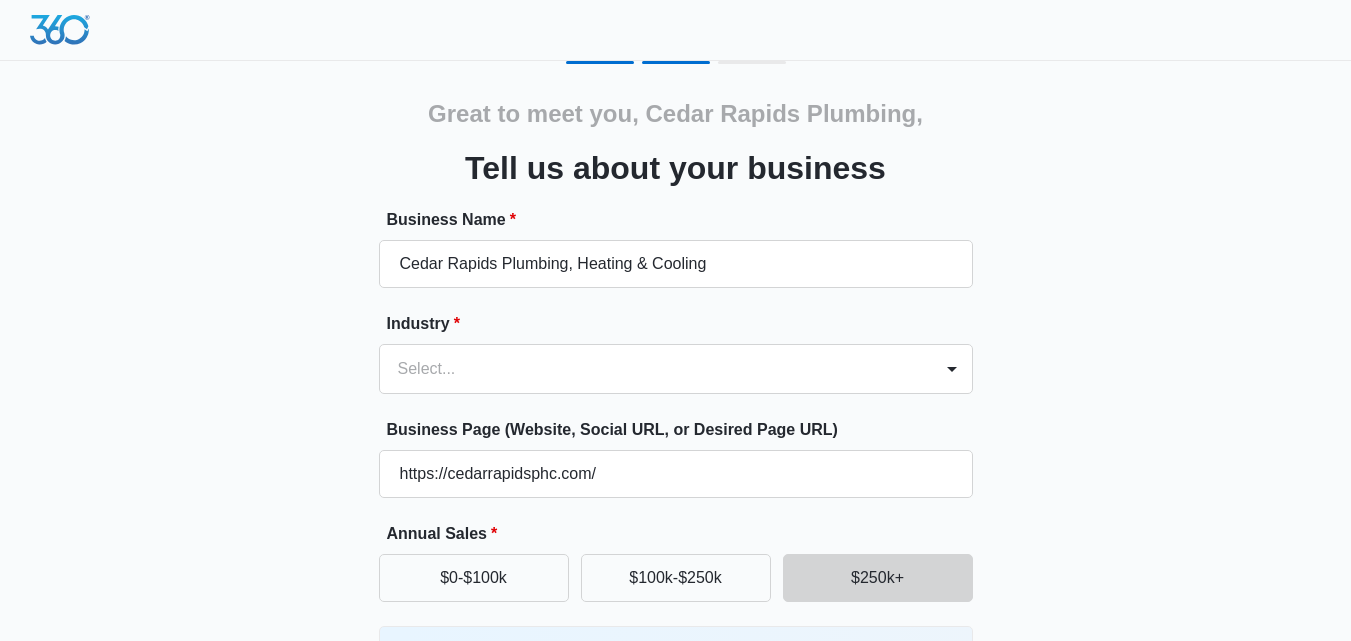 click on "Business Name * Cedar Rapids Plumbing, Heating & Cooling Industry * Select... Business Page (Website, Social URL, or Desired Page URL) https://cedarrapidsphc.com/ Annual Sales * $0-$100k $100k-$250k $250k+ Phone Number Verification * You agree to receive text messages from Marketing 360®. Enter a number that can receive a confirmation code via text. Send Code Continue" at bounding box center (676, 540) 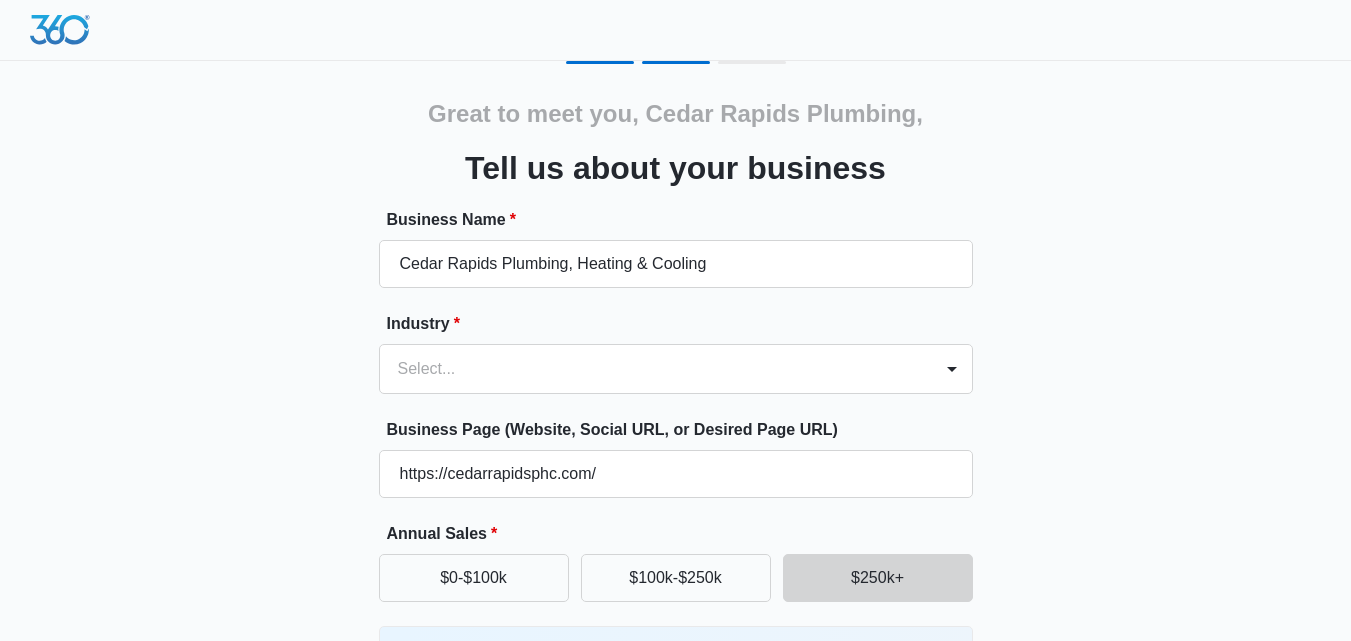 scroll, scrollTop: 255, scrollLeft: 0, axis: vertical 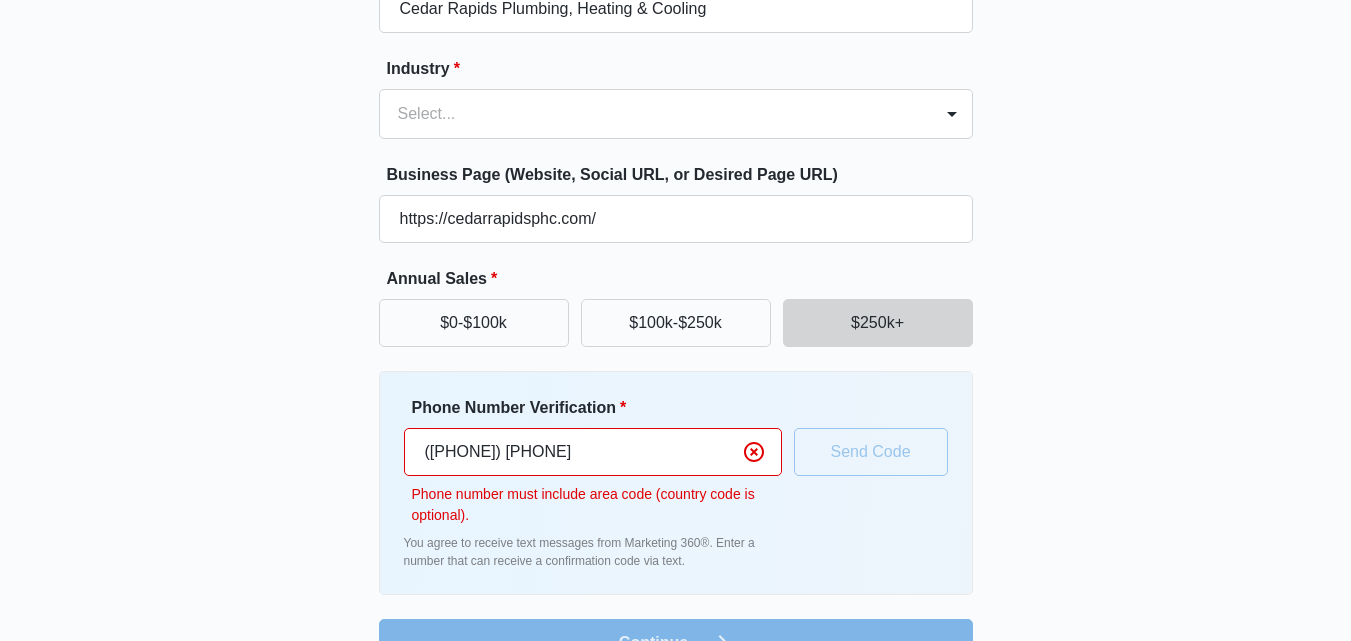click on "(319) 899" at bounding box center (593, 452) 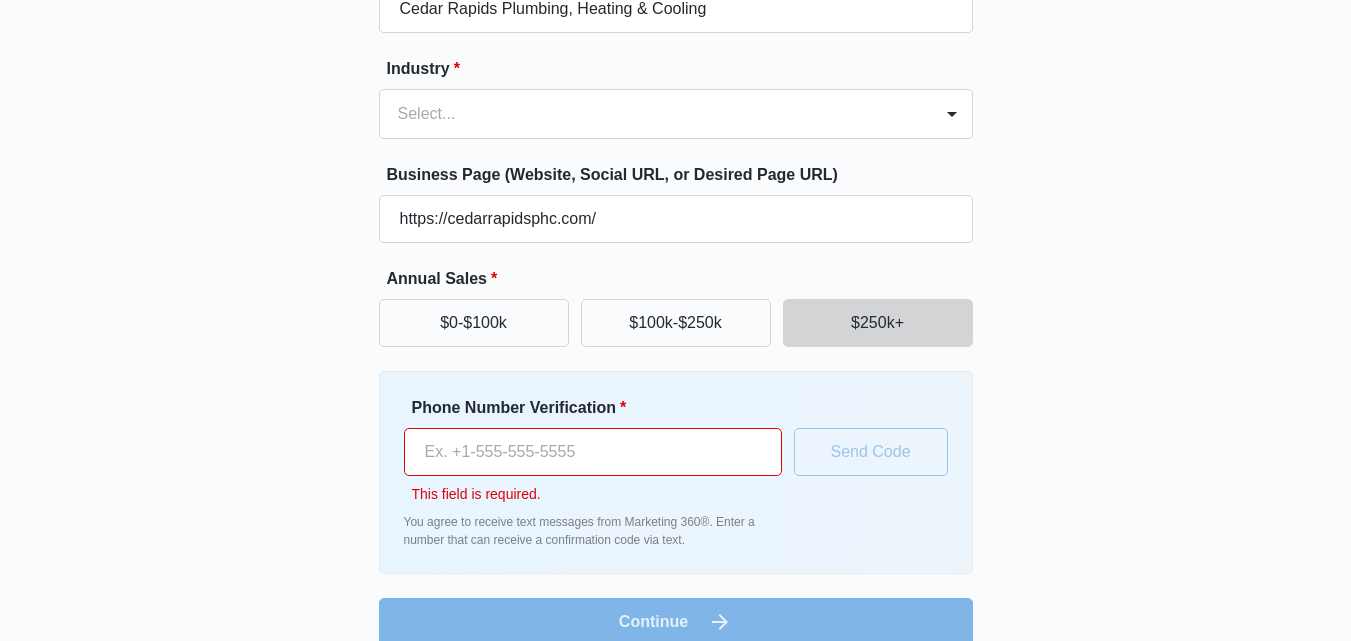 click on "Phone Number Verification *" at bounding box center [593, 452] 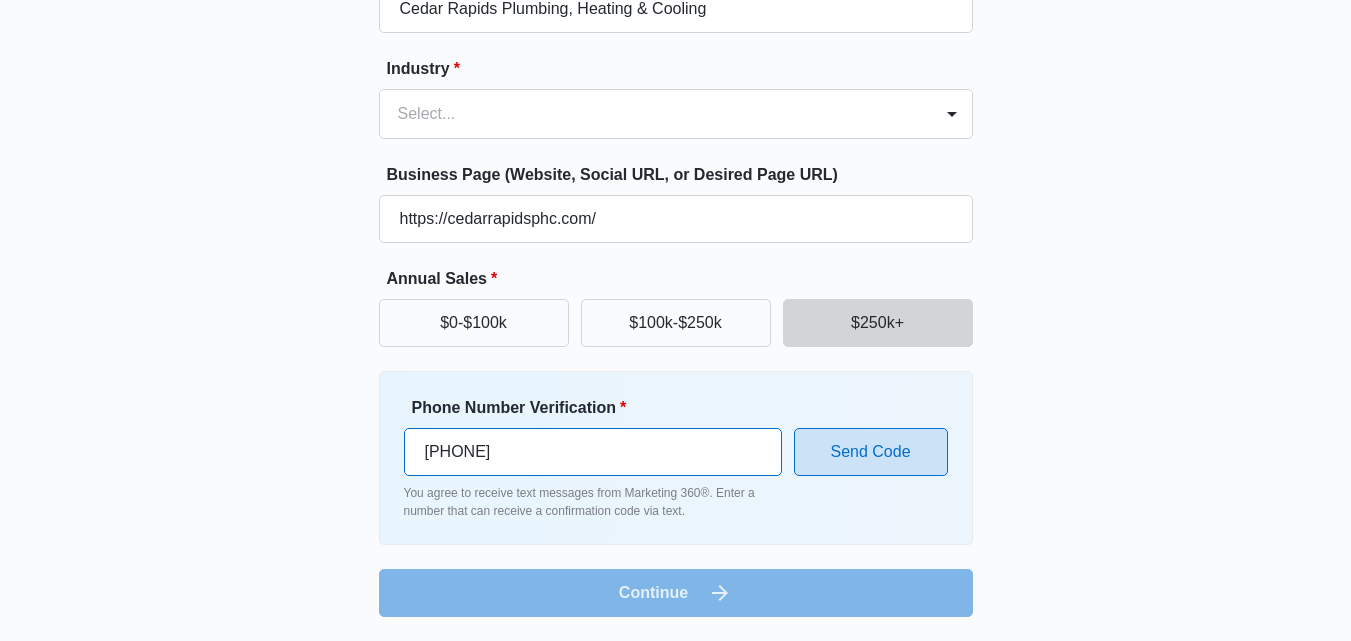 type on "1 (332) 207-6524" 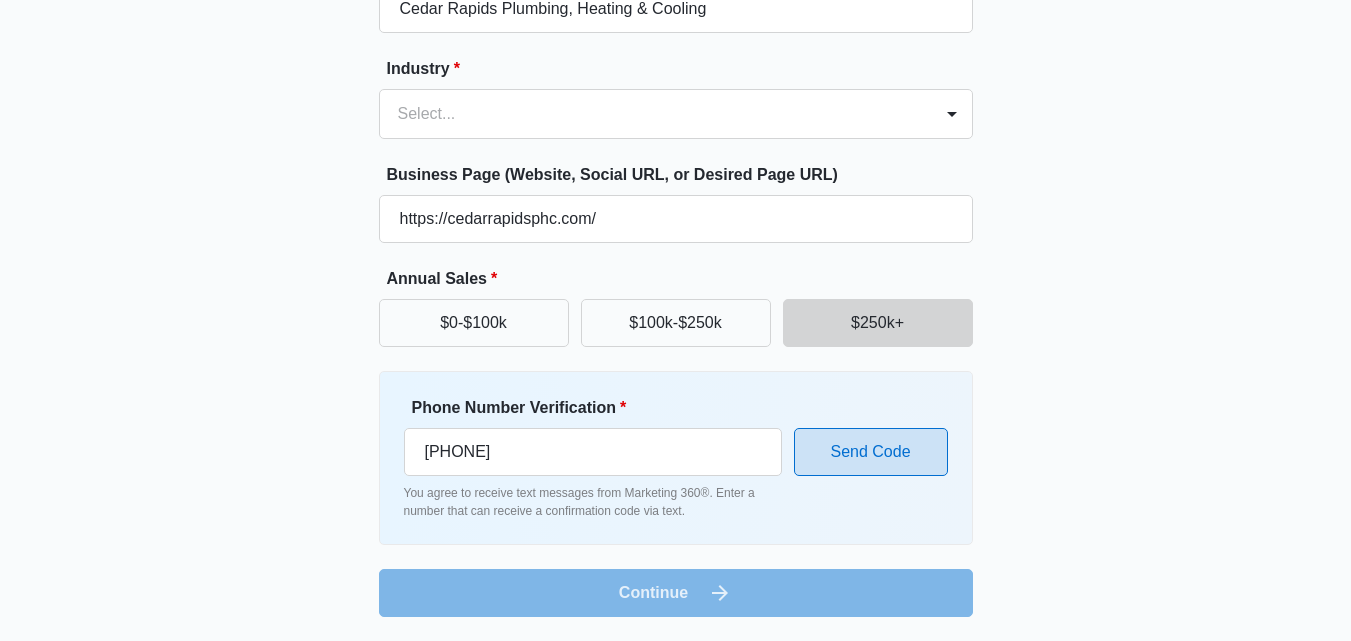 click on "Send Code" at bounding box center [871, 452] 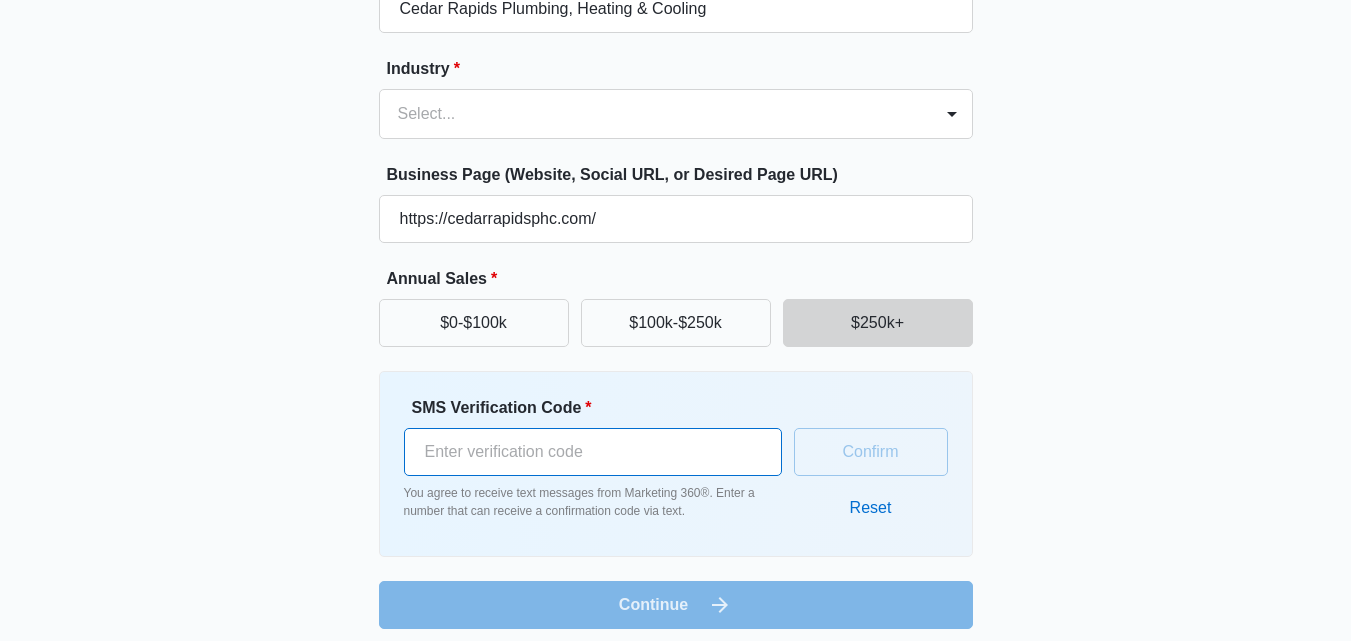 click on "SMS Verification Code *" at bounding box center (593, 452) 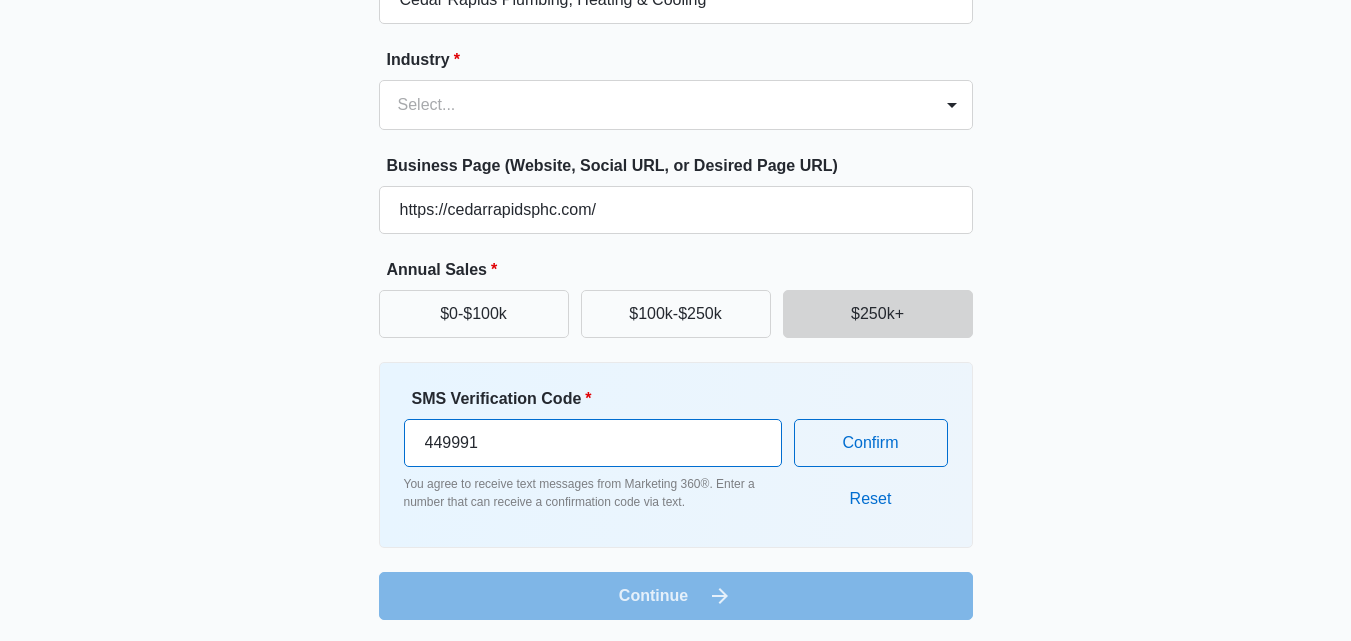 scroll, scrollTop: 267, scrollLeft: 0, axis: vertical 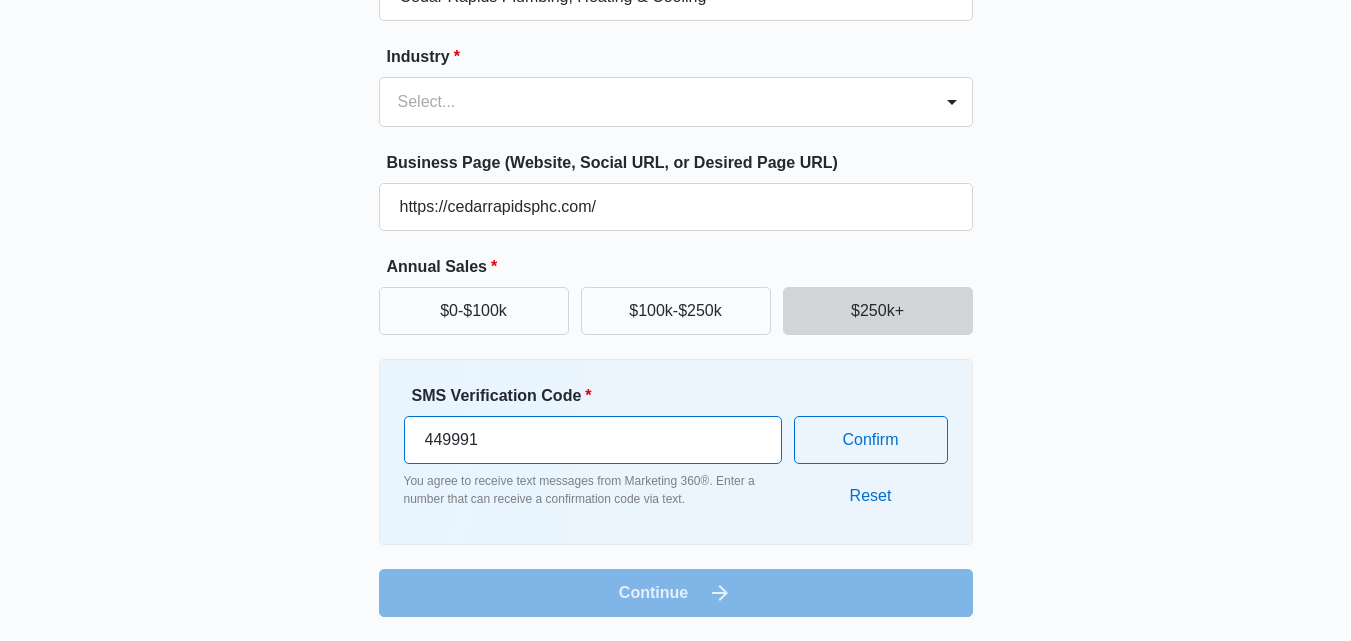 click on "449991" at bounding box center [593, 440] 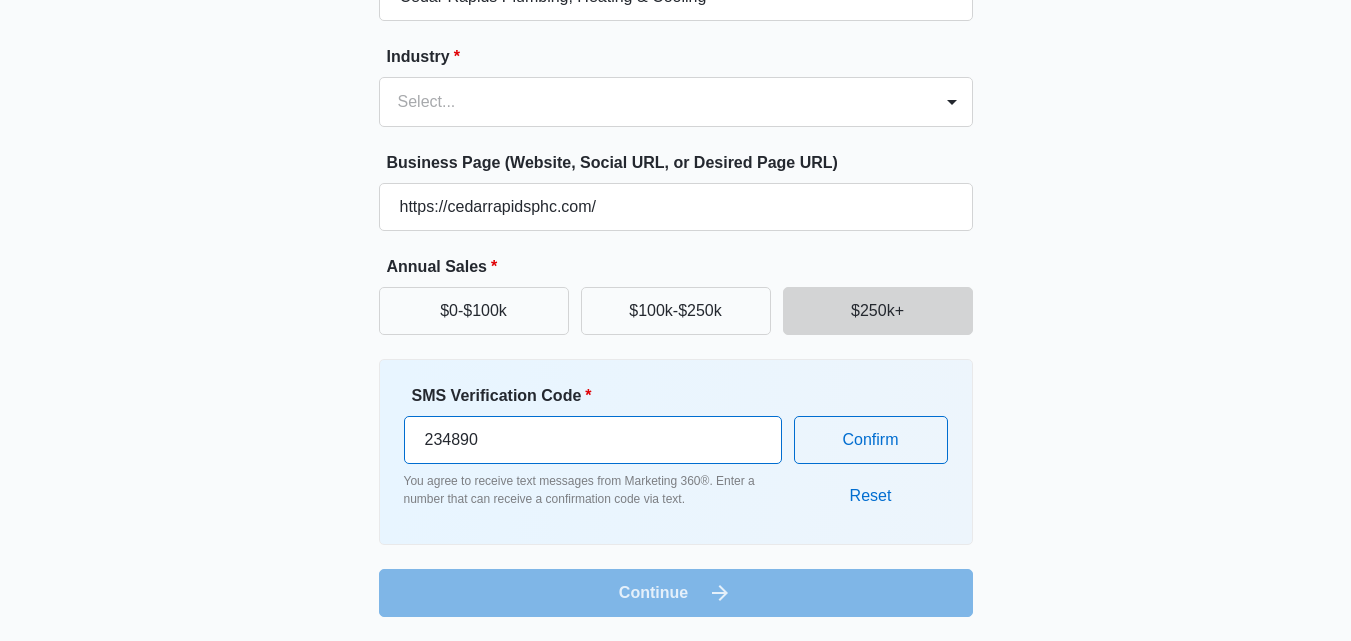 type on "234890" 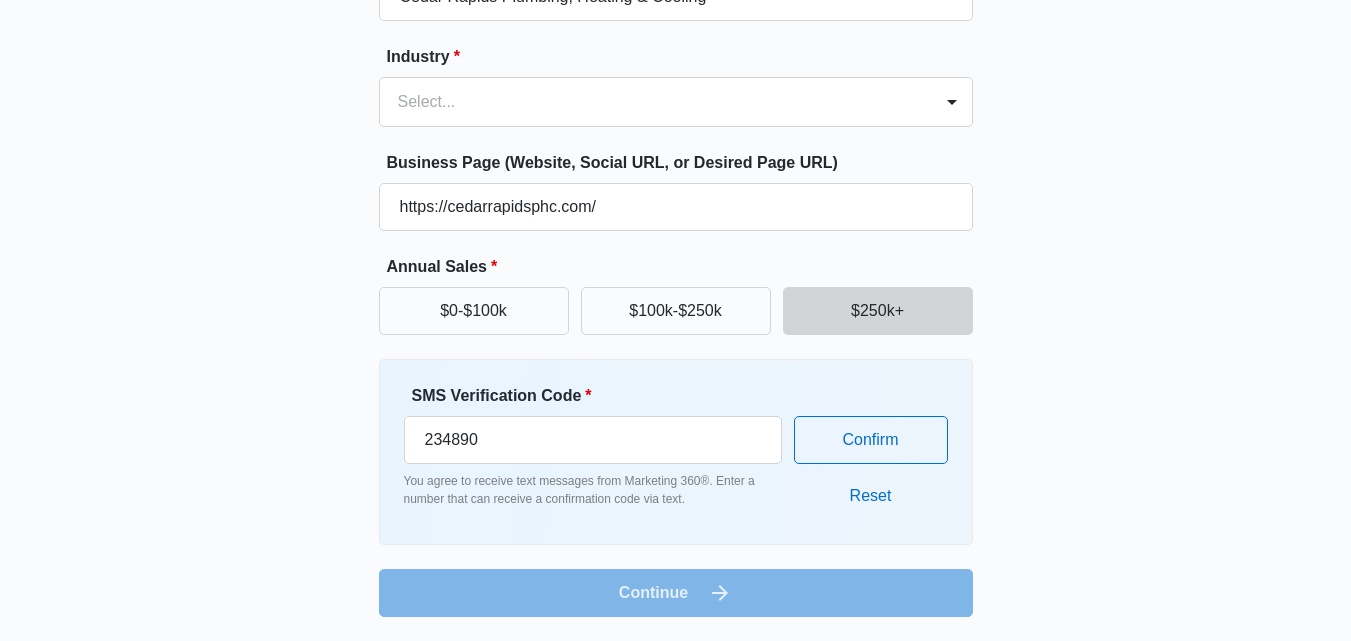 click on "Business Name * Cedar Rapids Plumbing, Heating & Cooling Industry * Select... Business Page (Website, Social URL, or Desired Page URL) https://cedarrapidsphc.com/ Annual Sales * $0-$100k $100k-$250k $250k+ SMS Verification Code * 234890 You agree to receive text messages from Marketing 360®. Enter a number that can receive a confirmation code via text. Confirm Reset Continue" at bounding box center [676, 279] 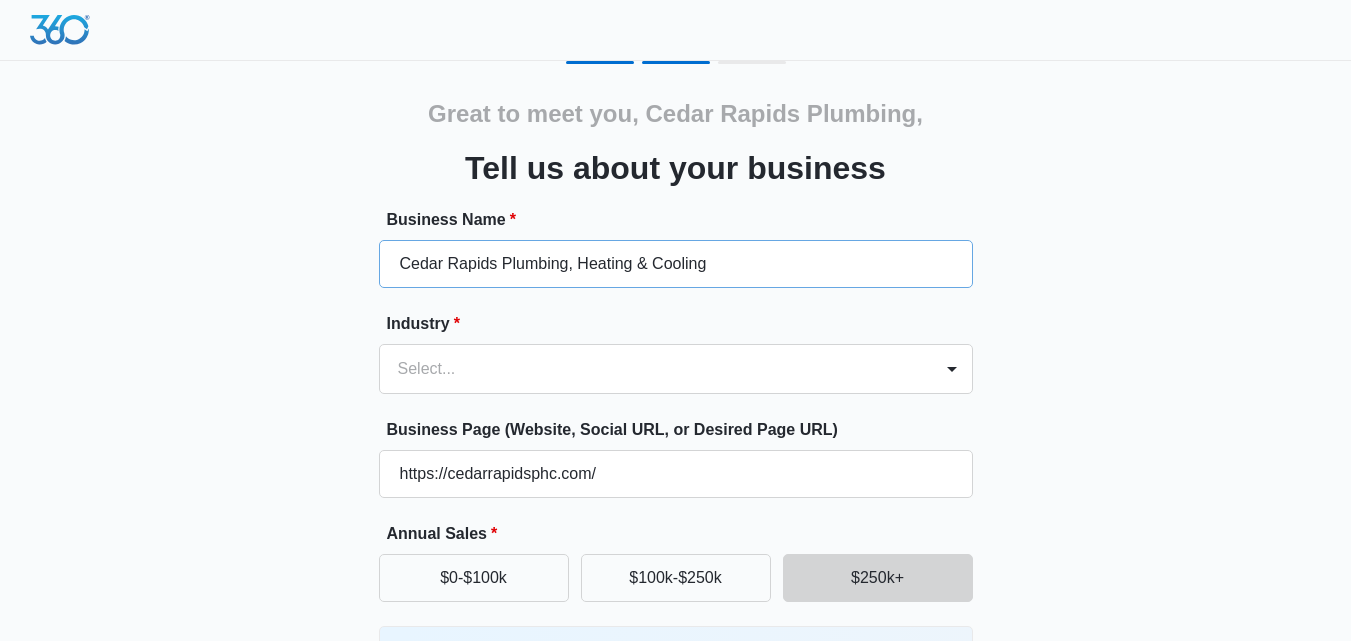 scroll, scrollTop: 267, scrollLeft: 0, axis: vertical 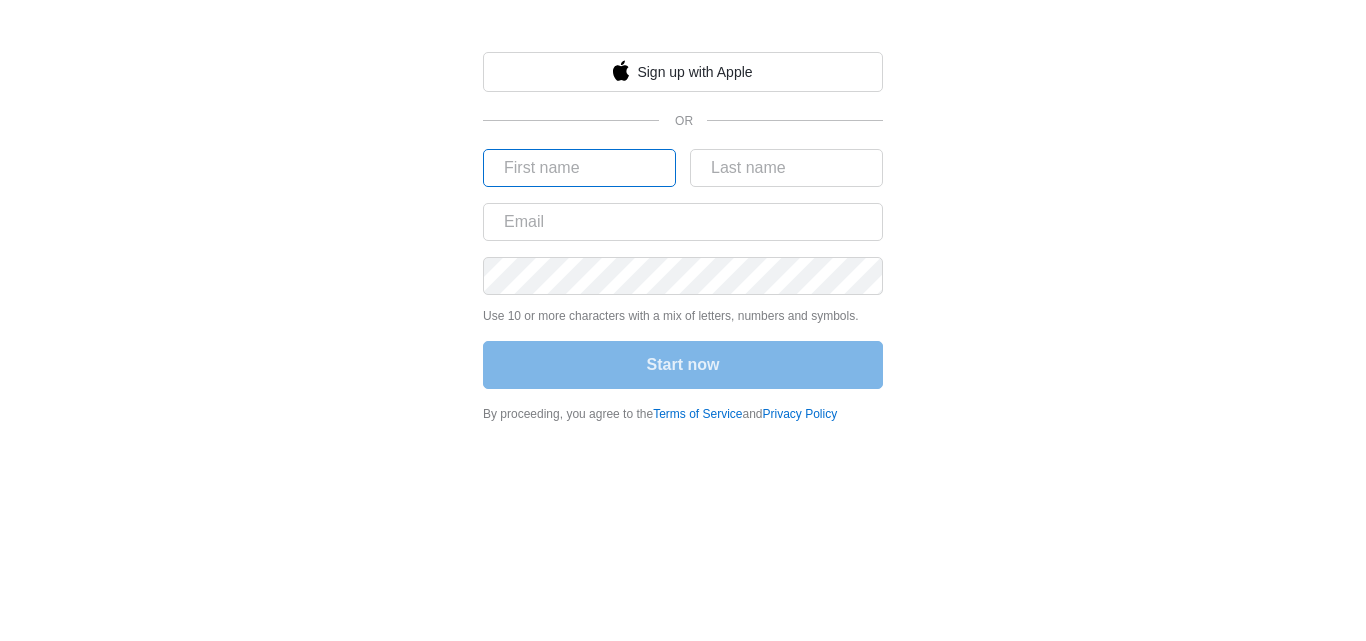 type on "[CITY] Plumbing," 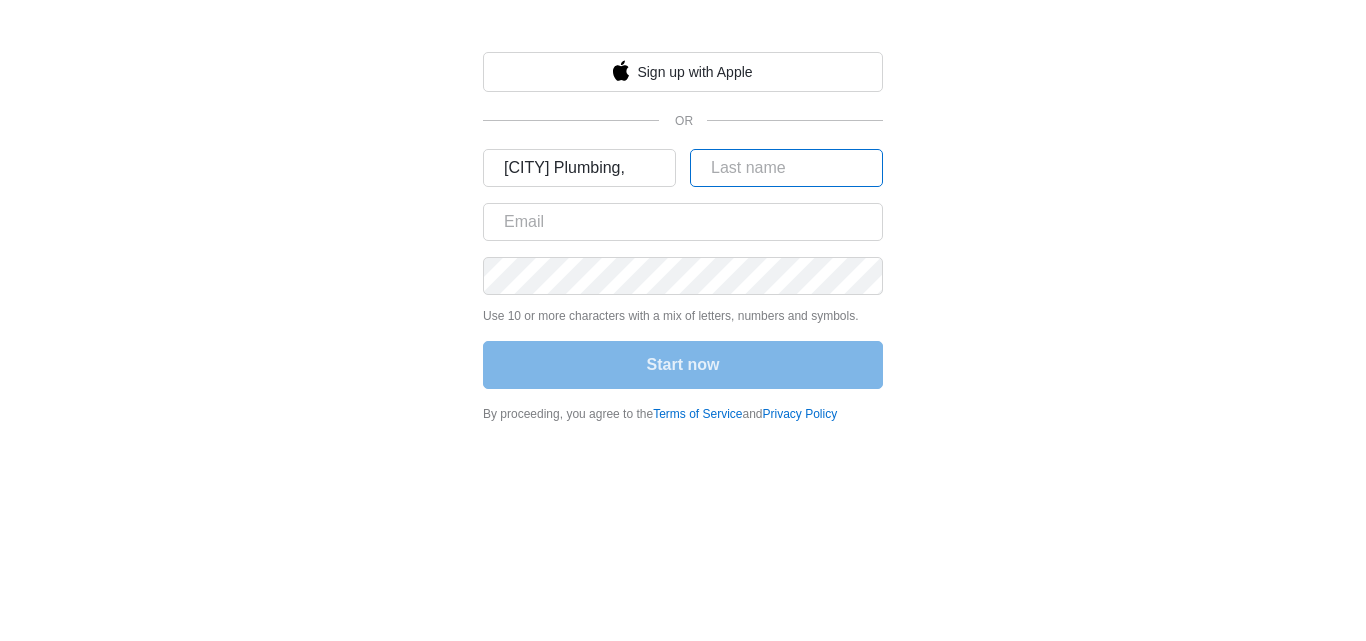 type on "Heating & Cooling" 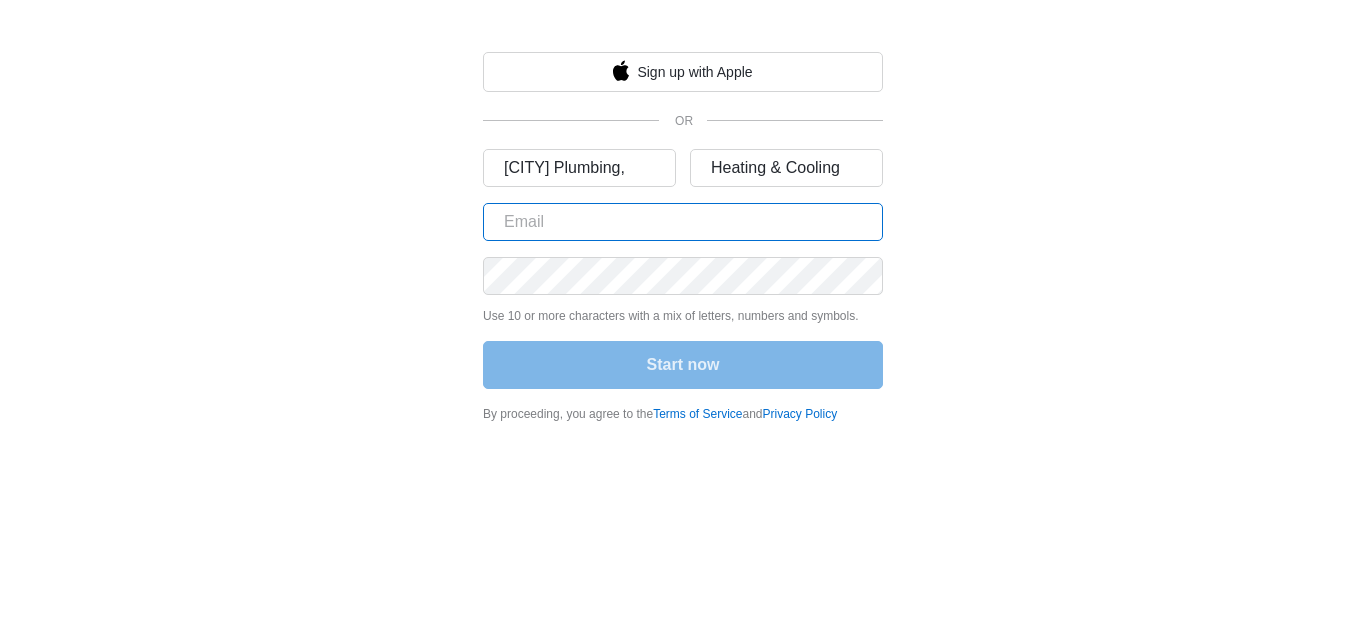 type on "[EMAIL]" 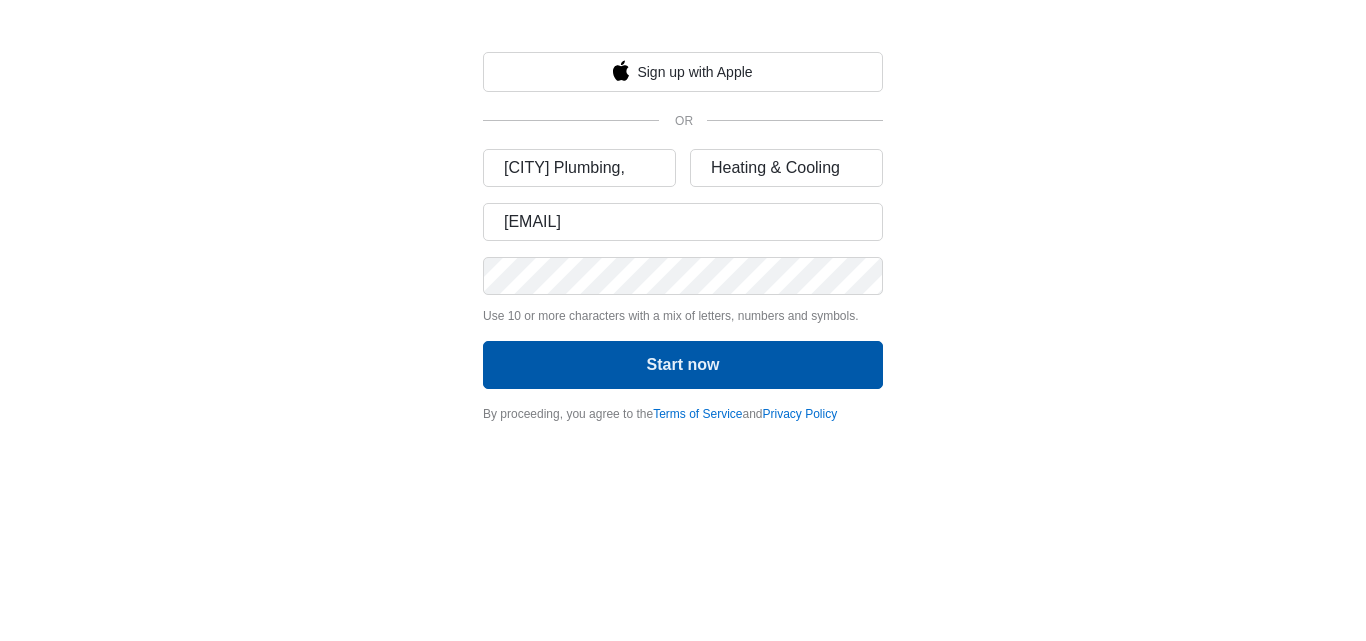 click on "Start now" at bounding box center [683, 365] 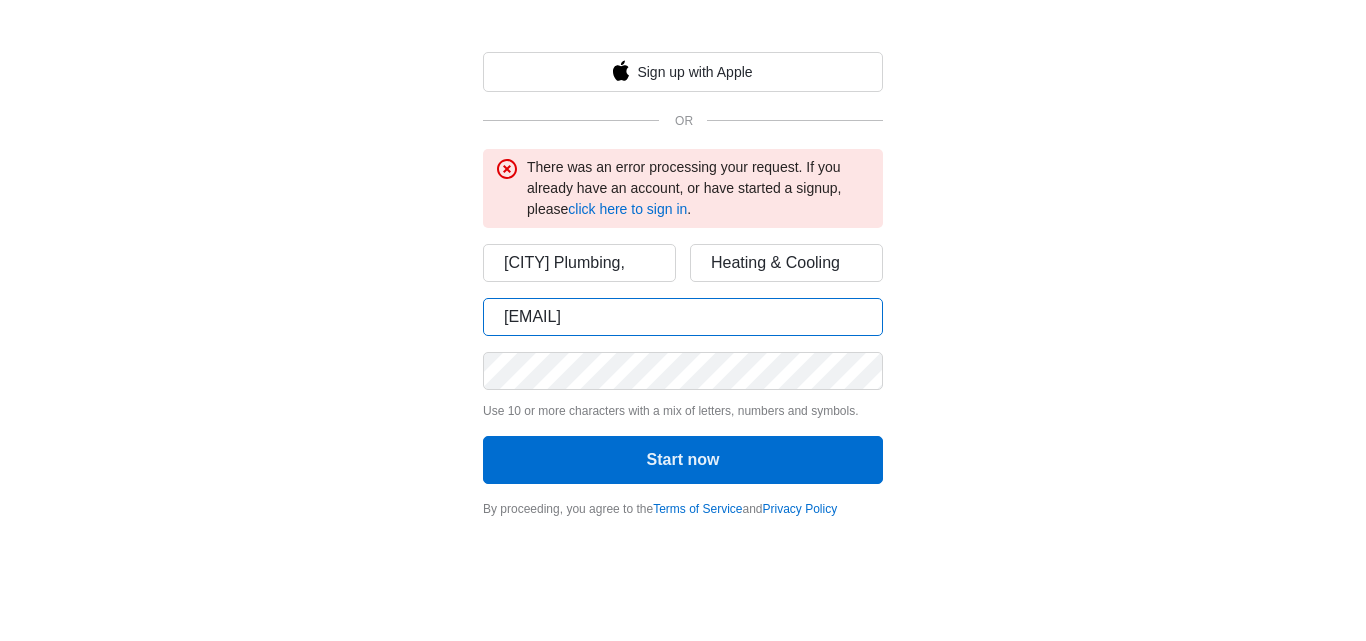 click on "cedarrapidsphc@fjnseo.com" at bounding box center [683, 317] 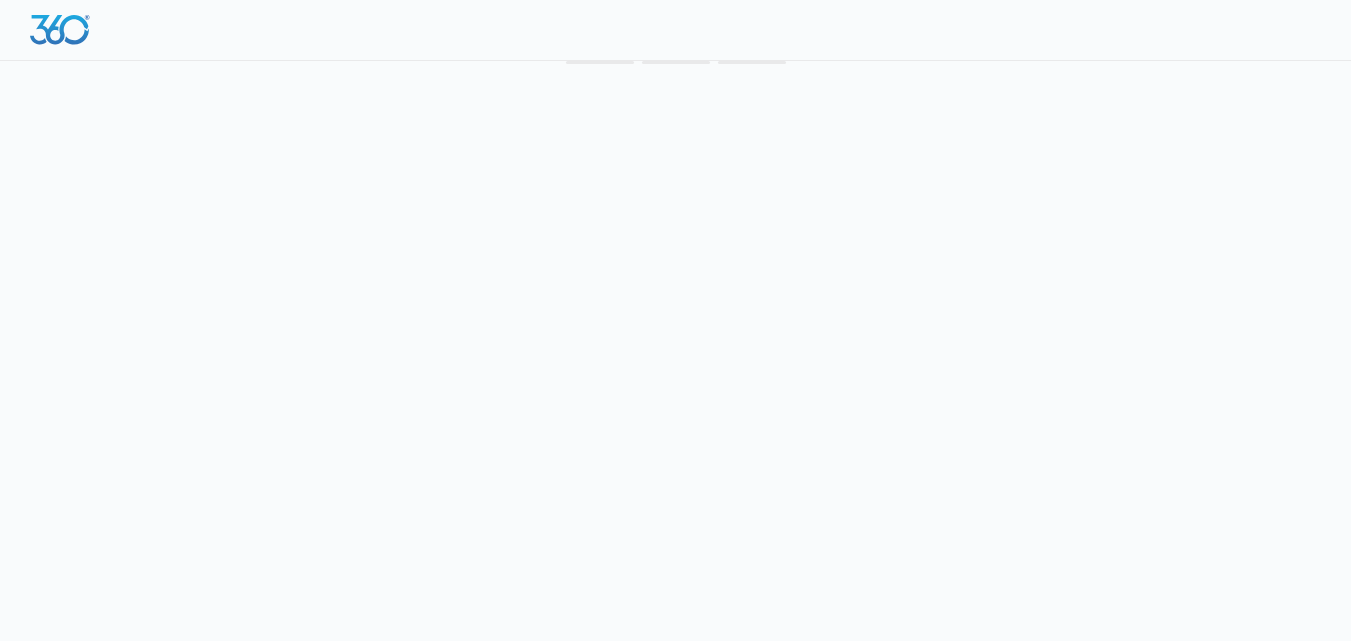scroll, scrollTop: 0, scrollLeft: 0, axis: both 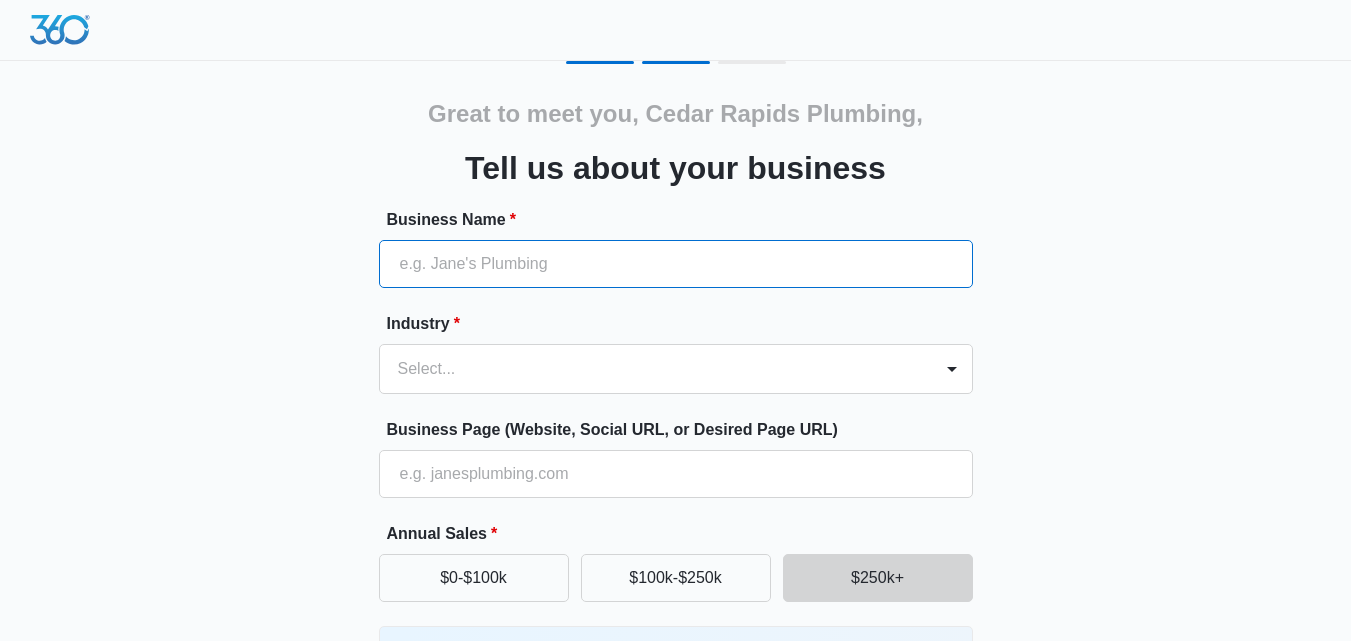 type on "Cedar Rapids Plumbing, Heating & Cooling" 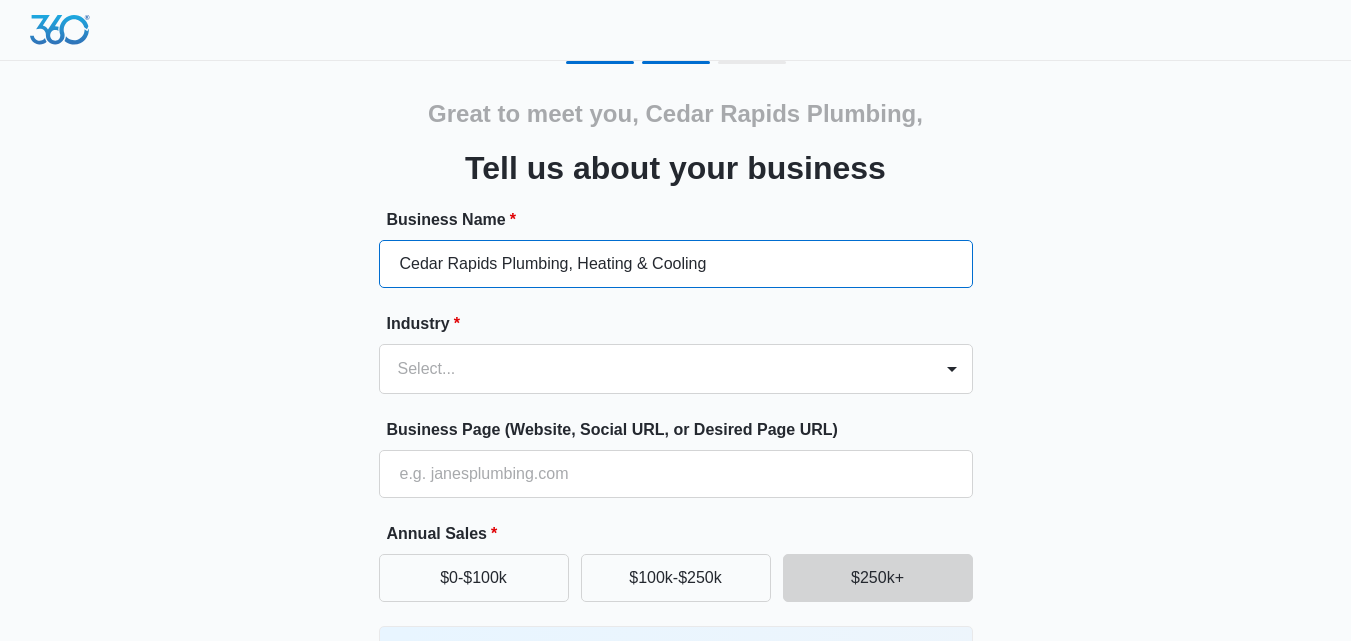 click on "Cedar Rapids Plumbing, Heating & Cooling" at bounding box center (676, 264) 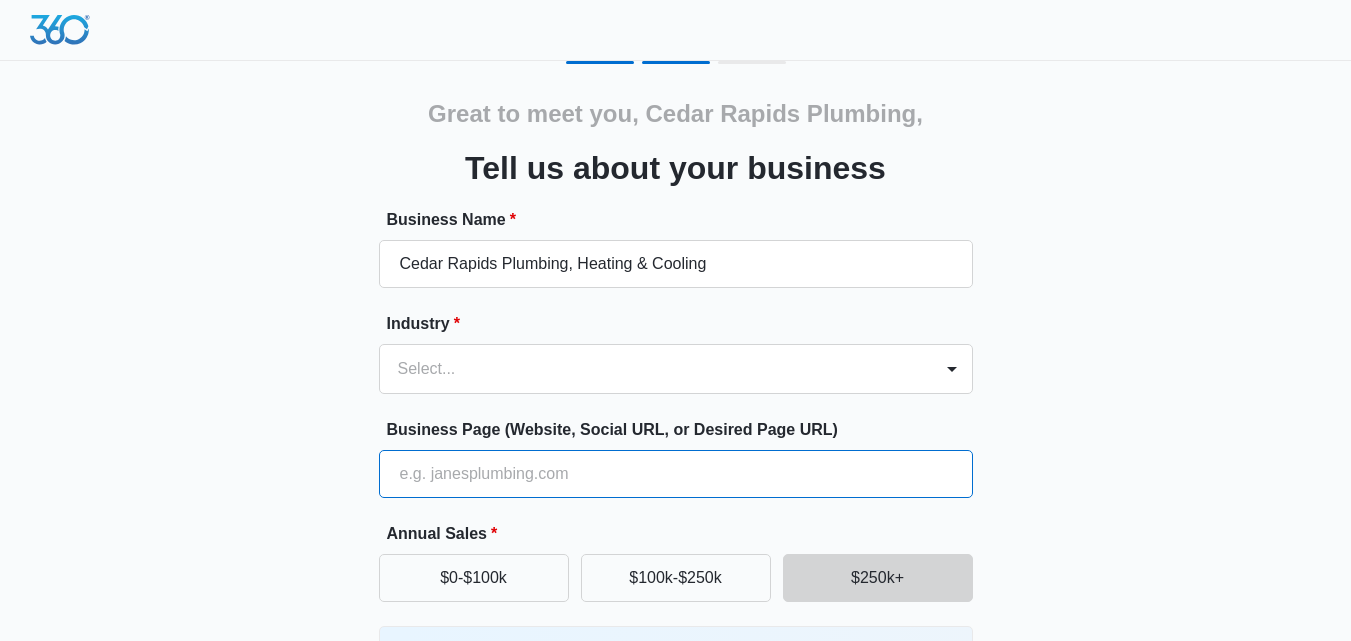type on "https://cedarrapidsphc.com/" 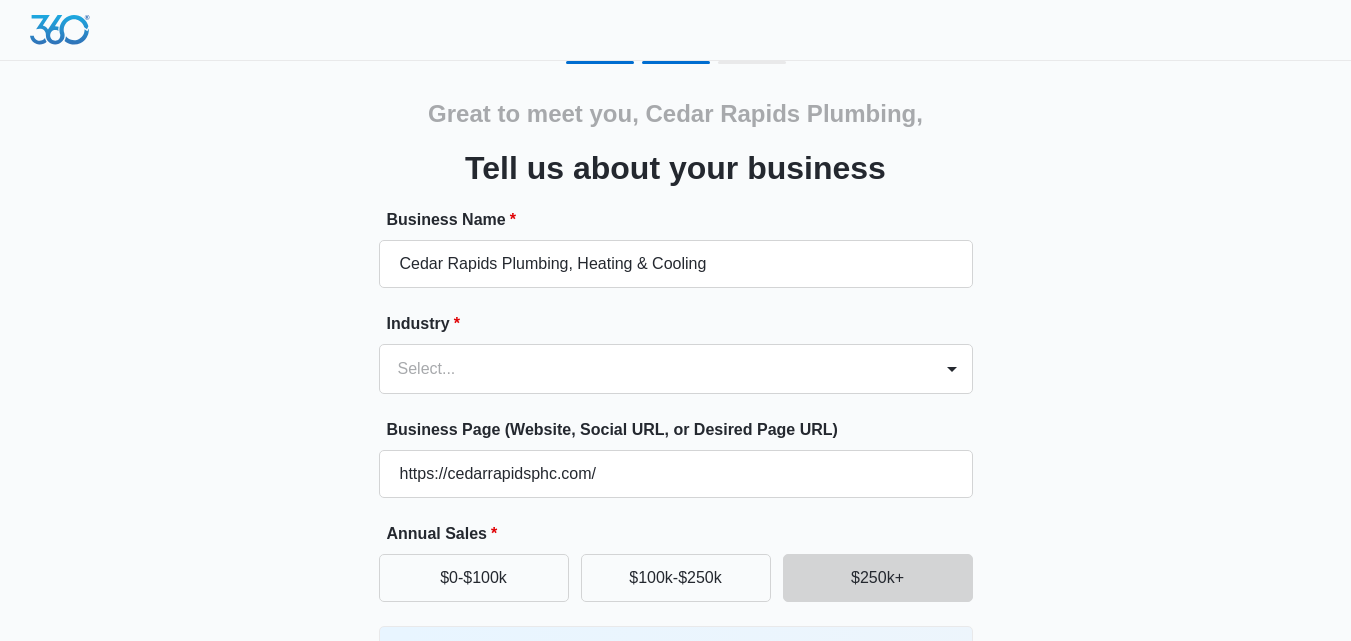 scroll, scrollTop: 255, scrollLeft: 0, axis: vertical 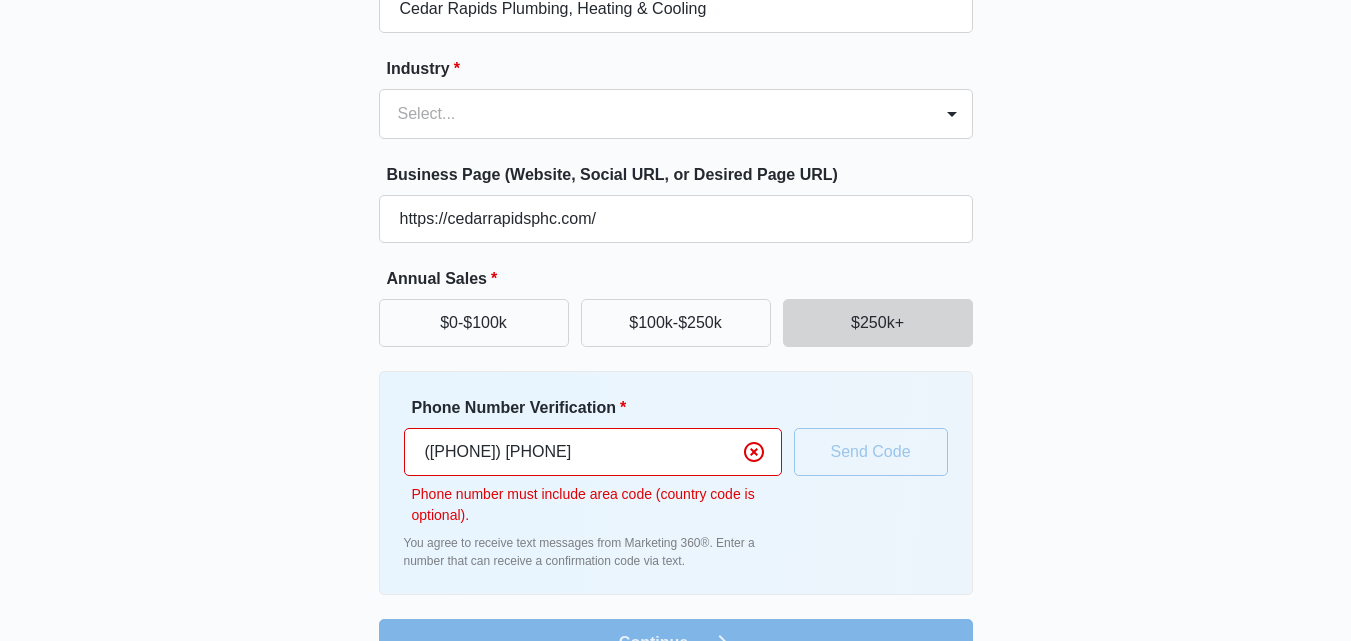 click on "([PHONE]) [PHONE]" at bounding box center [593, 452] 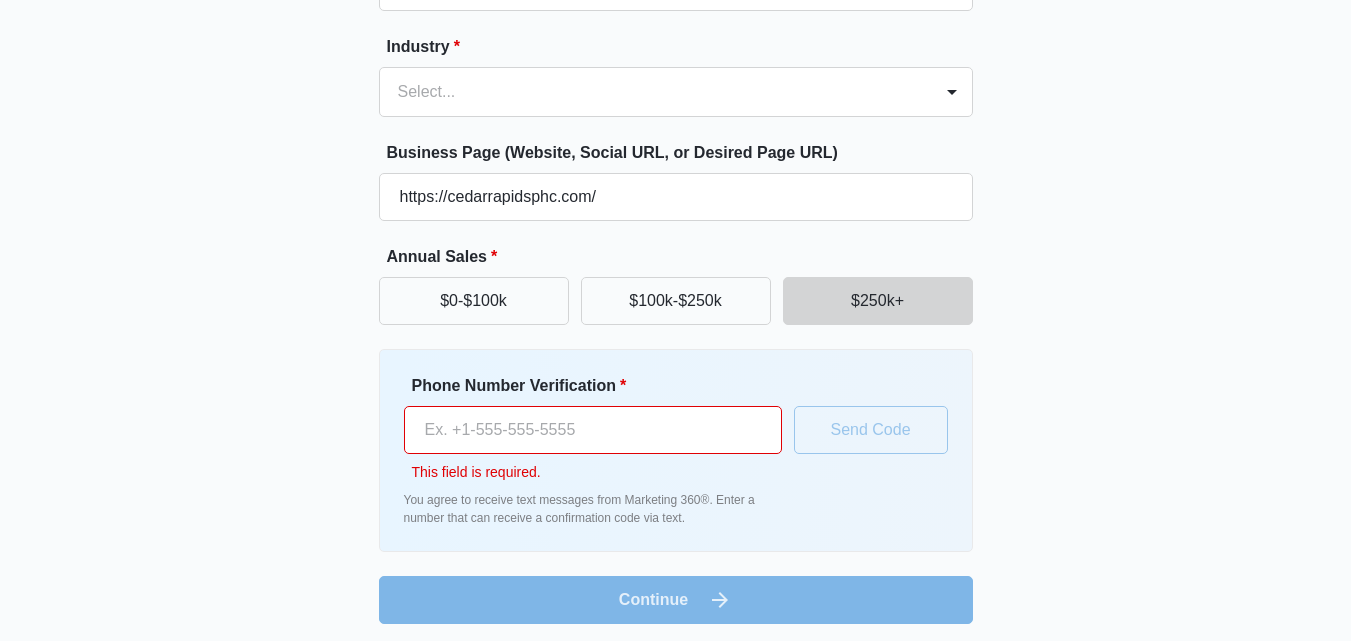 scroll, scrollTop: 284, scrollLeft: 0, axis: vertical 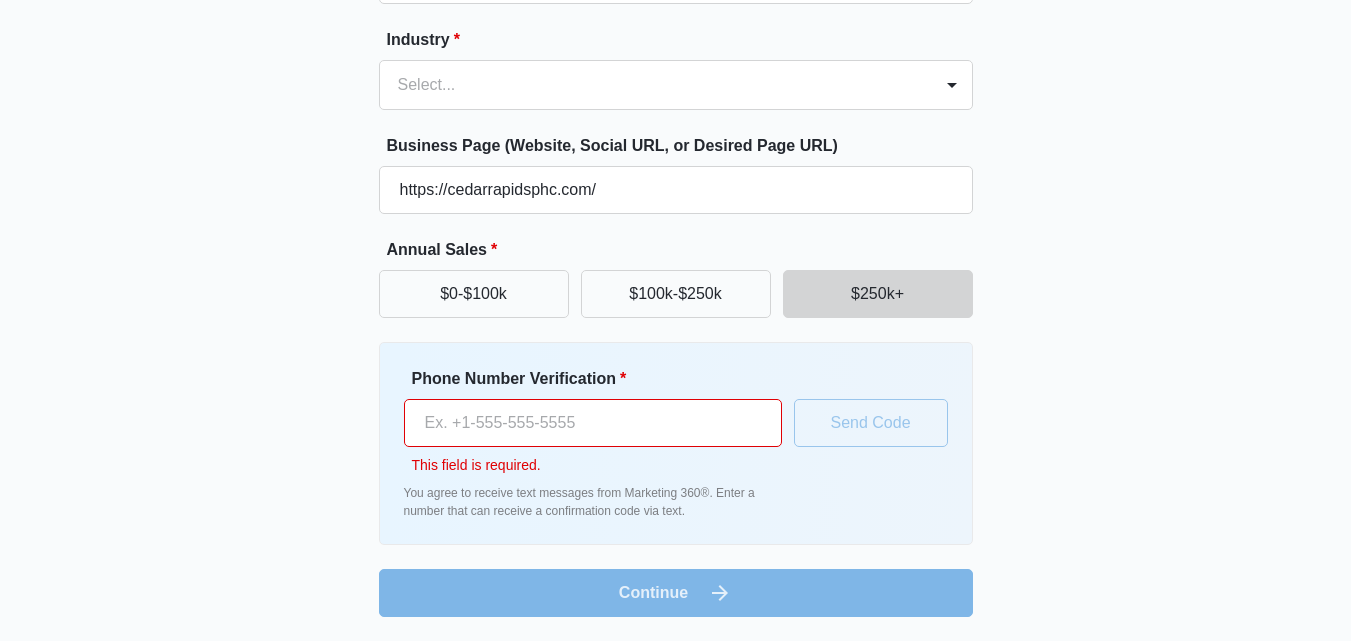 click on "Business Name * Cedar Rapids Plumbing, Heating & Cooling Industry * Select... Business Page (Website, Social URL, or Desired Page URL) https://cedarrapidsphc.com/ Annual Sales * $0-$100k $100k-$250k $250k+ Phone Number Verification * This field is required. You agree to receive text messages from Marketing 360®. Enter a number that can receive a confirmation code via text. Send Code Continue" at bounding box center (676, 270) 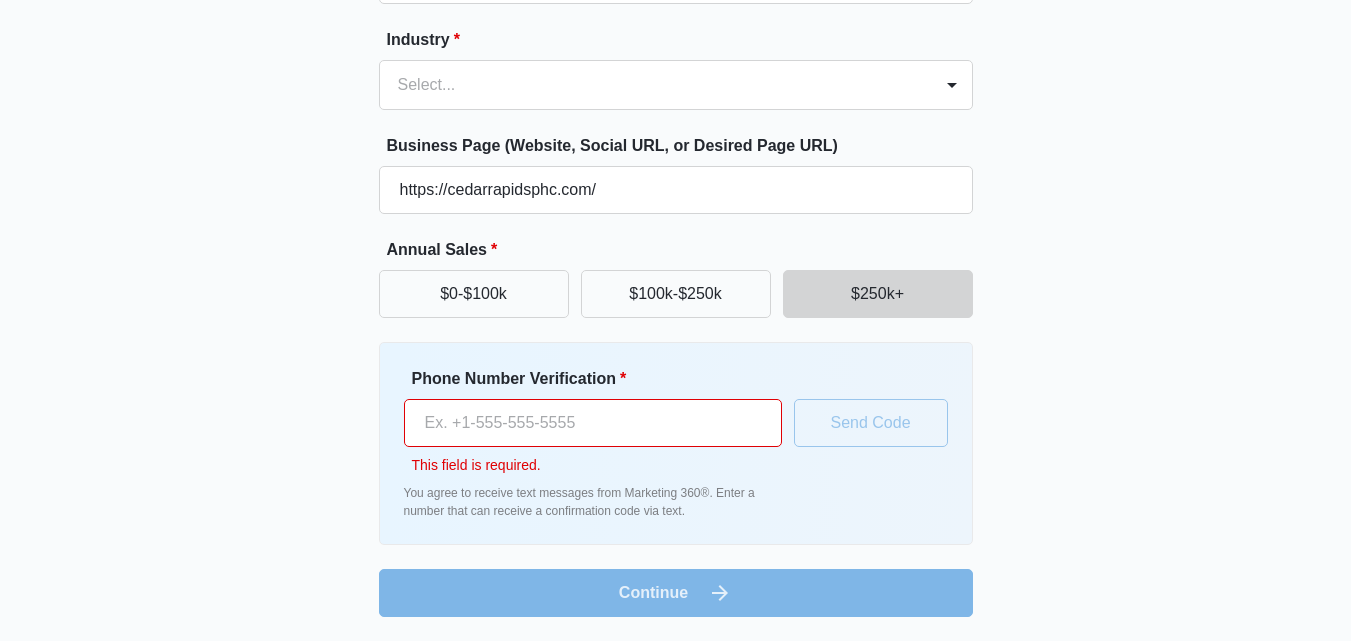 click on "Phone Number Verification *" at bounding box center [593, 423] 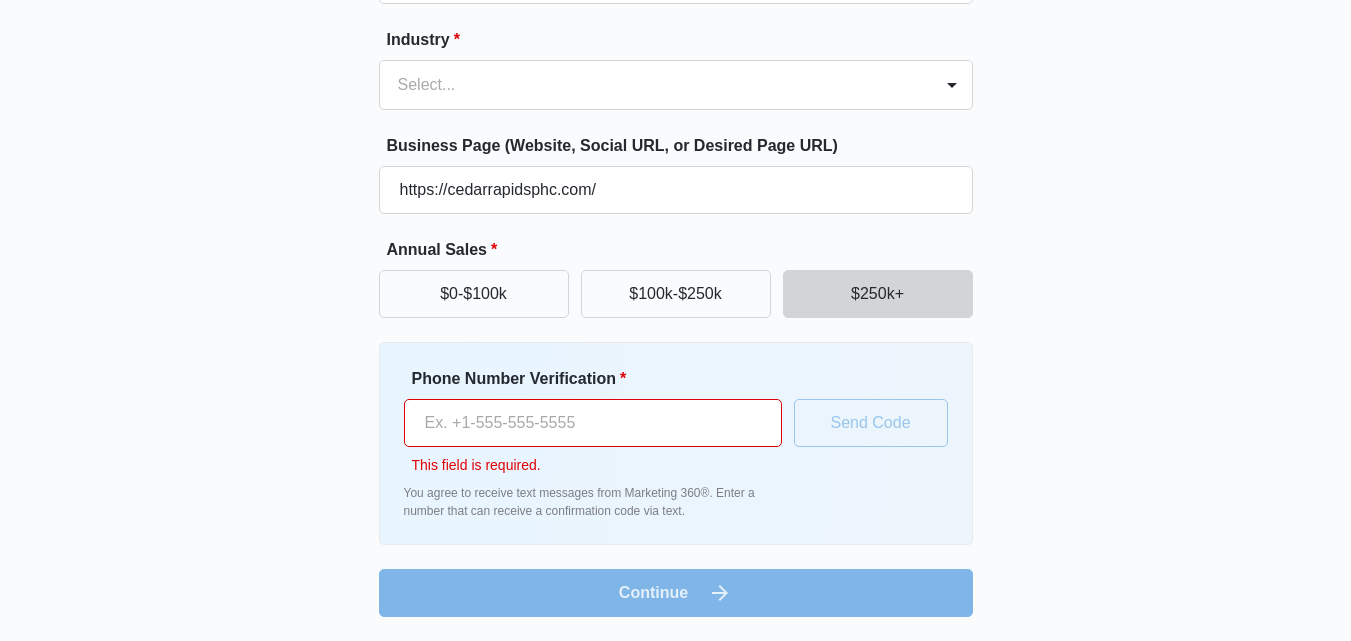 click on "Phone Number Verification *" at bounding box center (593, 423) 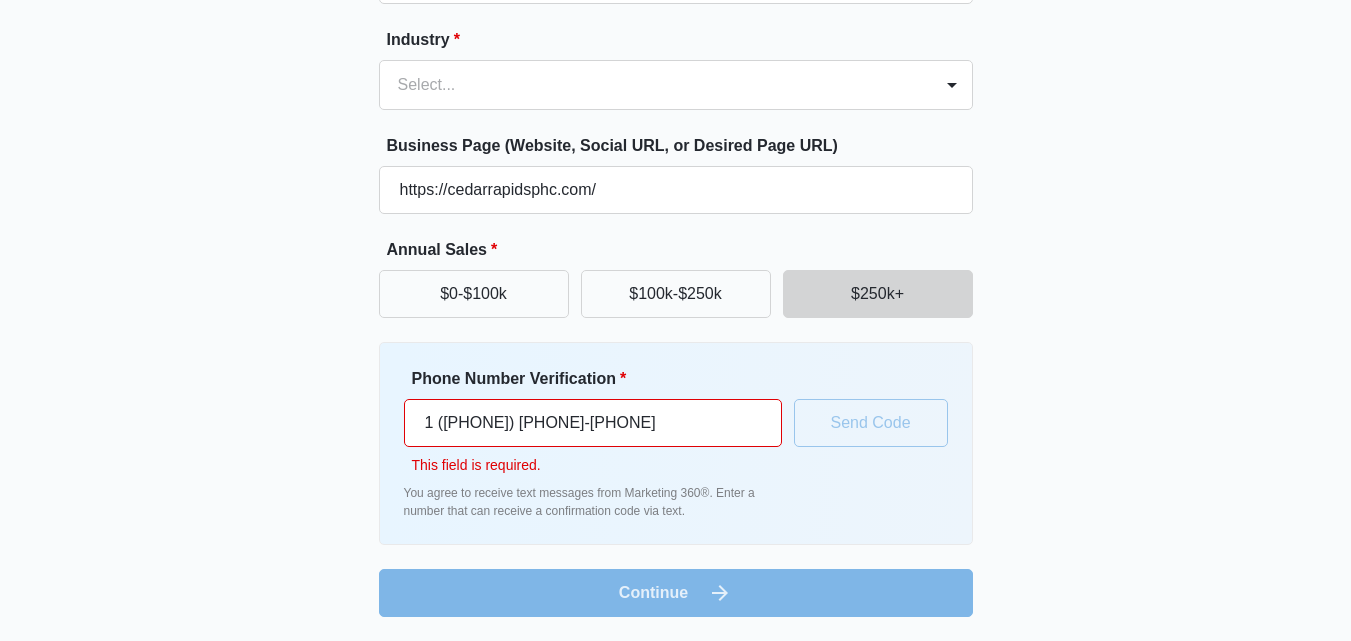 scroll, scrollTop: 255, scrollLeft: 0, axis: vertical 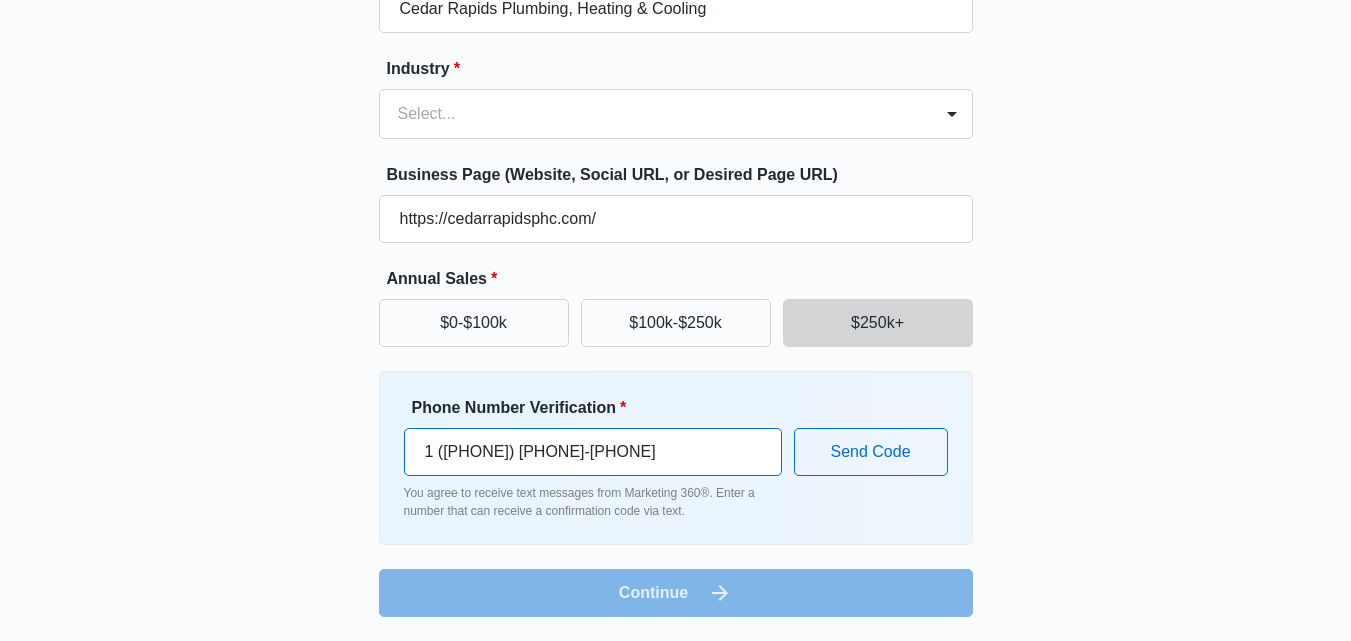 click on "1 ([PHONE]) [PHONE]-[PHONE]" at bounding box center [593, 452] 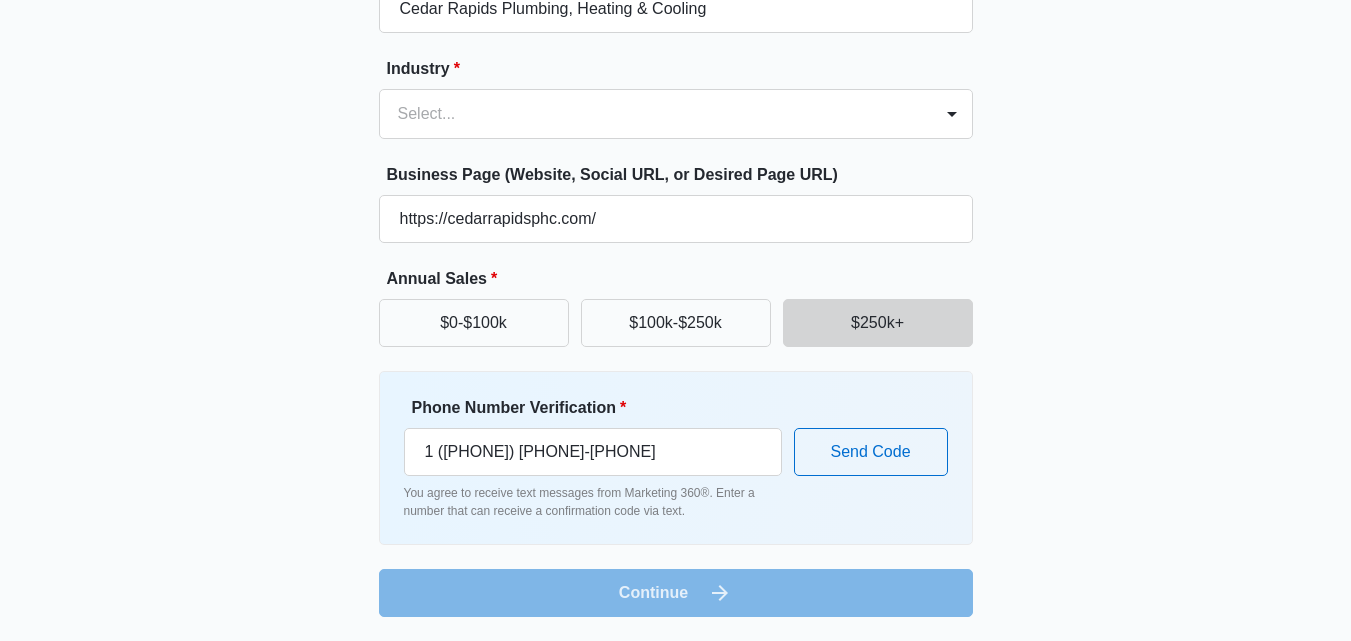 click on "Business Name * Cedar Rapids Plumbing, Heating & Cooling Industry * Select... Business Page (Website, Social URL, or Desired Page URL) https://cedarrapidsphc.com/ Annual Sales * $0-$100k $100k-$250k $250k+ Phone Number Verification * 1 ([PHONE]) [PHONE] You agree to receive text messages from Marketing 360®. Enter a number that can receive a confirmation code via text. Send Code Continue" at bounding box center (676, 285) 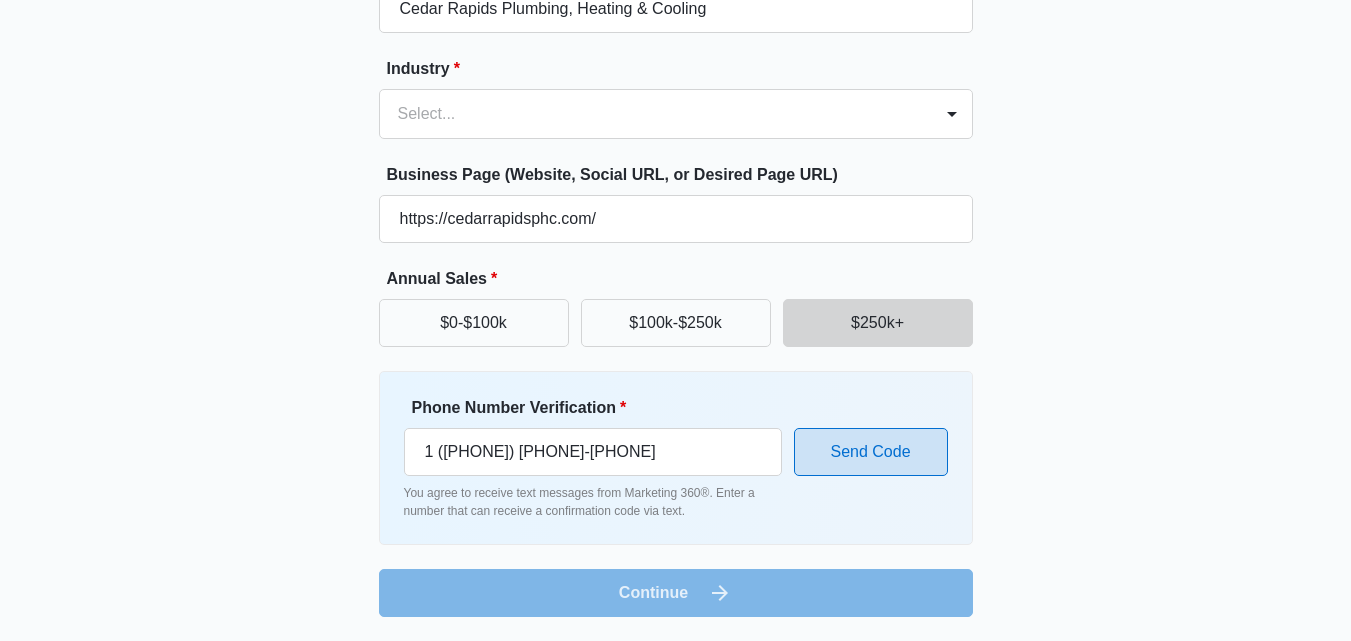 click on "Send Code" at bounding box center [871, 452] 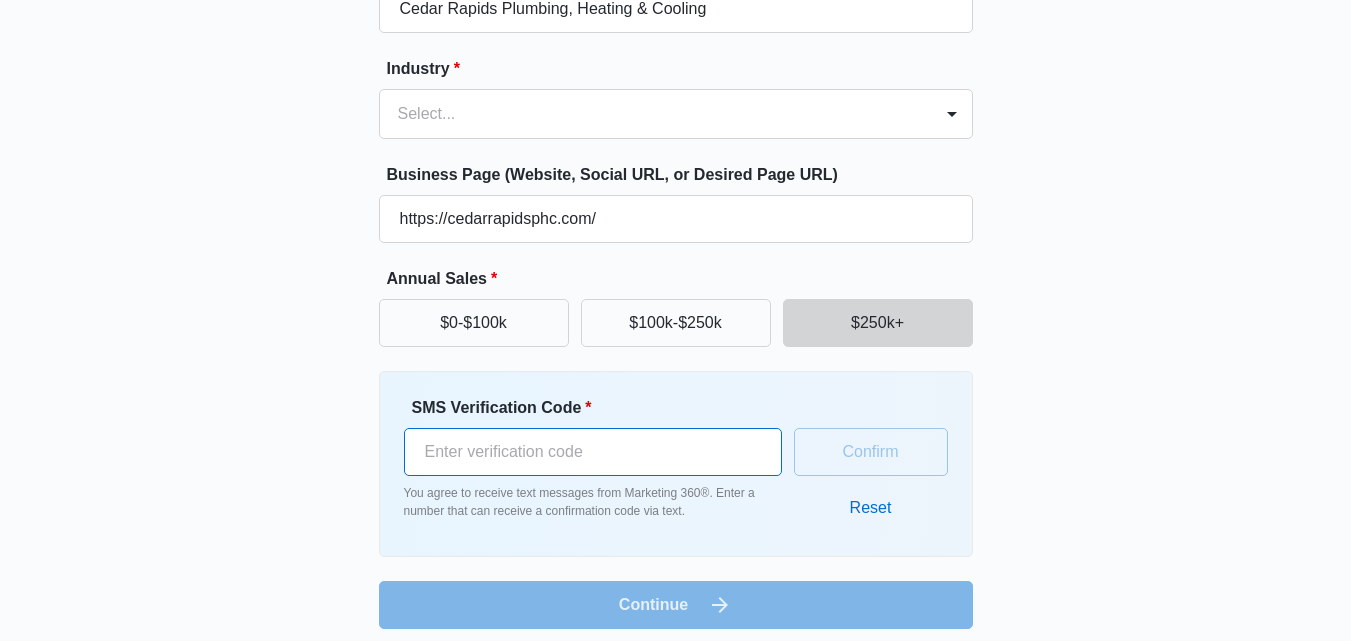 click on "SMS Verification Code *" at bounding box center (593, 452) 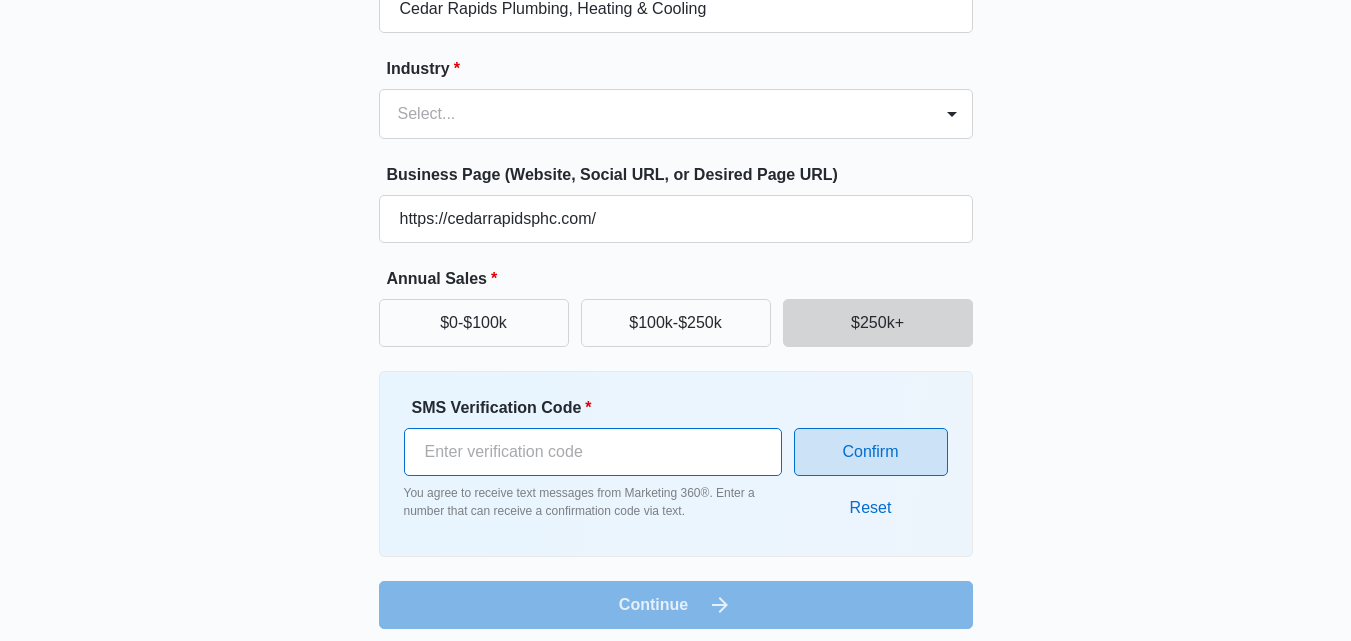 type on "[NUMBER]" 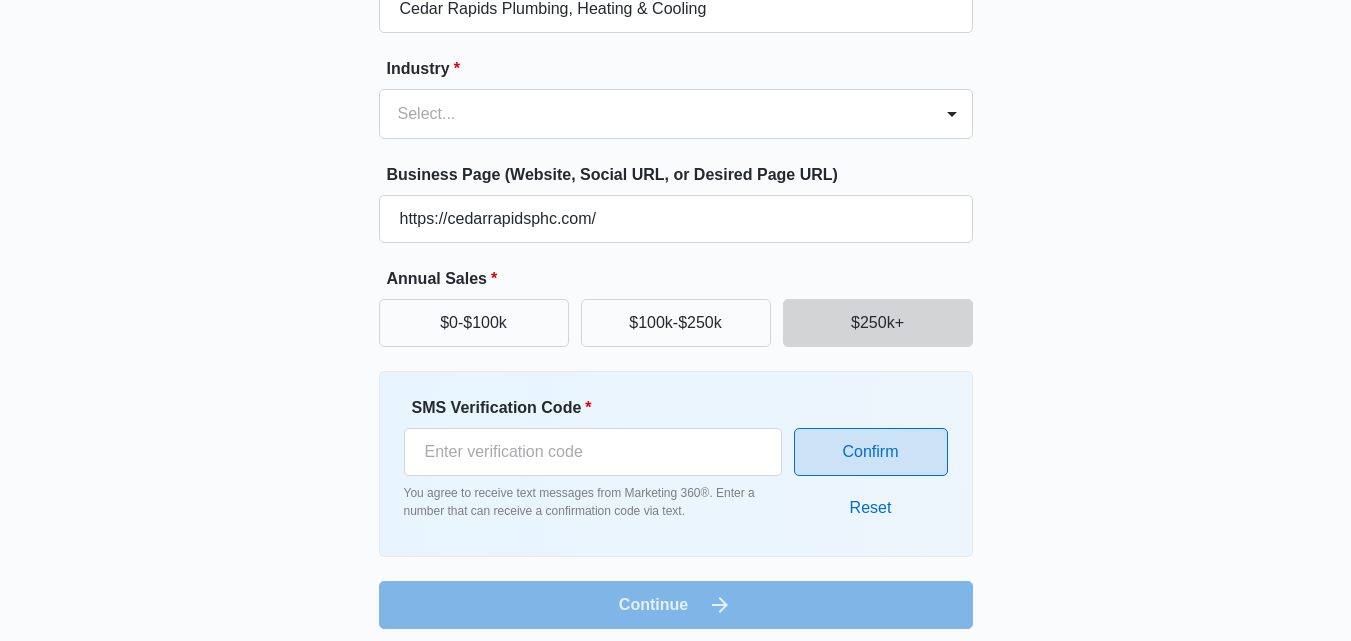 click on "Confirm" at bounding box center (871, 452) 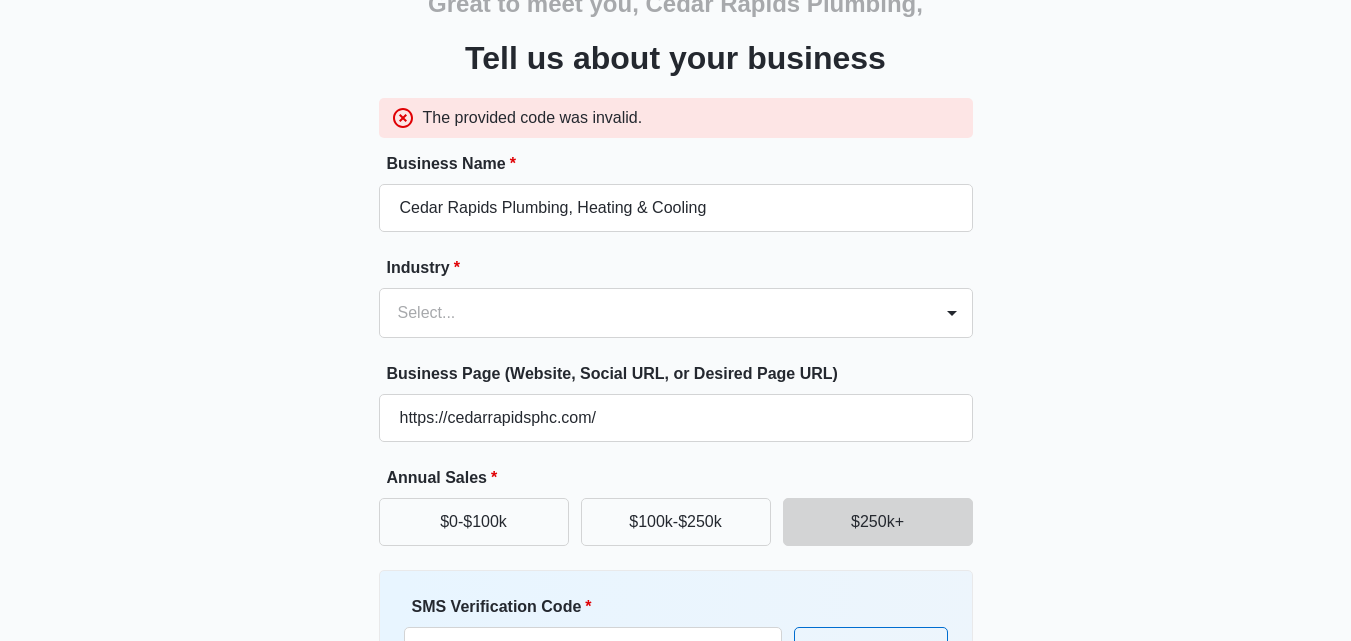 scroll, scrollTop: 54, scrollLeft: 0, axis: vertical 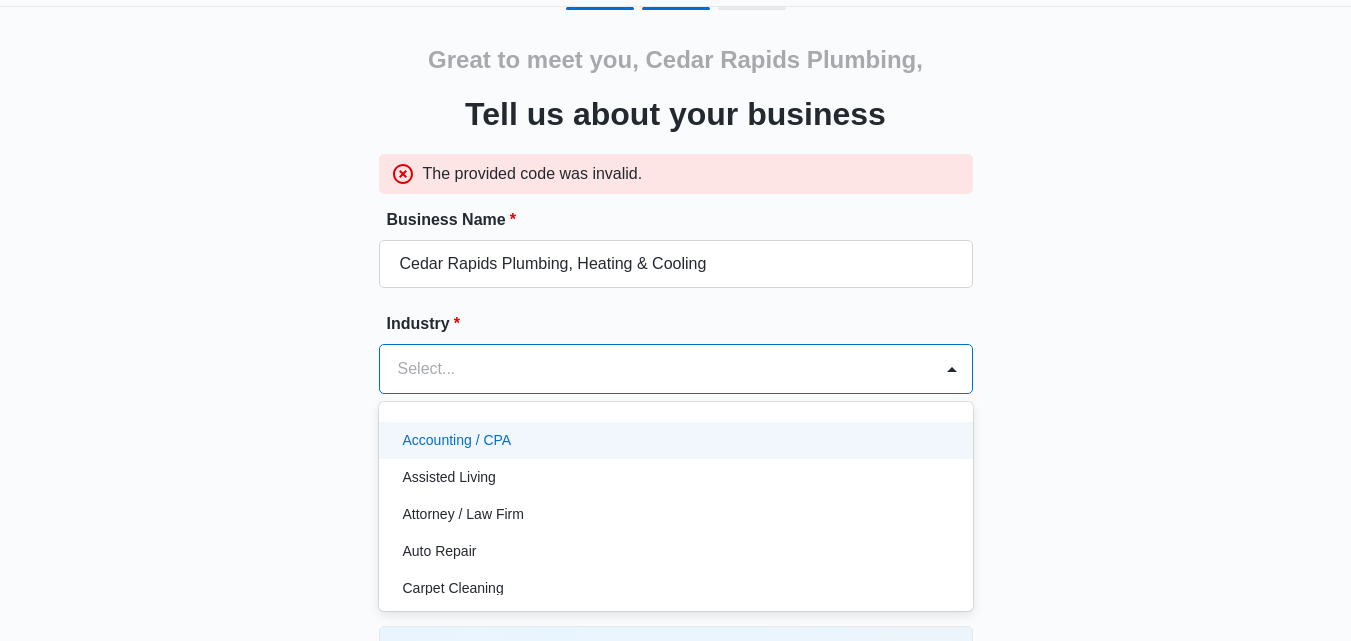 click on "49 results available. Use Up and Down to choose options, press Enter to select the currently focused option, press Escape to exit the menu, press Tab to select the option and exit the menu. Select... Accounting / CPA Assisted Living Attorney / Law Firm Auto Repair Carpet Cleaning Child Care Child Care With Education Chiropractor Consultant Contractor Creative Dance Studio Dentist eCommerce Store Electrician Event Planner Financial Fitness / Trainer / Gym Flooring Contractor / Store Franchise Garage Door Contractor Higher Education House Cleaning HVAC Contractor Insurance Landscaping Lawn Care Marketing Agency Med Spa Medical Moving Company Optometrist / Eye Doctor Other Painting Contractor Personal Brand Pest Control Plumbing Contractor Preschools Real Estate Restaurant / Bar Retail Store Roofing Salon / Barber Shop Self Storage Center Spa Therapist Tree Service Venue / Events Veterinarian" at bounding box center (676, 369) 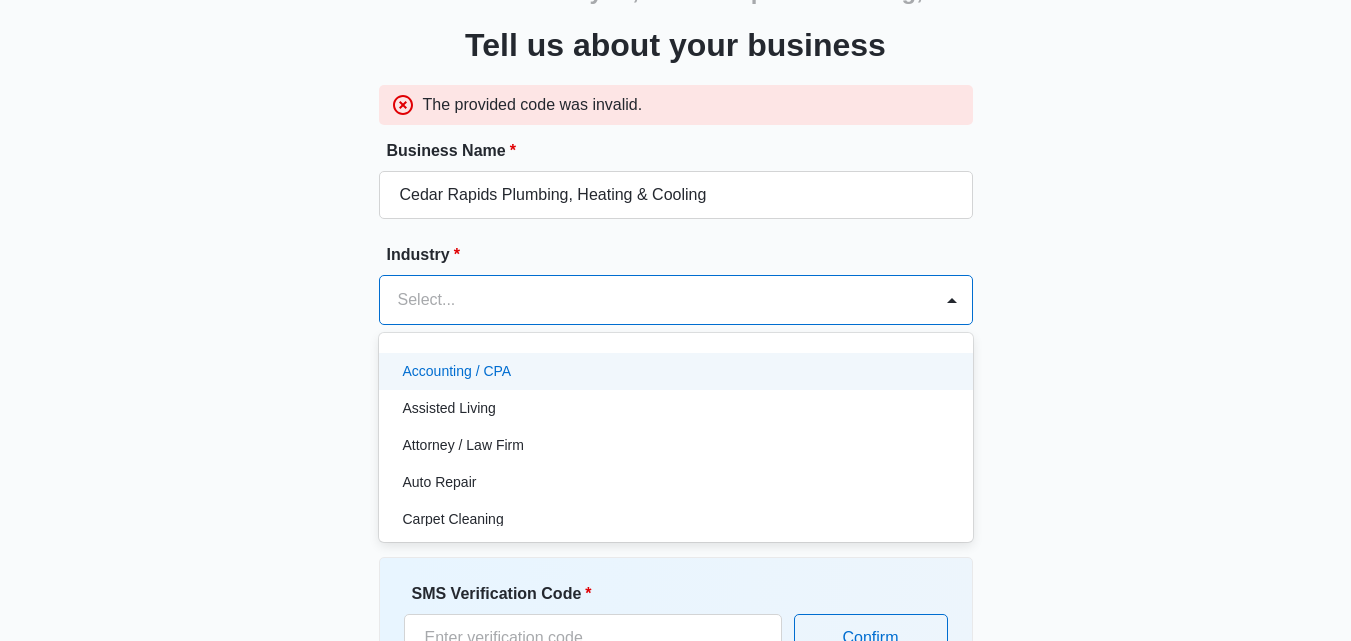 scroll, scrollTop: 129, scrollLeft: 0, axis: vertical 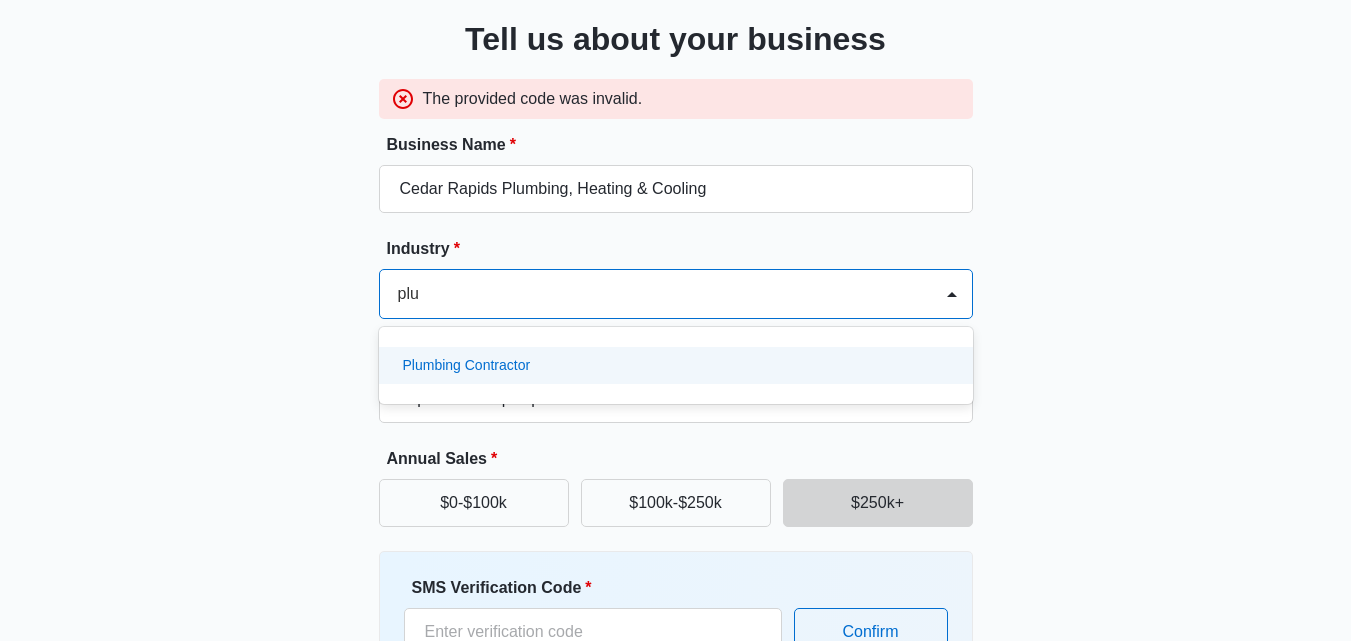 type on "plum" 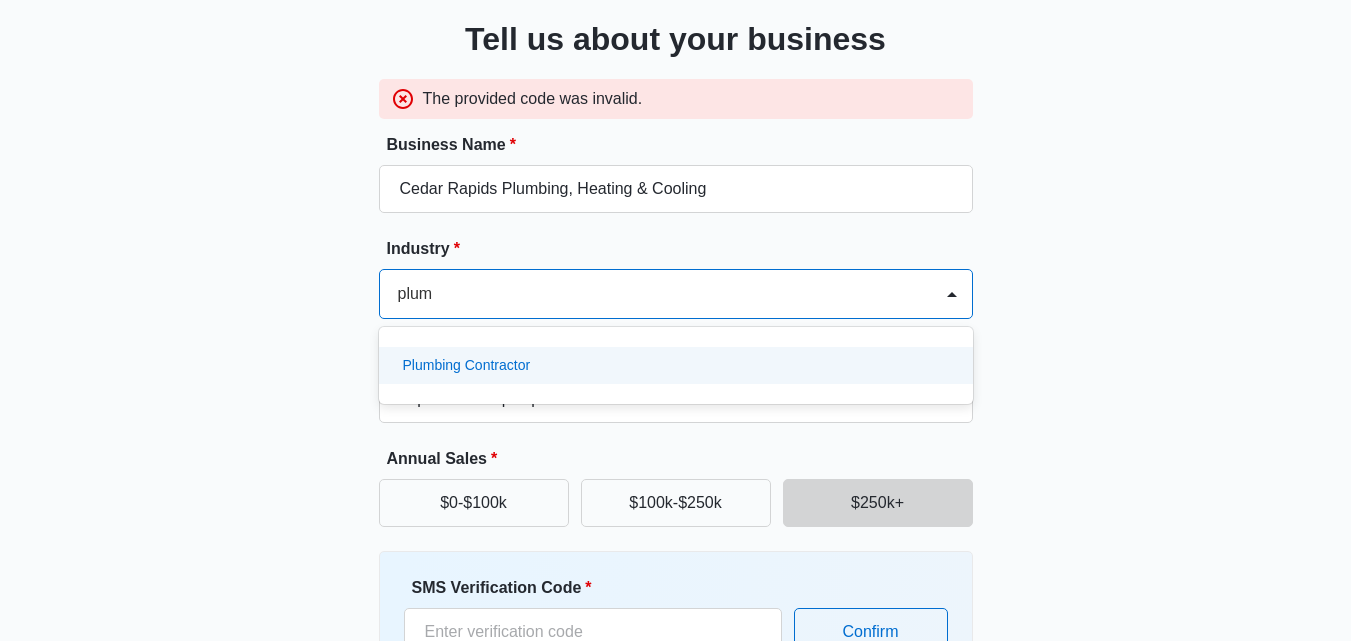 click on "Plumbing Contractor" at bounding box center [467, 365] 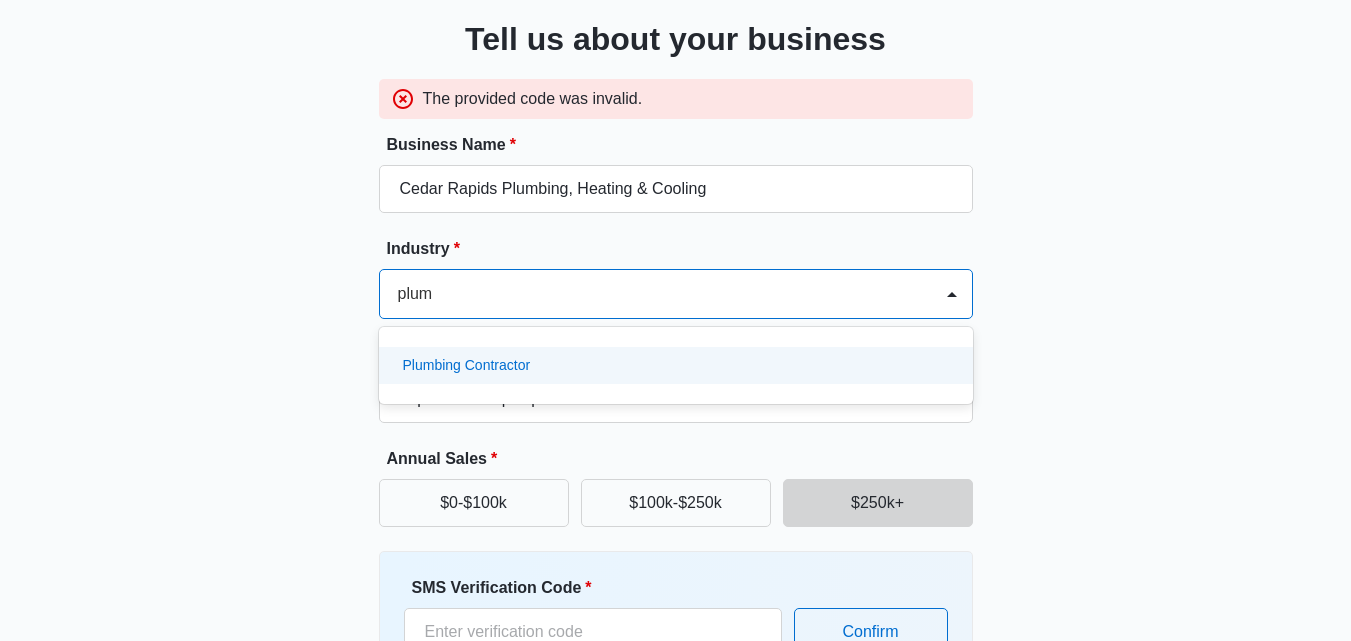 type 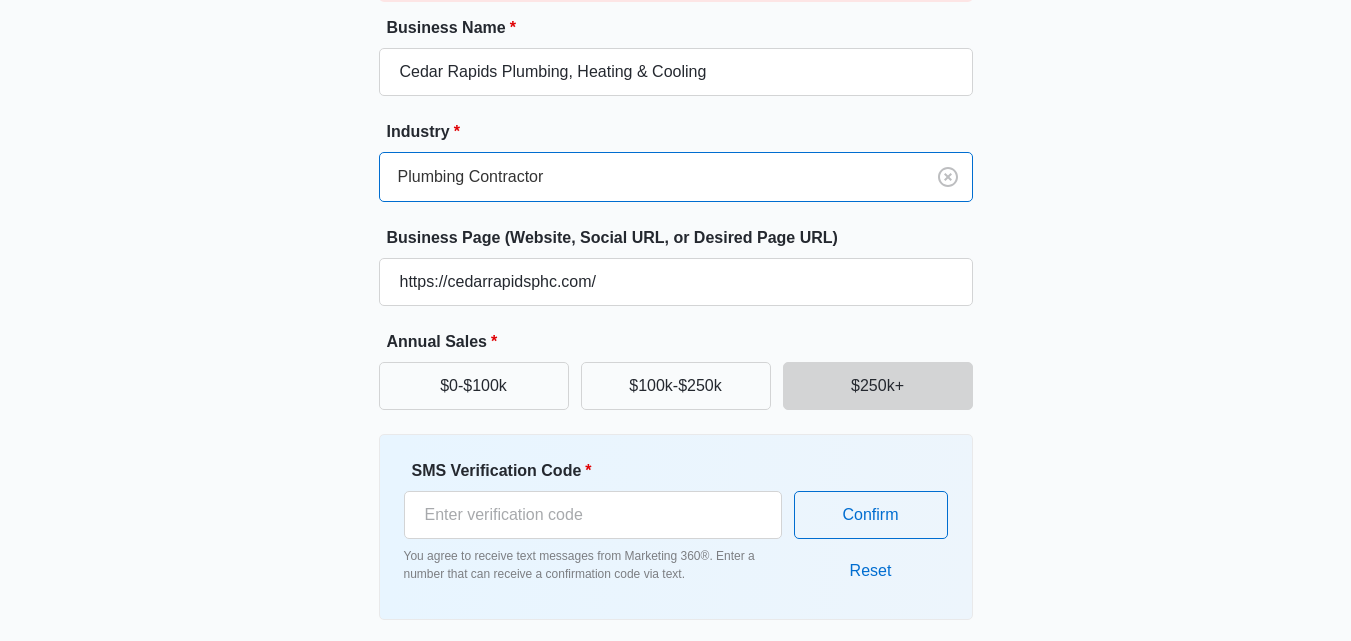 scroll, scrollTop: 321, scrollLeft: 0, axis: vertical 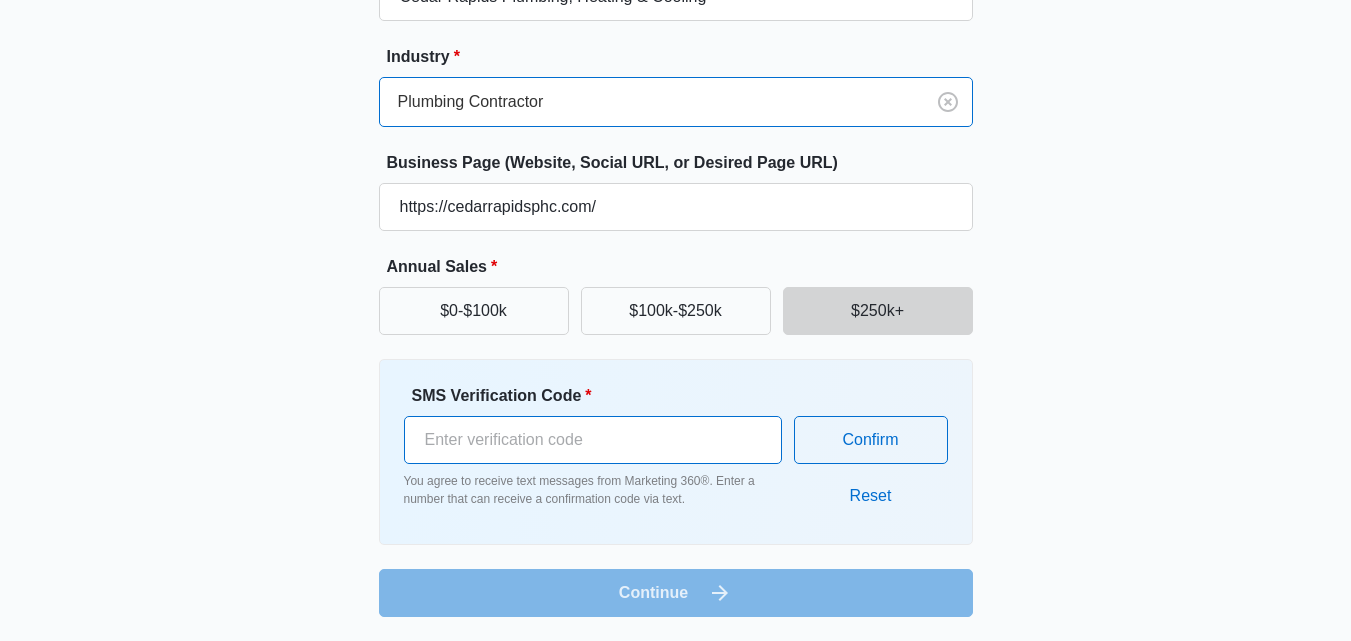click on "[NUMBER]" at bounding box center (593, 440) 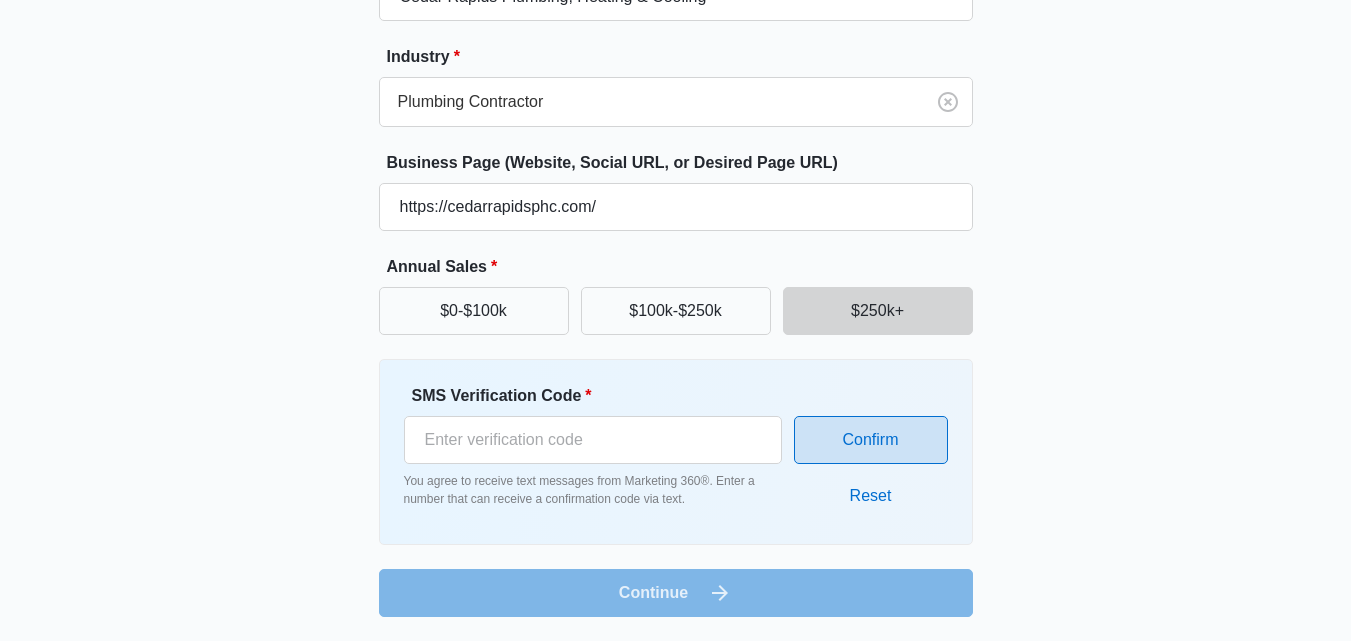 click on "Confirm" at bounding box center [871, 440] 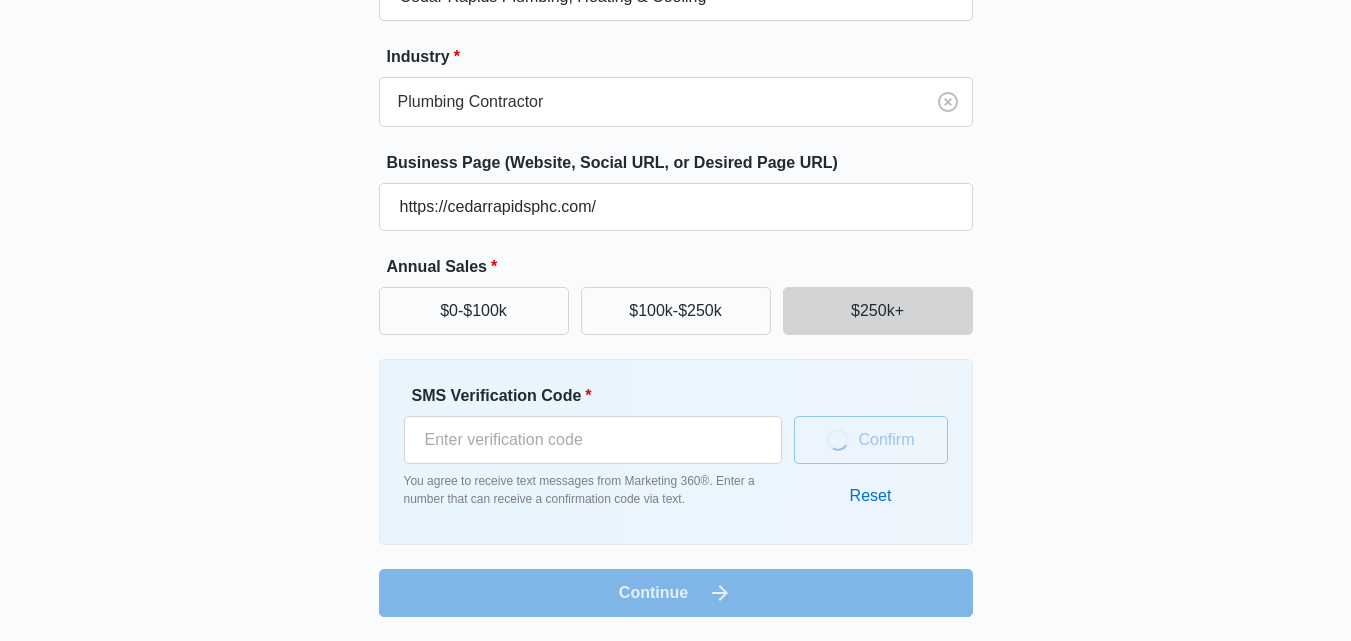 scroll, scrollTop: 321, scrollLeft: 0, axis: vertical 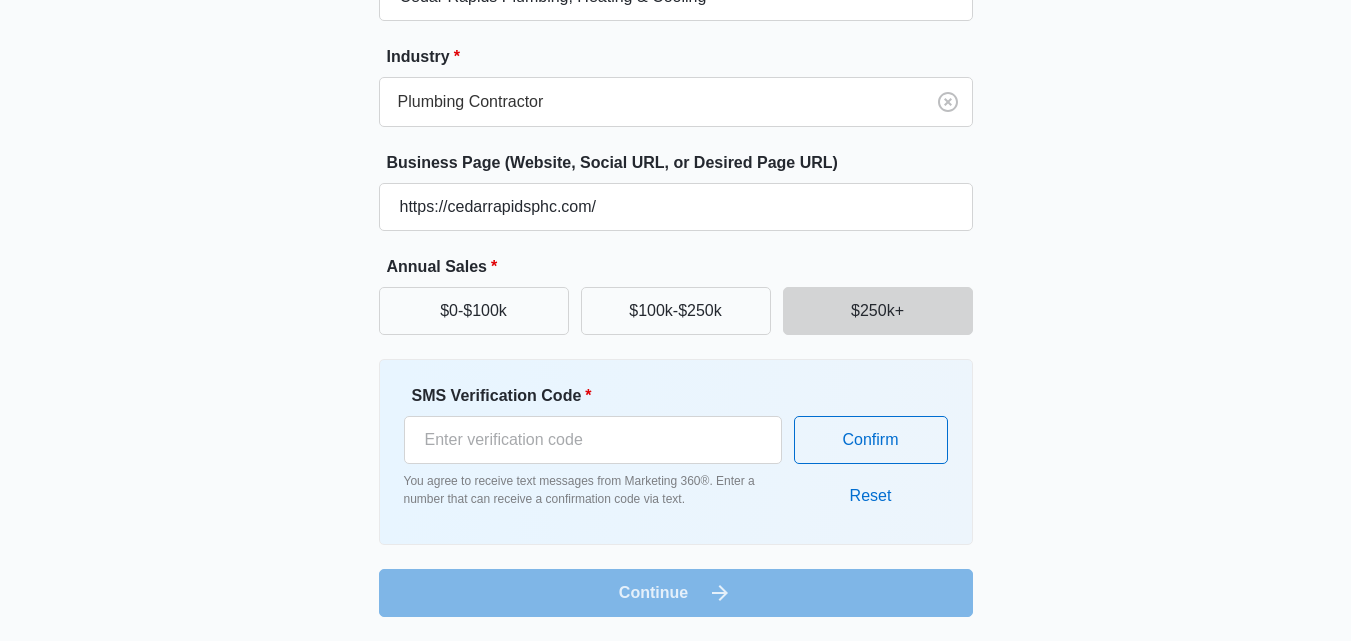 drag, startPoint x: 669, startPoint y: 596, endPoint x: 716, endPoint y: 593, distance: 47.095646 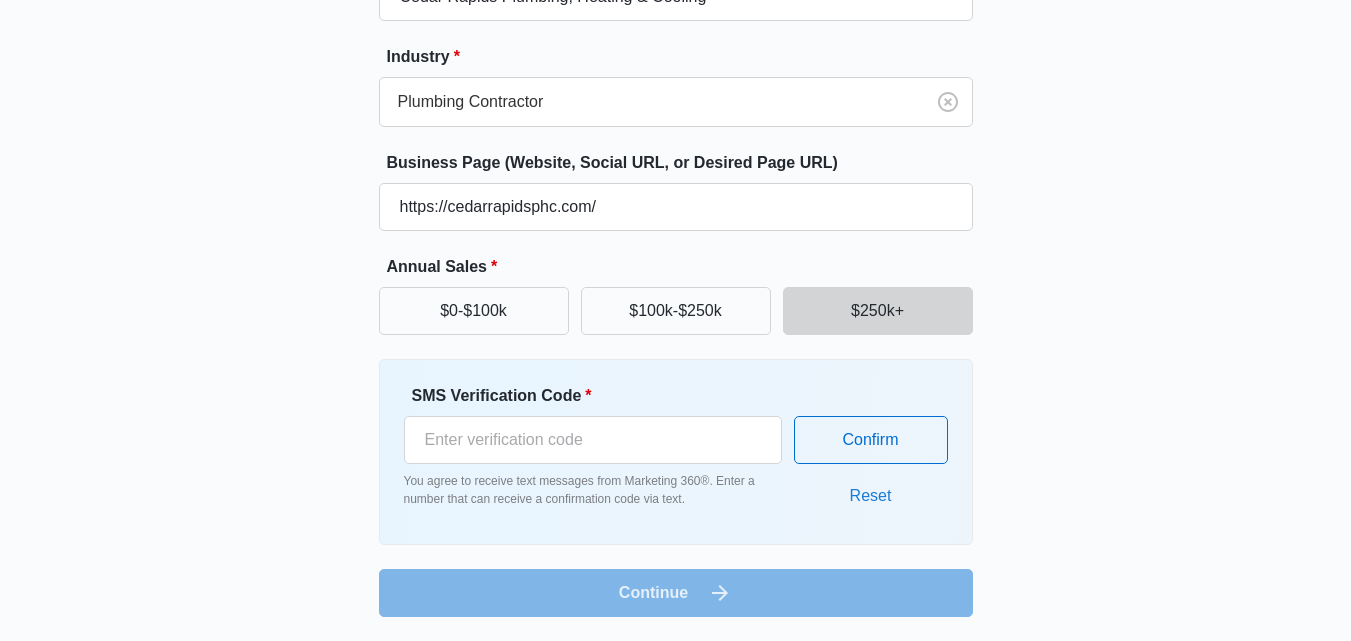 click on "Reset" at bounding box center [871, 496] 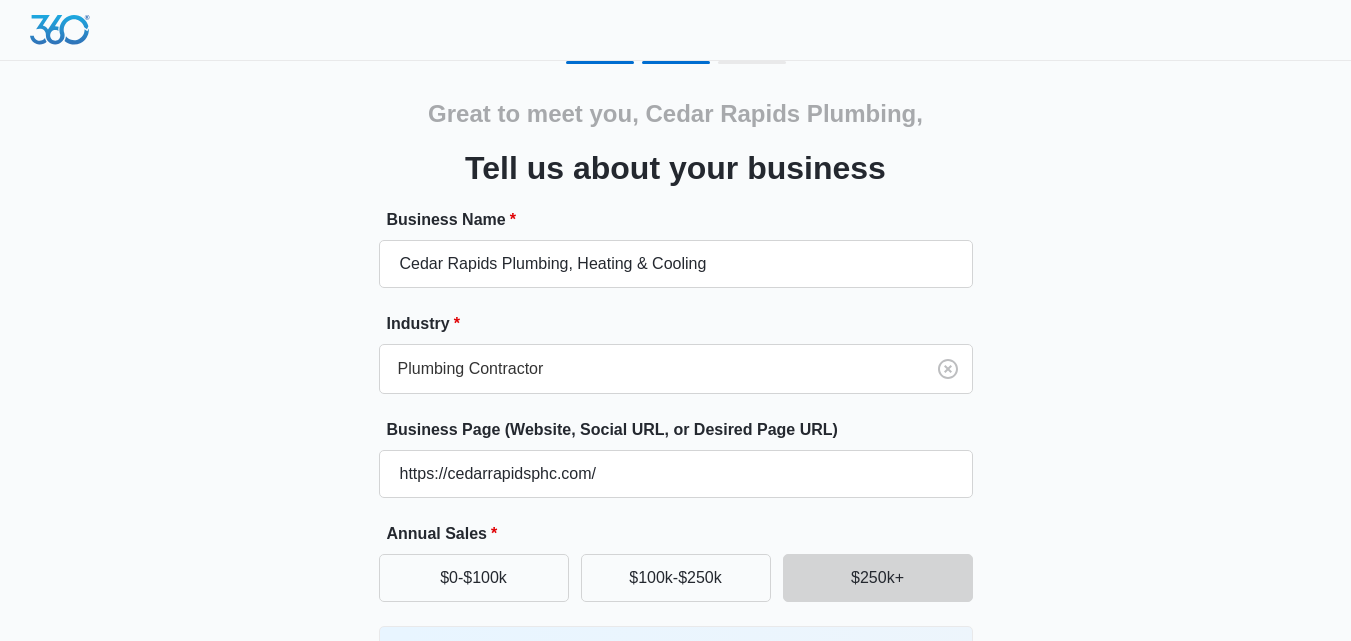 scroll, scrollTop: 255, scrollLeft: 0, axis: vertical 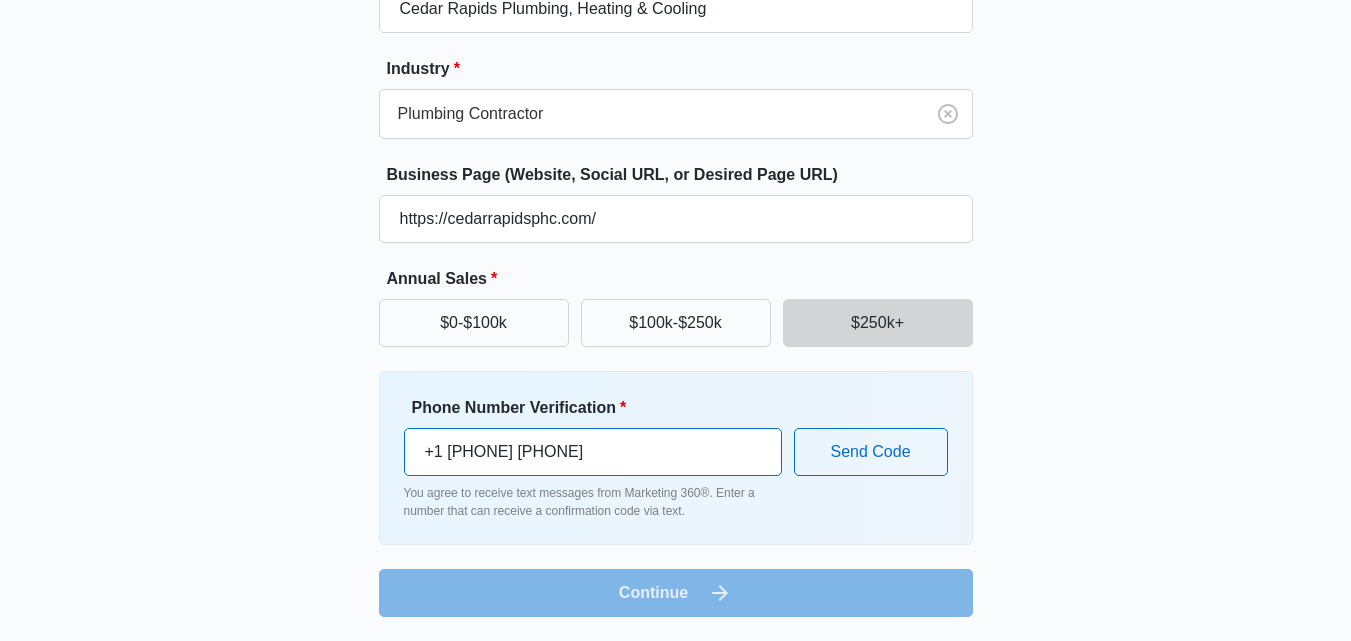 click on "+1 [PHONE] [PHONE]" at bounding box center (593, 452) 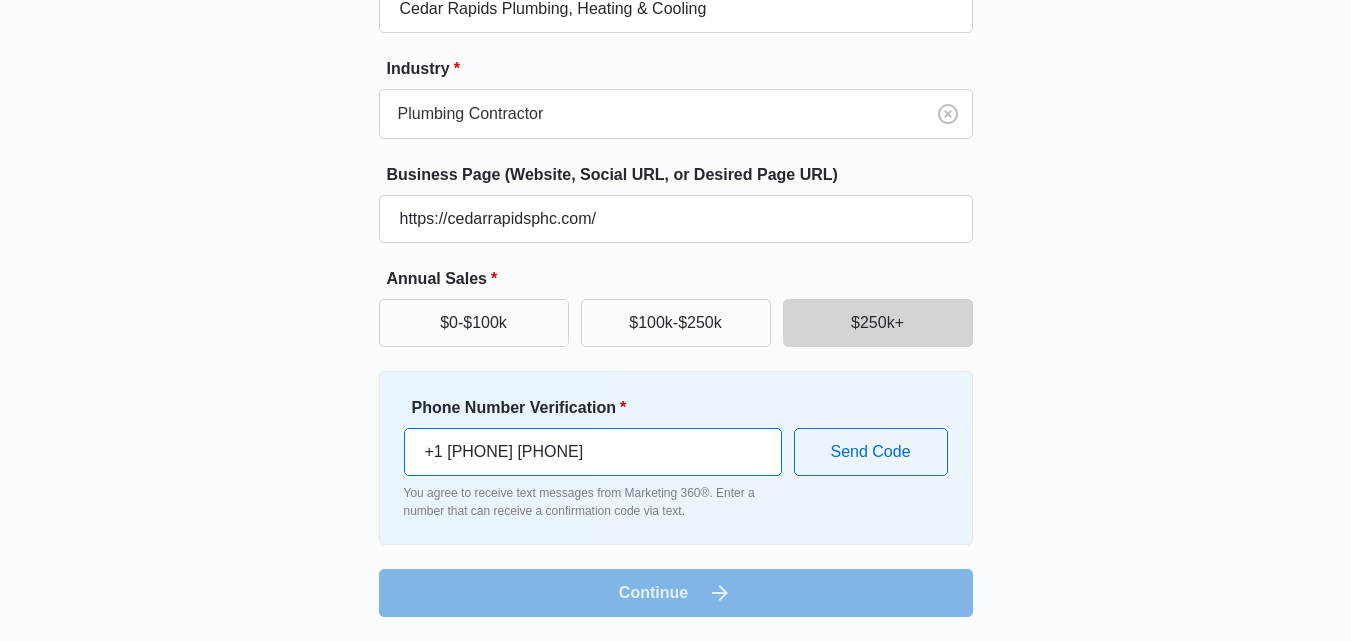 click on "+1 [PHONE] [PHONE]" at bounding box center [593, 452] 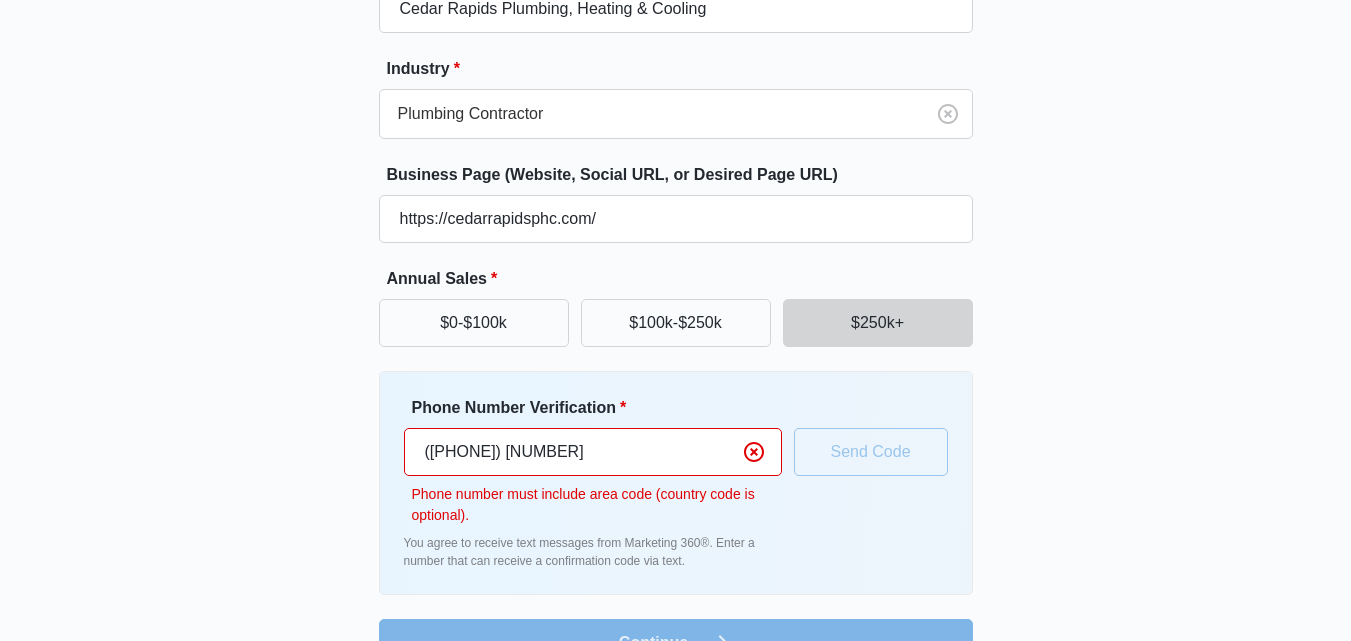 paste 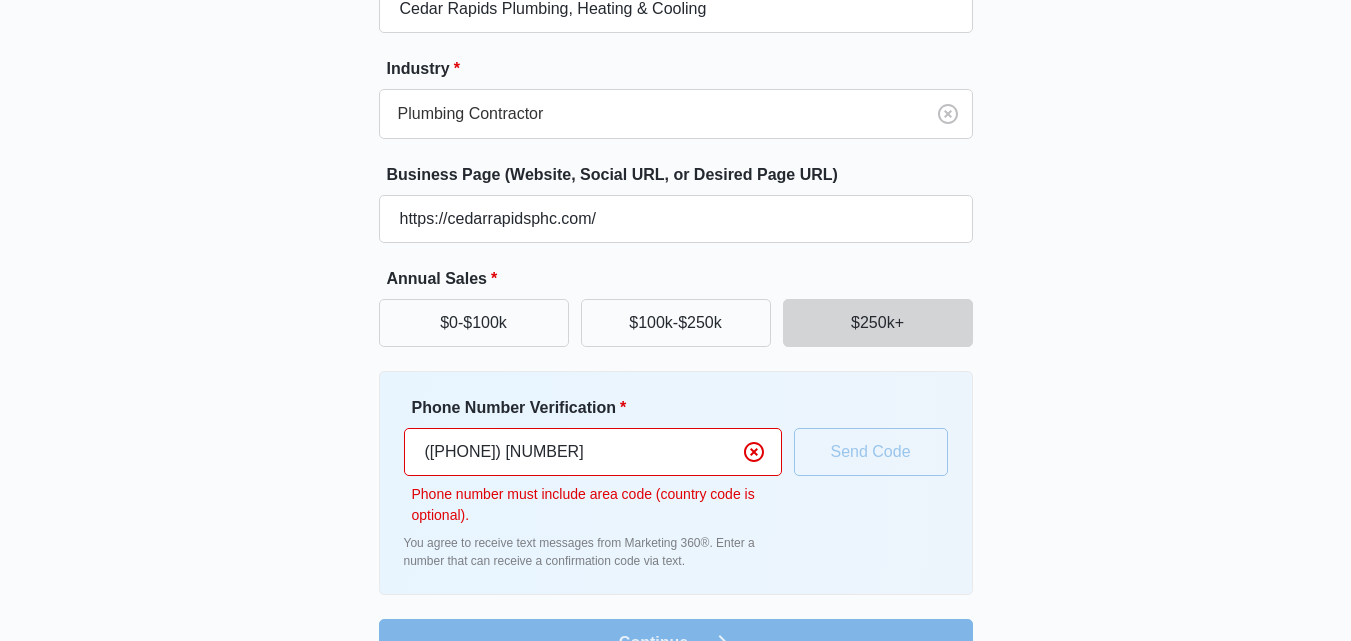 paste on "1 ([PHONE]) [PHONE]-[PHONE]" 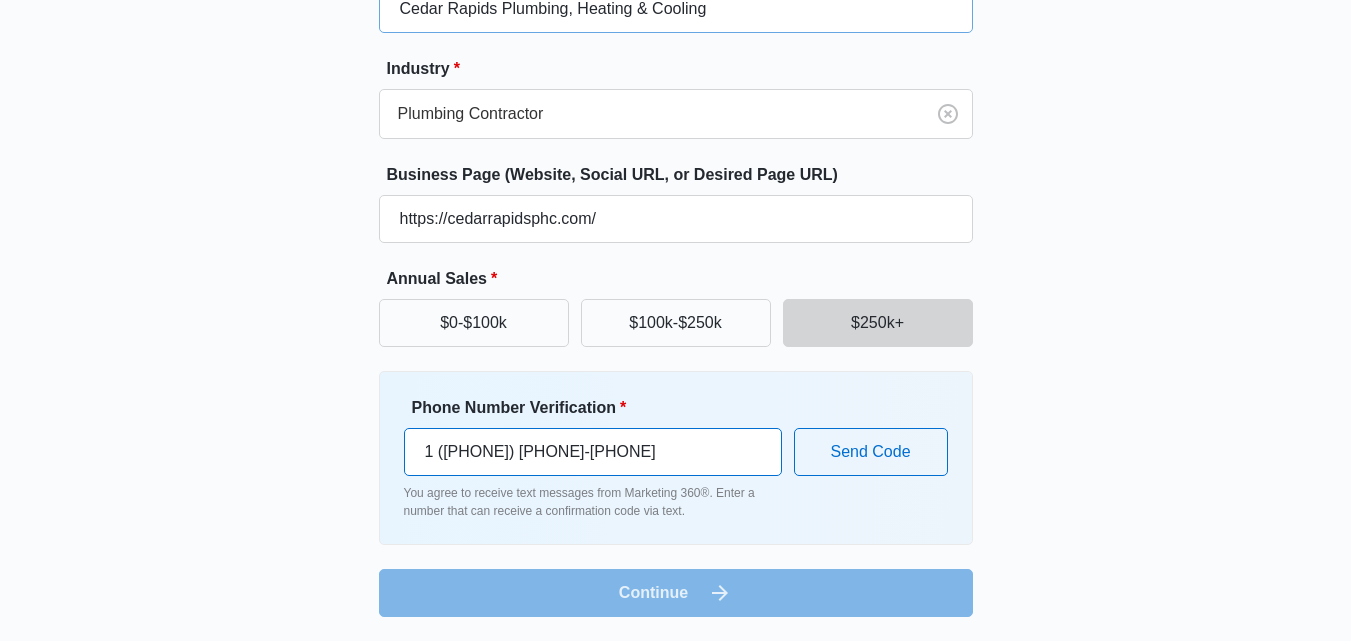 type on "1 ([PHONE]) [PHONE]-[PHONE]" 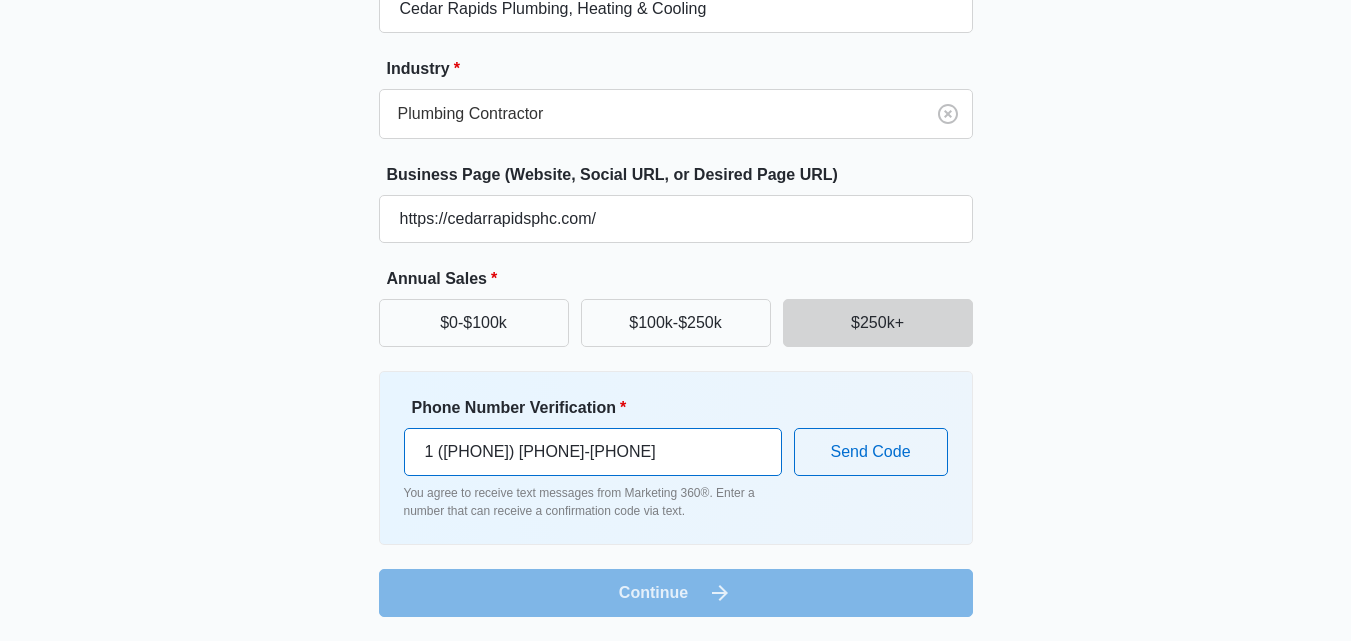 click on "1 ([PHONE]) [PHONE]-[PHONE]" at bounding box center [593, 452] 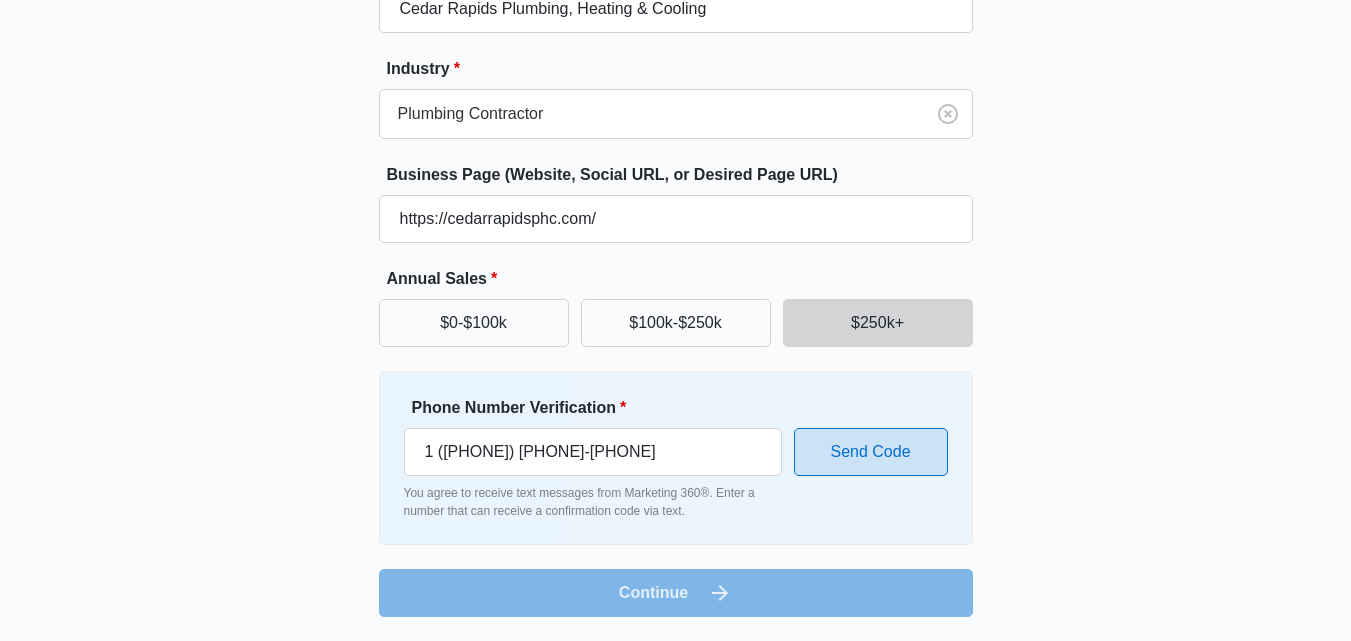click on "Send Code" at bounding box center (871, 452) 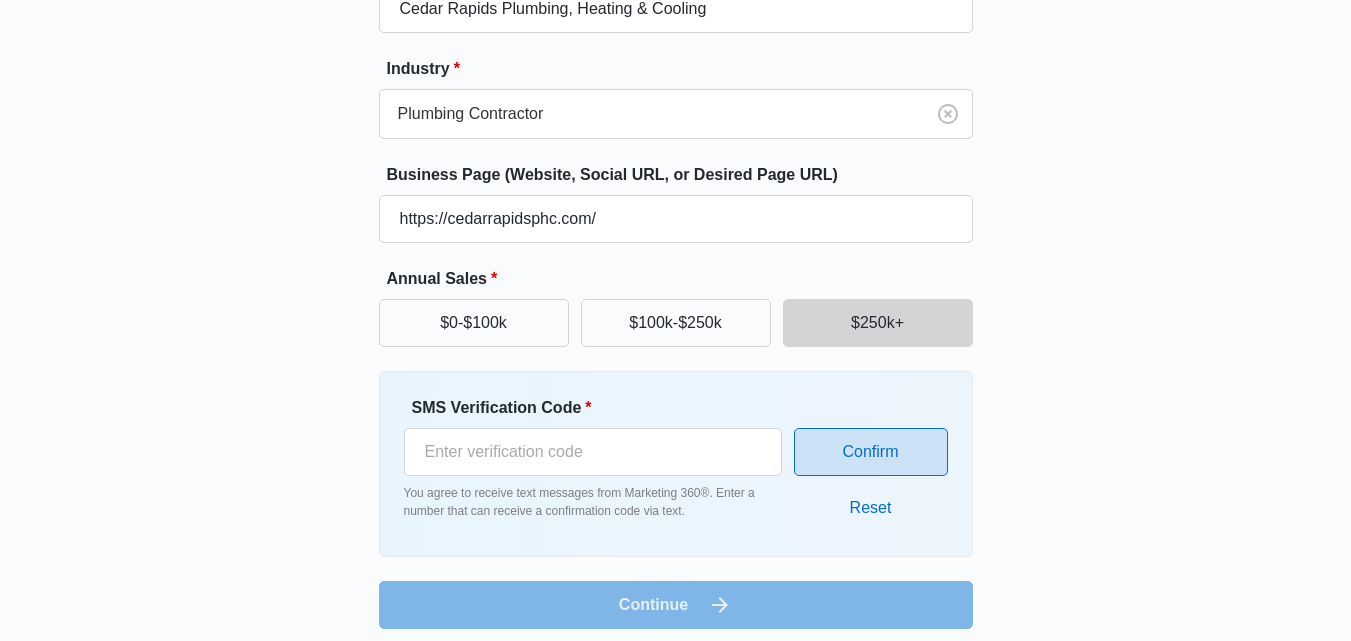 click on "Confirm" at bounding box center (871, 452) 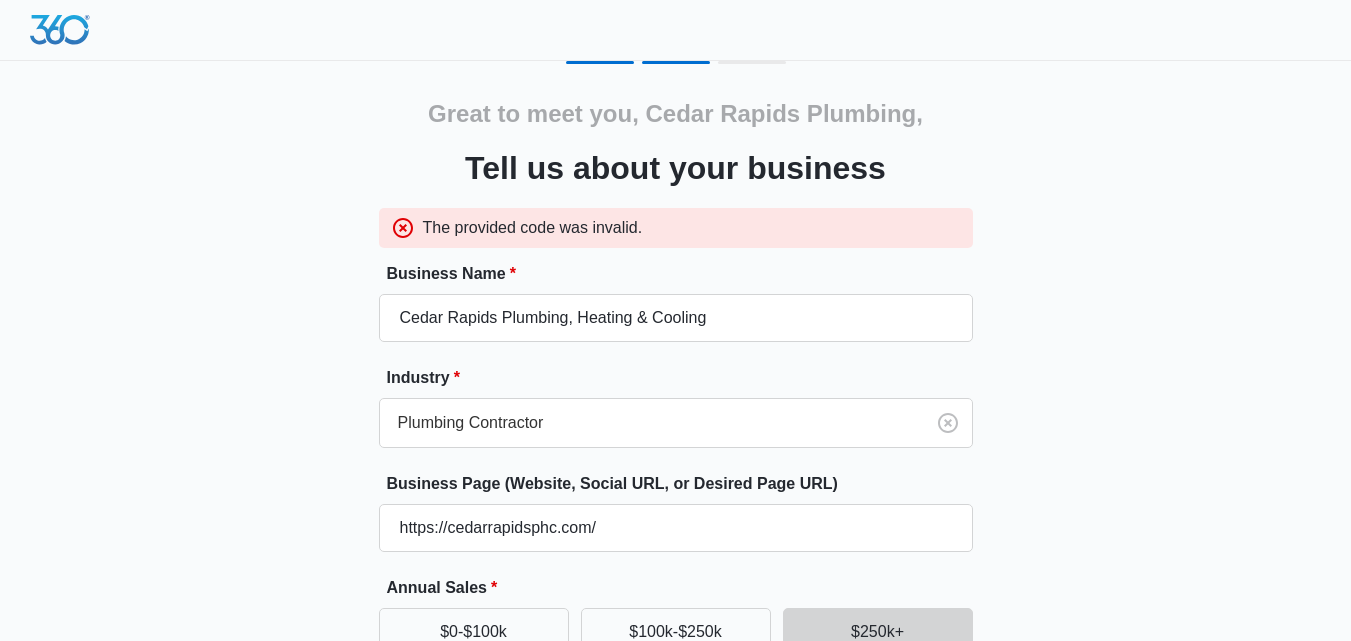 scroll, scrollTop: 321, scrollLeft: 0, axis: vertical 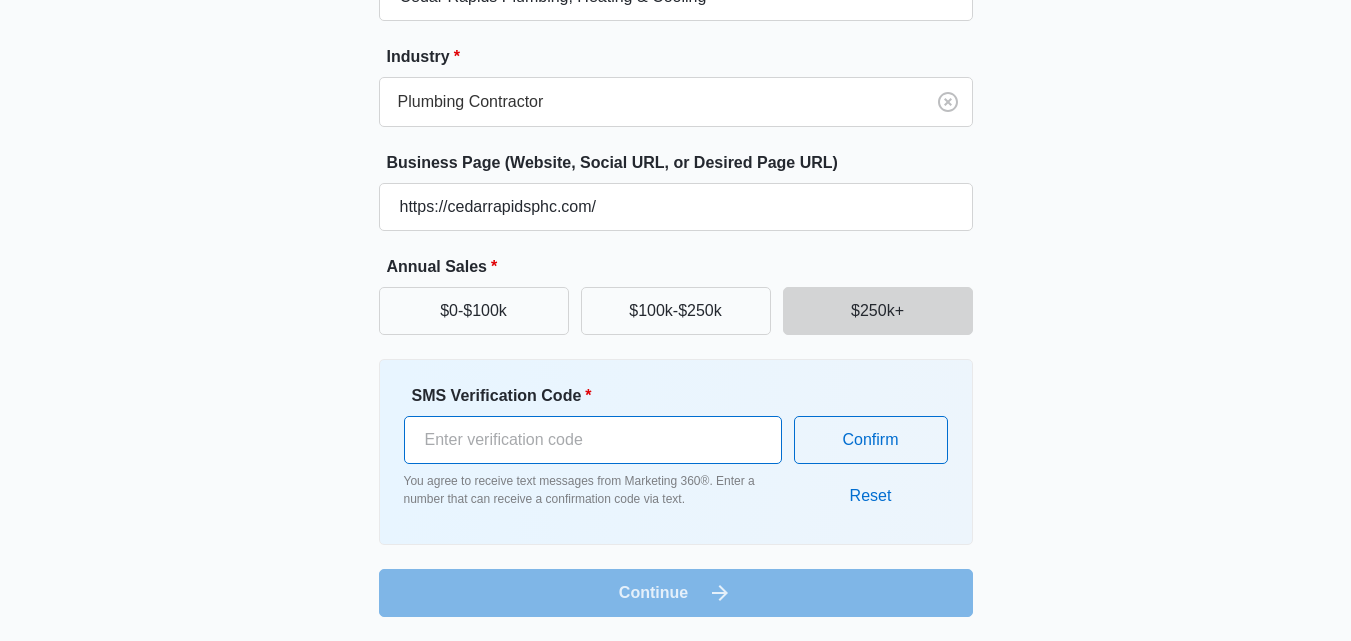 click on "[NUMBER]" at bounding box center [593, 440] 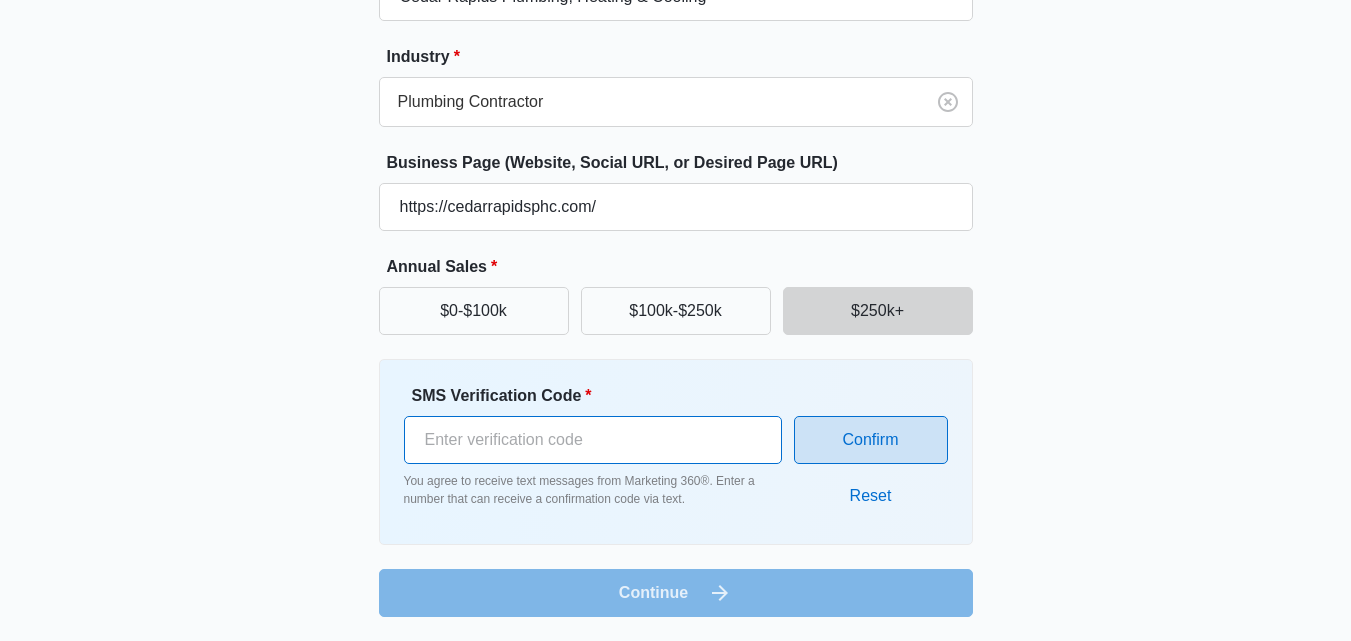 type on "[NUMBER]" 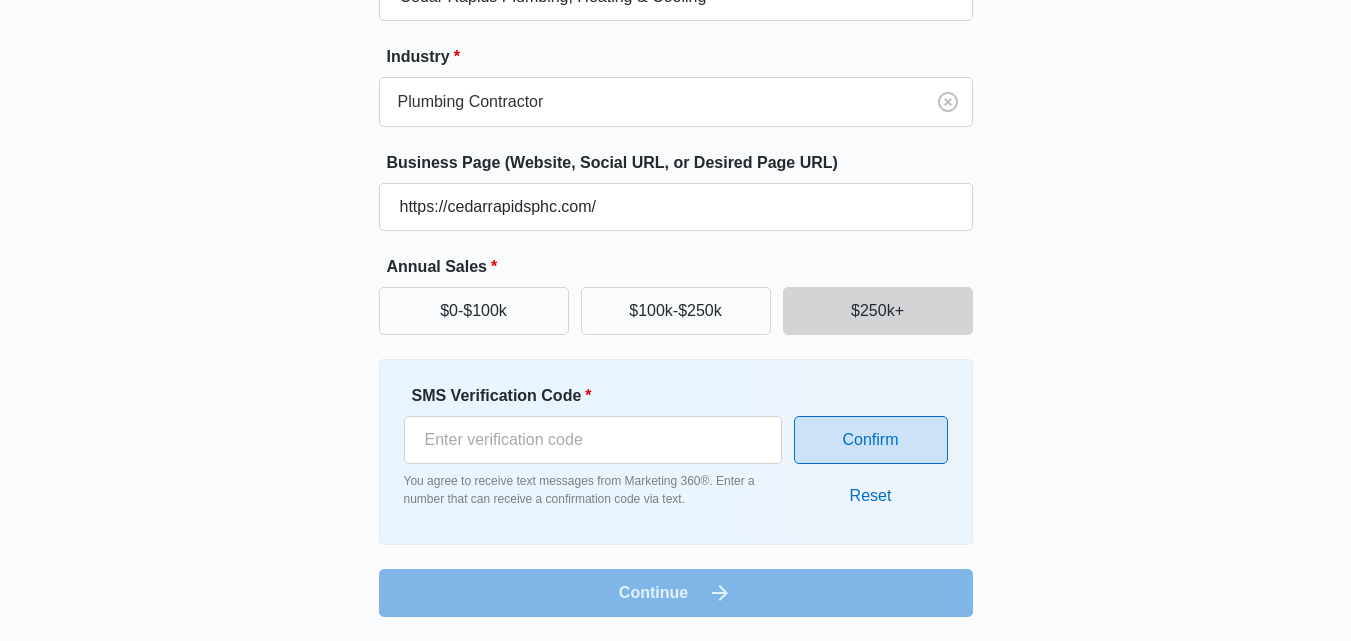 click on "Confirm" at bounding box center [871, 440] 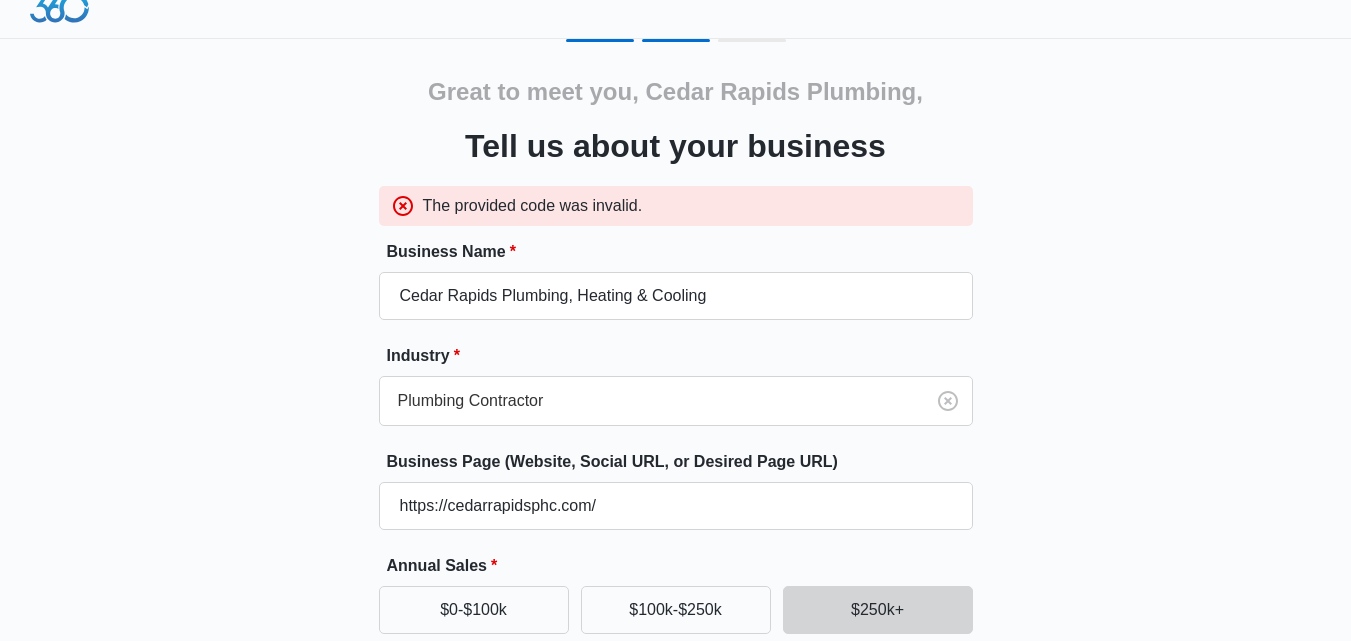 scroll, scrollTop: 0, scrollLeft: 0, axis: both 